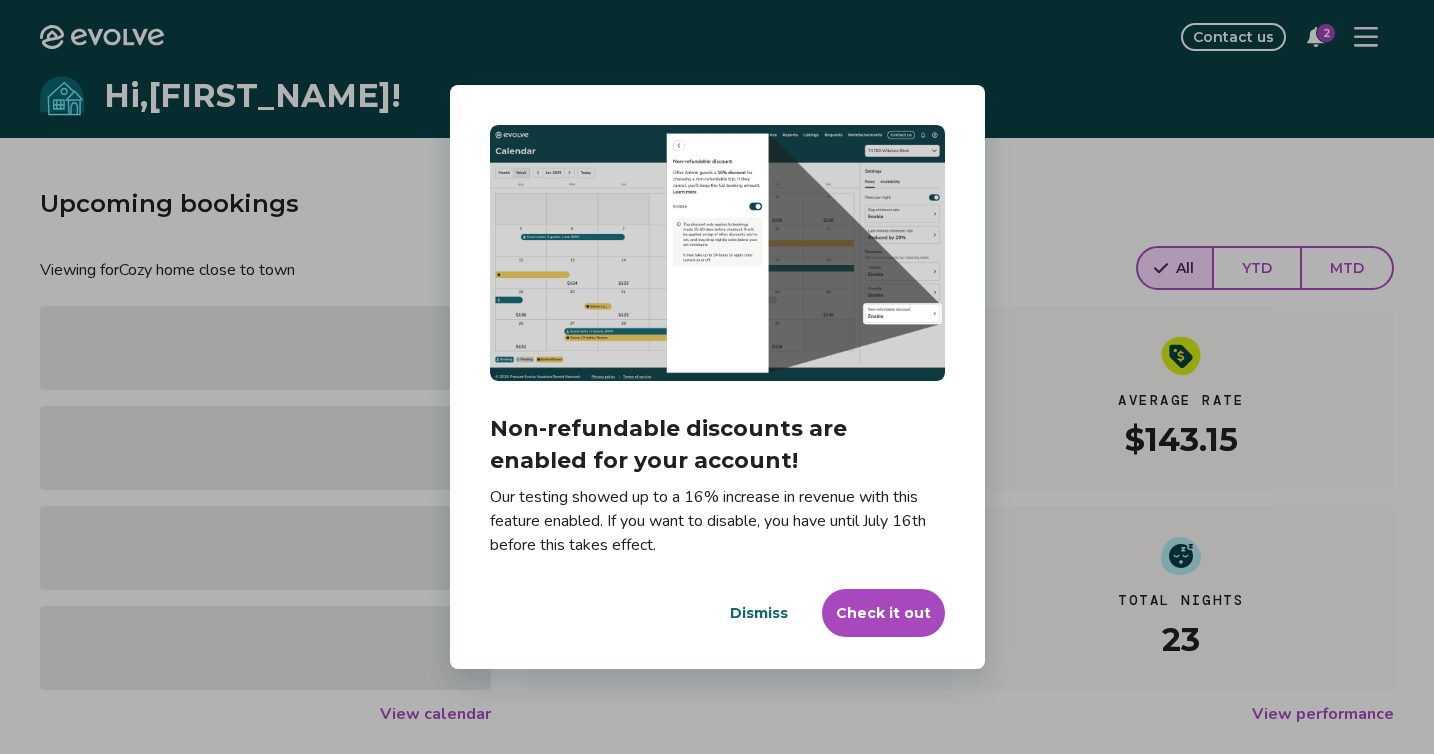 scroll, scrollTop: 0, scrollLeft: 0, axis: both 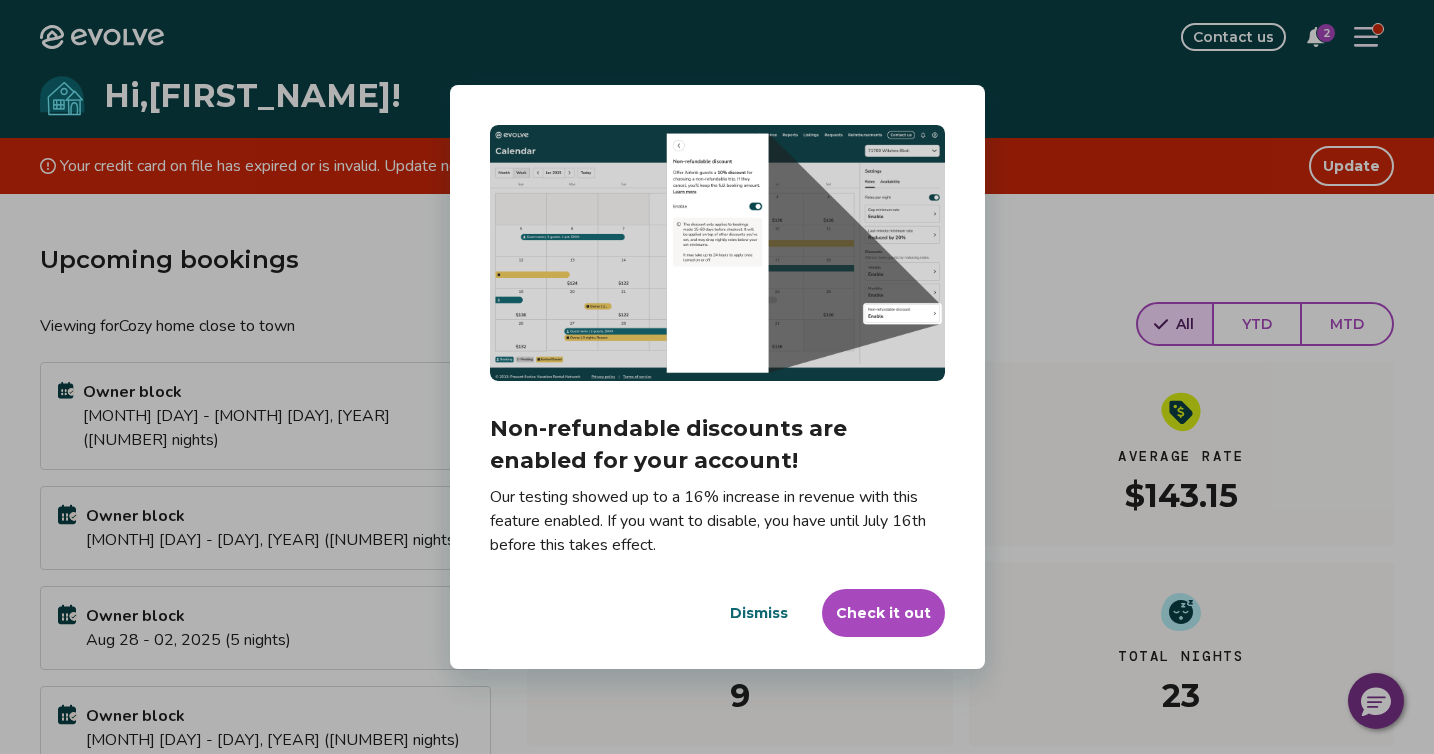 click on "Dismiss" at bounding box center [759, 613] 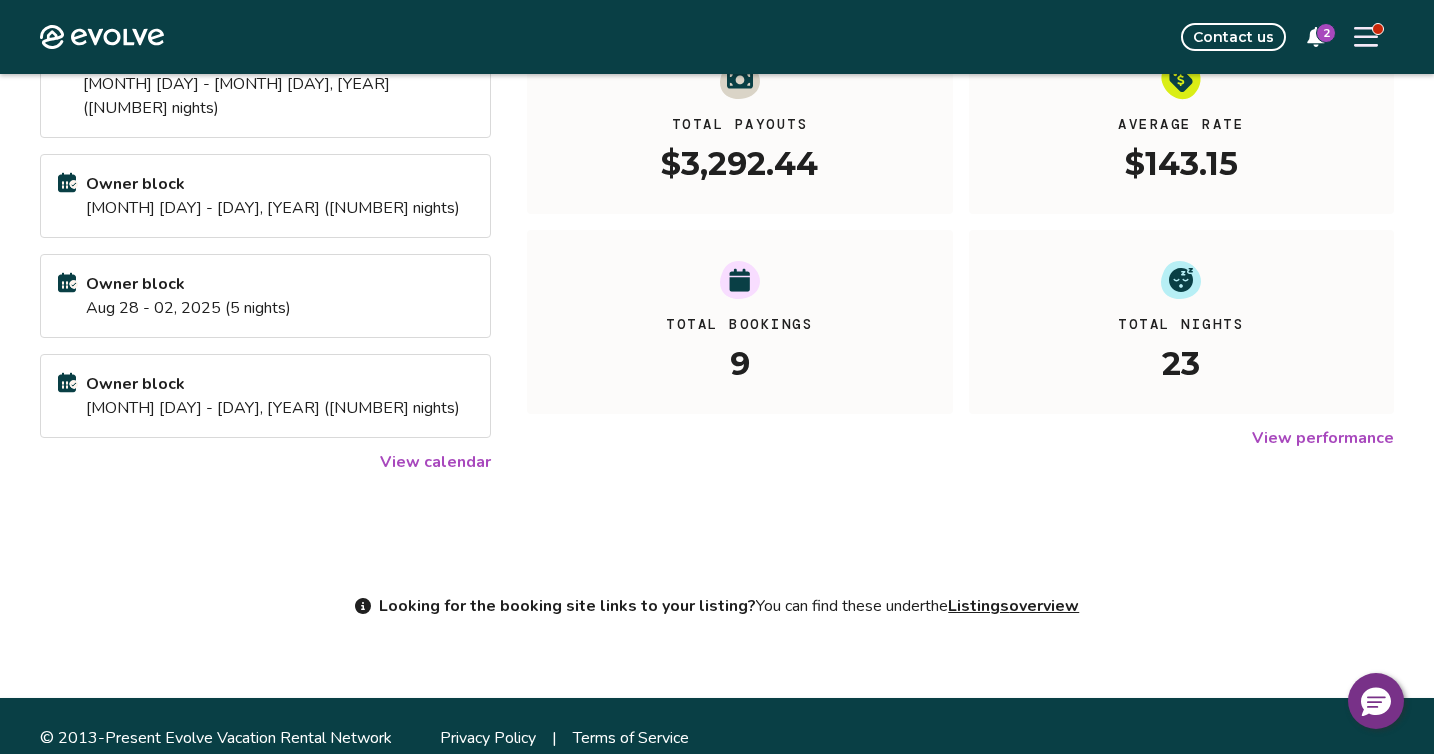 scroll, scrollTop: 0, scrollLeft: 0, axis: both 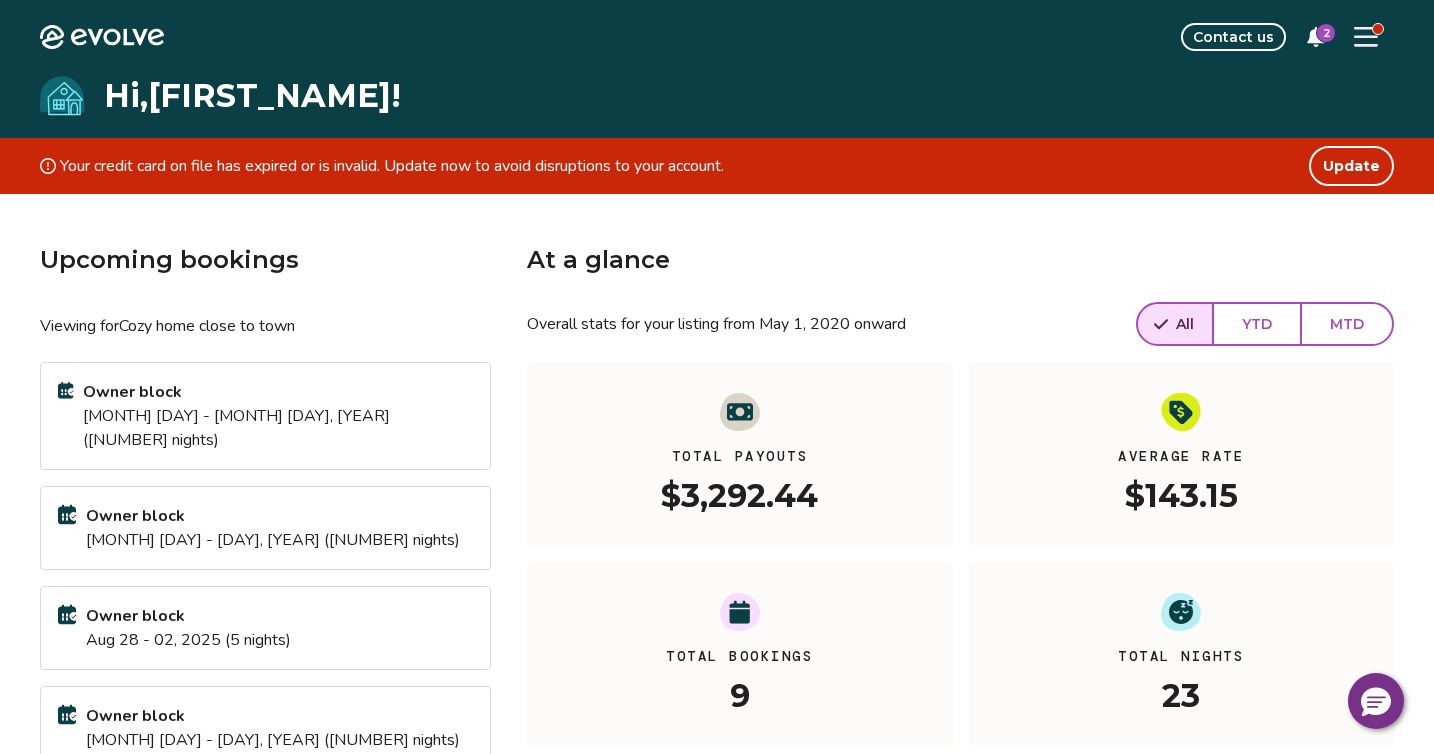 click 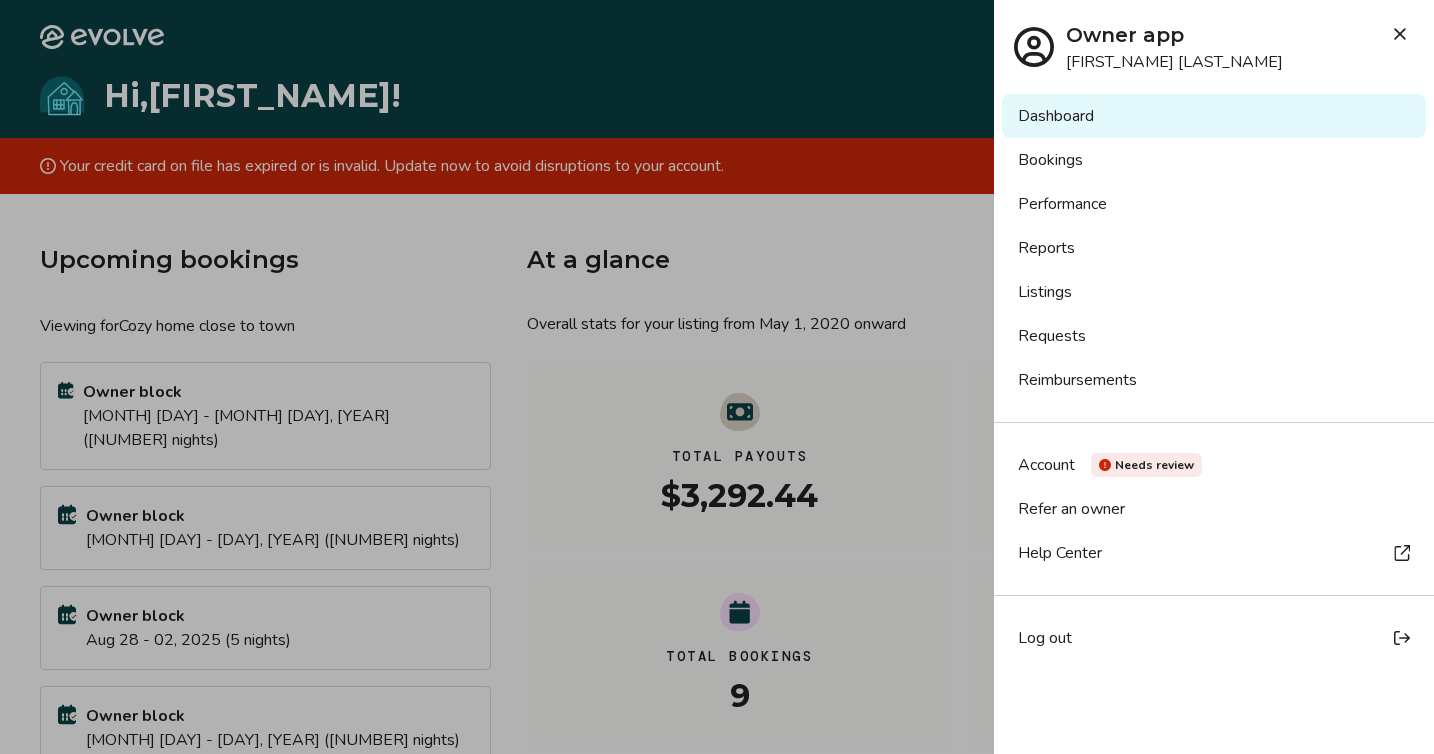 click at bounding box center [717, 377] 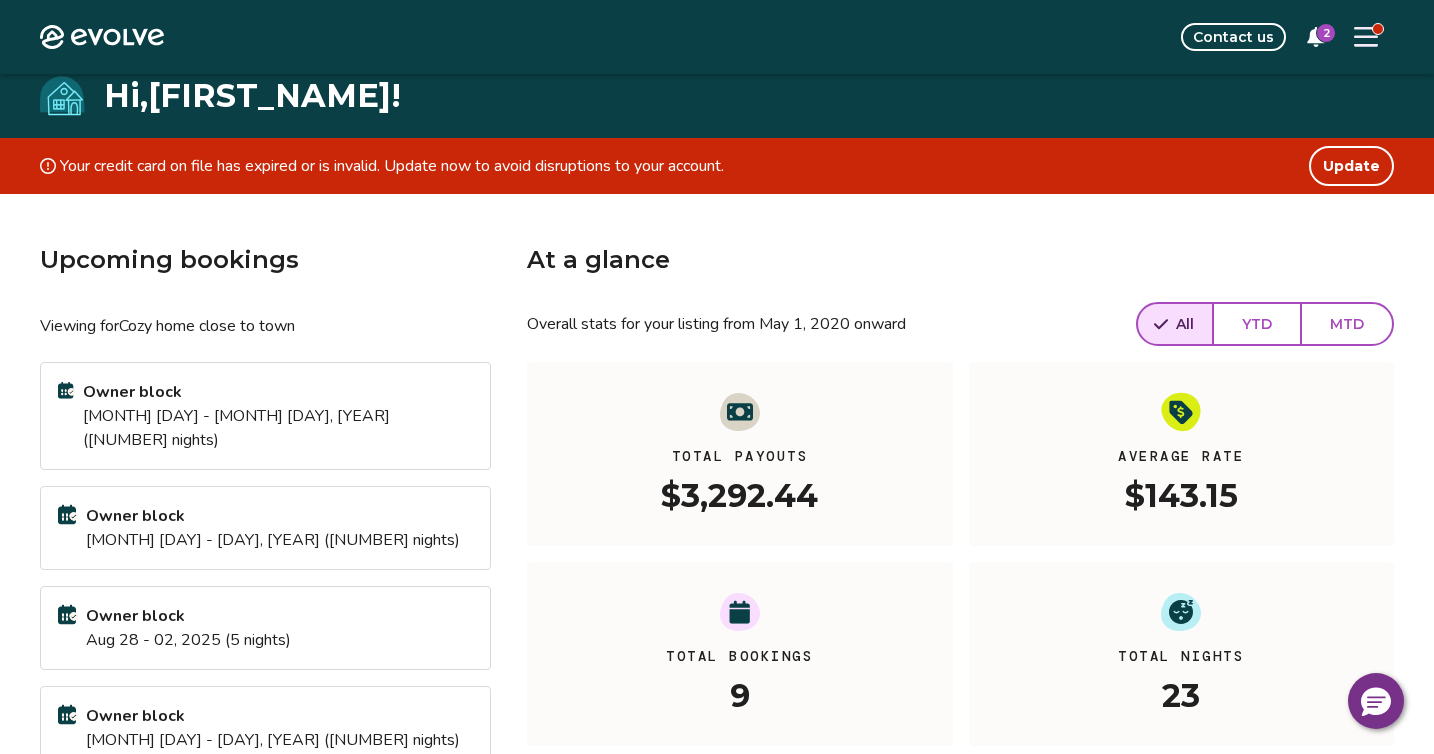 scroll, scrollTop: 332, scrollLeft: 0, axis: vertical 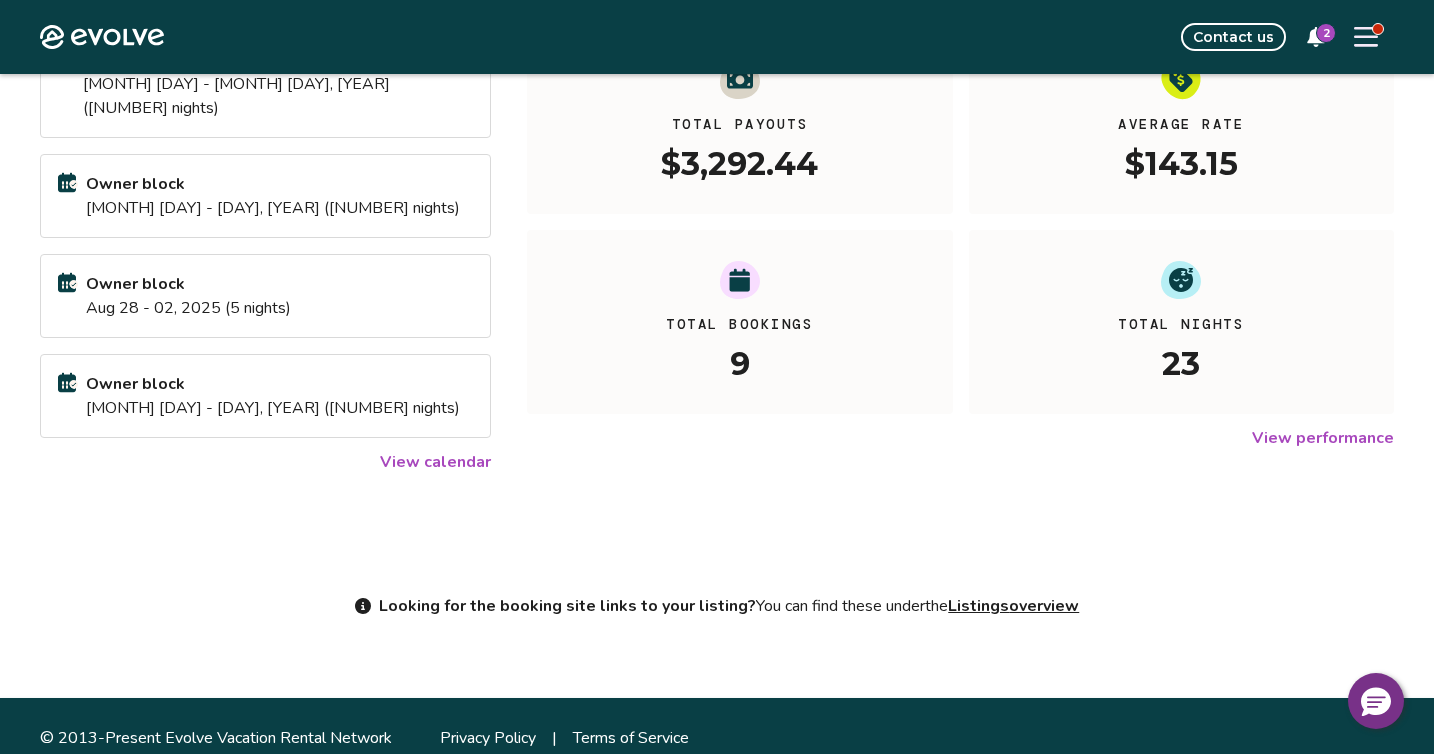 click on "View calendar" at bounding box center [435, 462] 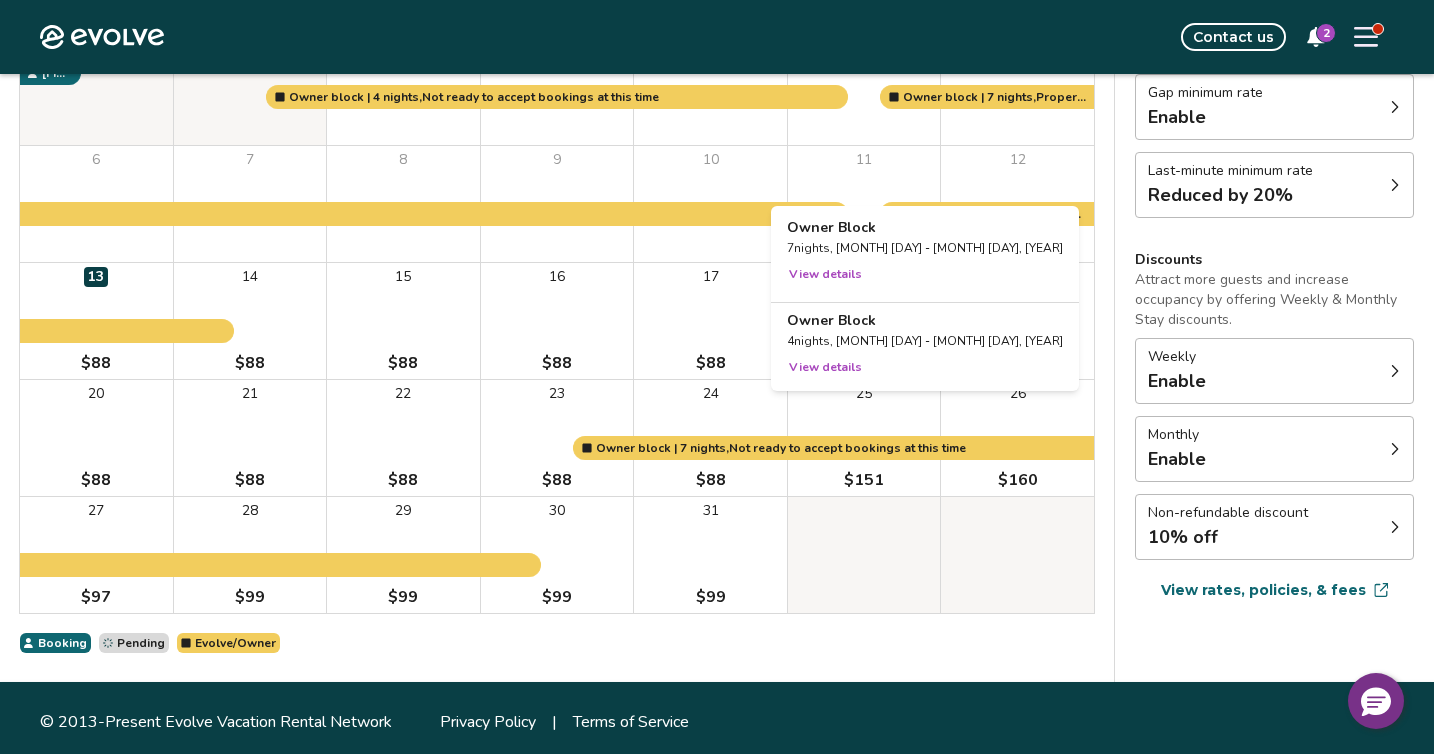 scroll, scrollTop: 280, scrollLeft: 0, axis: vertical 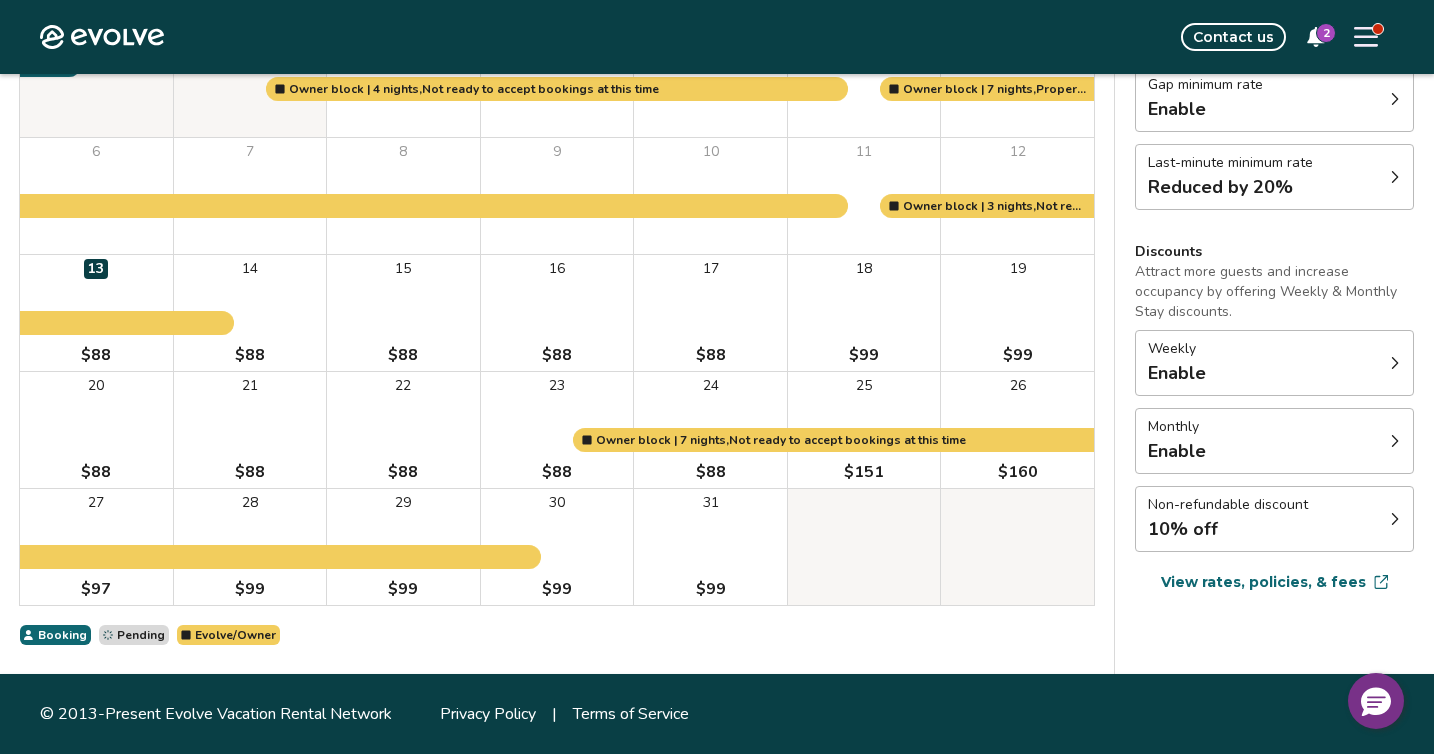 click on "[NUMBER] $99" at bounding box center (864, 313) 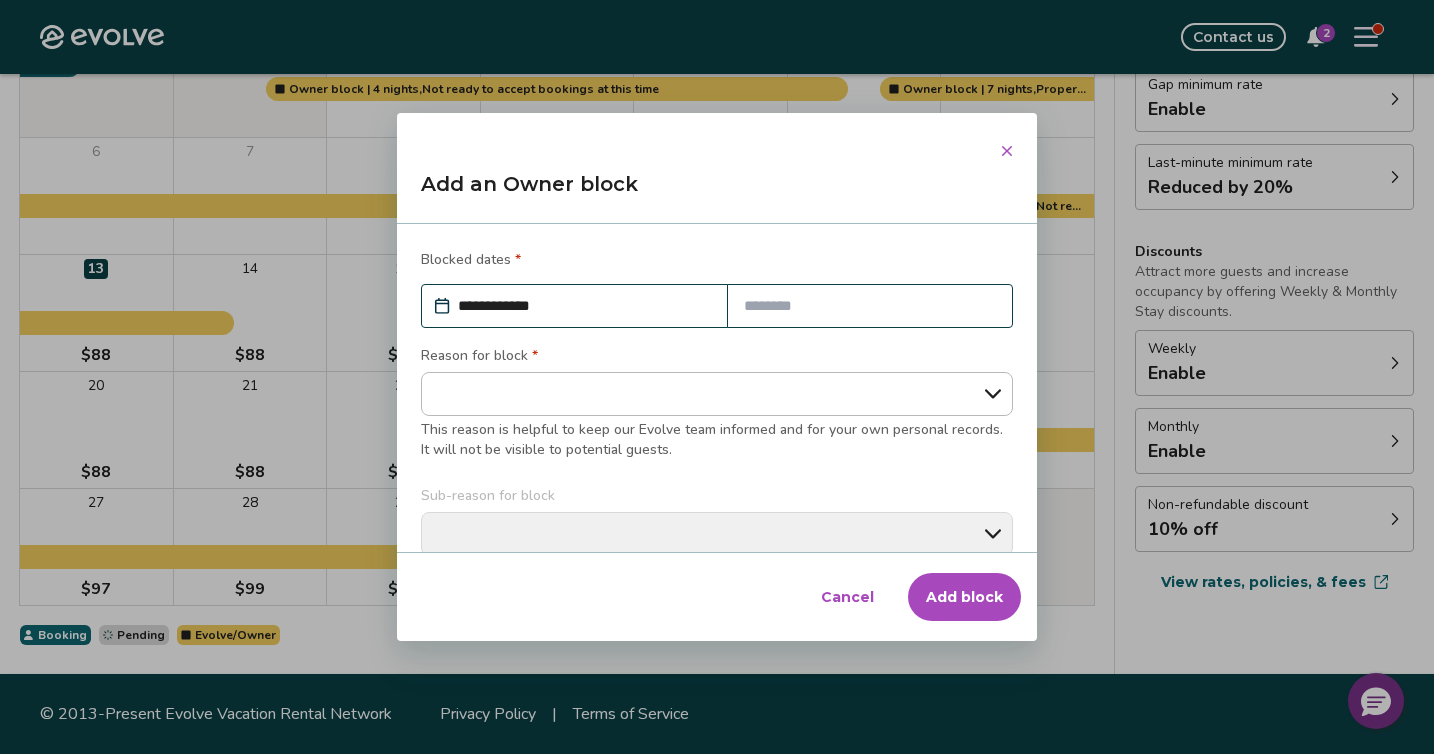 click on "**********" at bounding box center (584, 306) 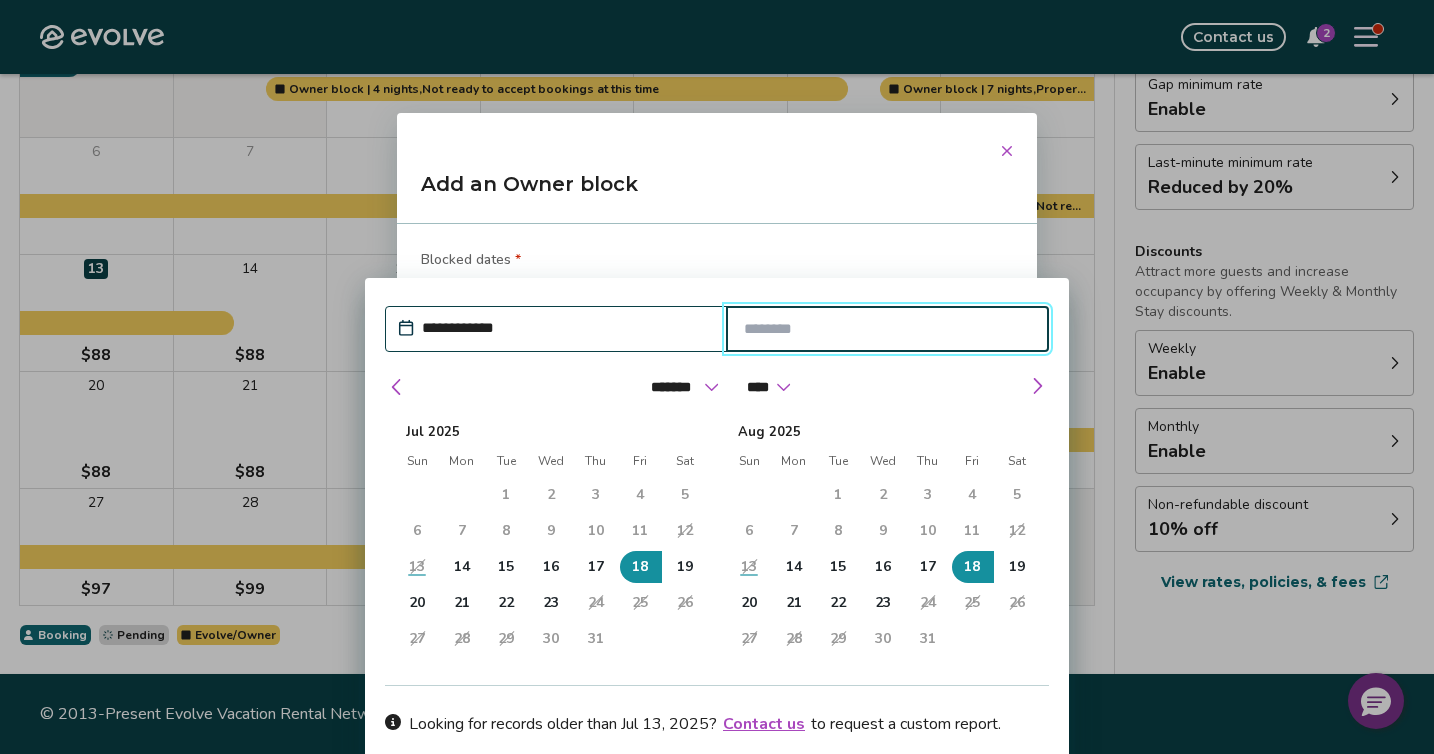 click at bounding box center (888, 329) 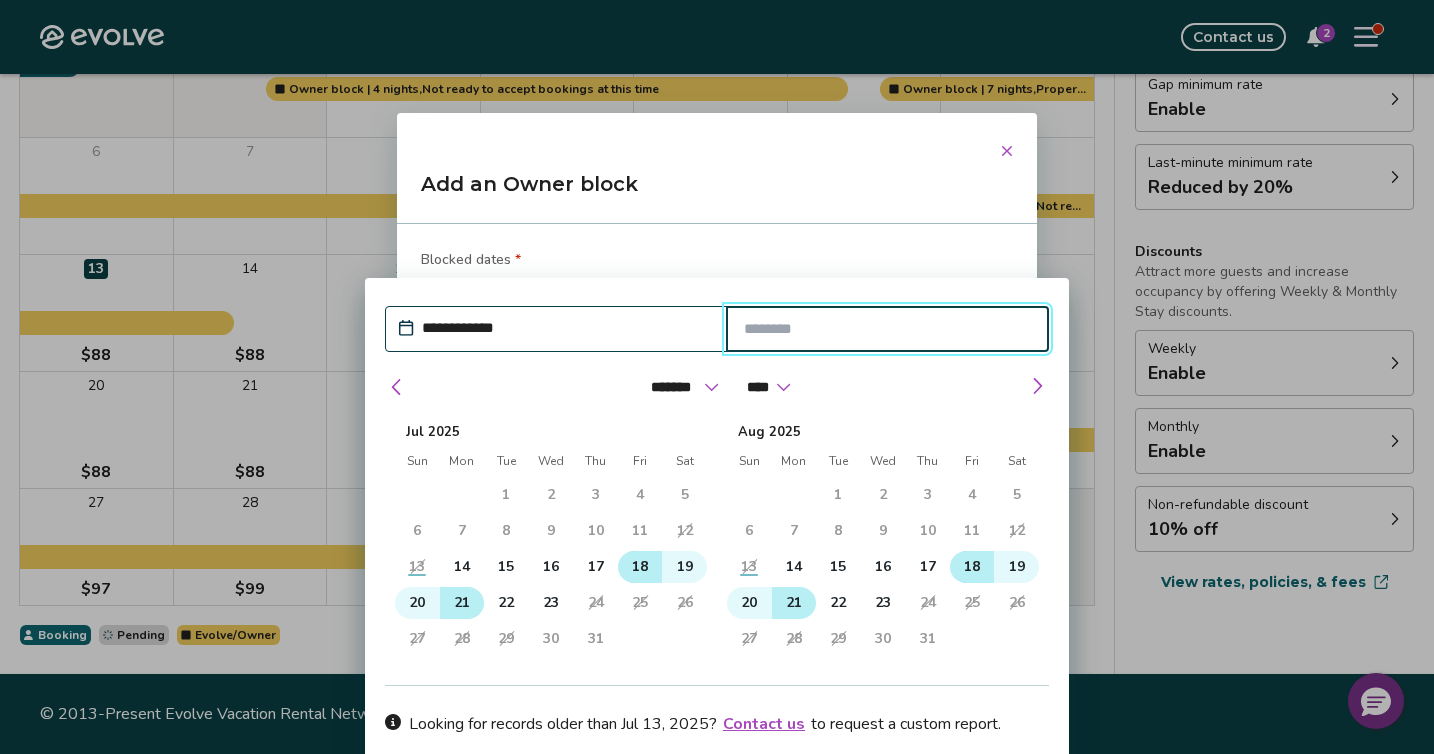 click on "21" at bounding box center [462, 603] 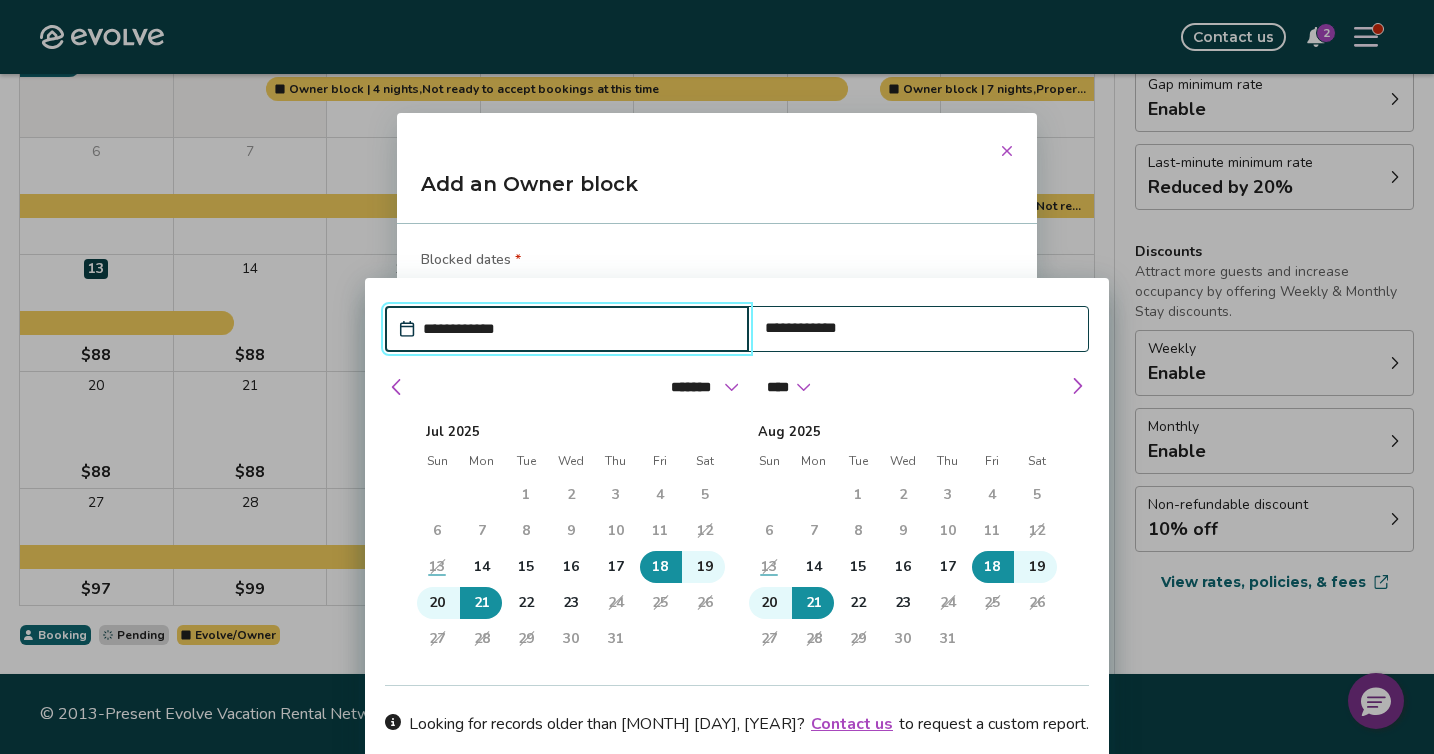 type on "*" 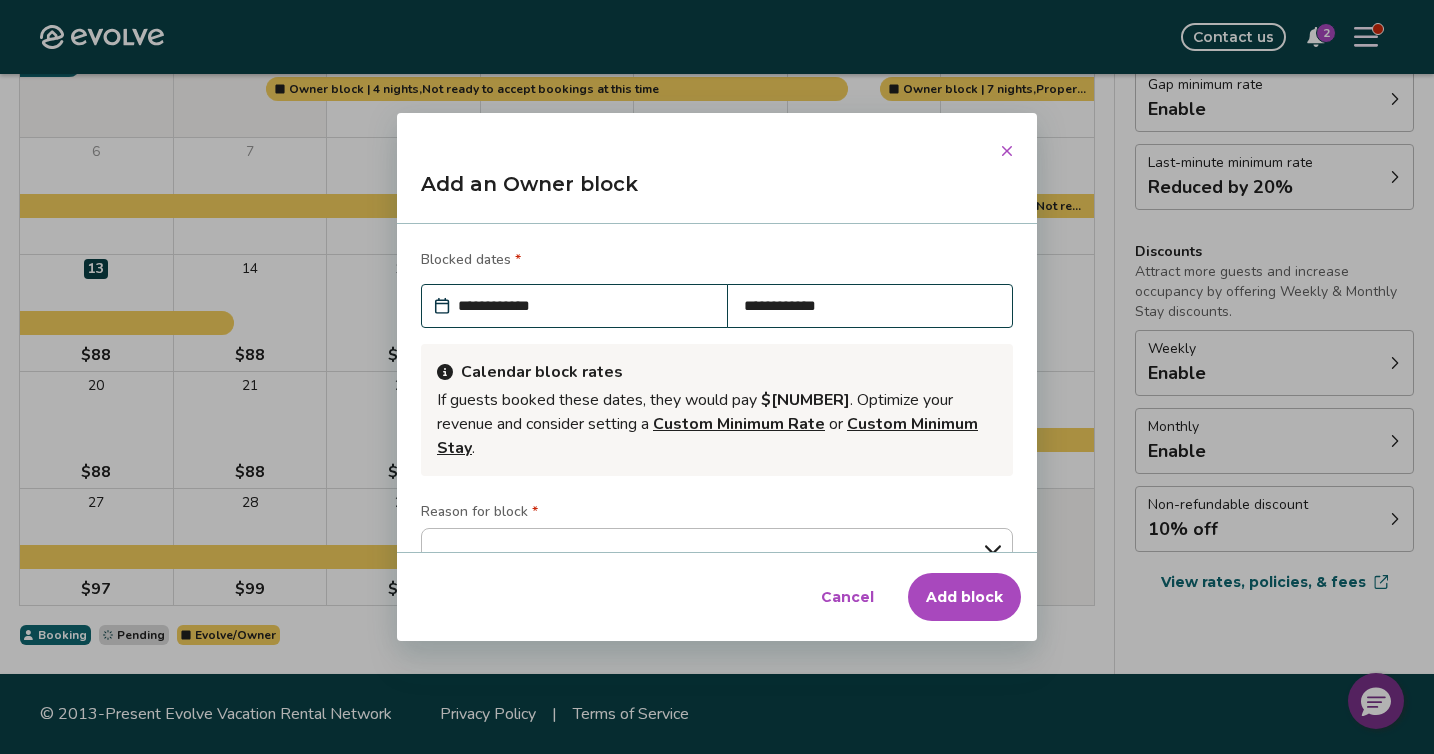 click on "Blocked dates   *" at bounding box center (717, 262) 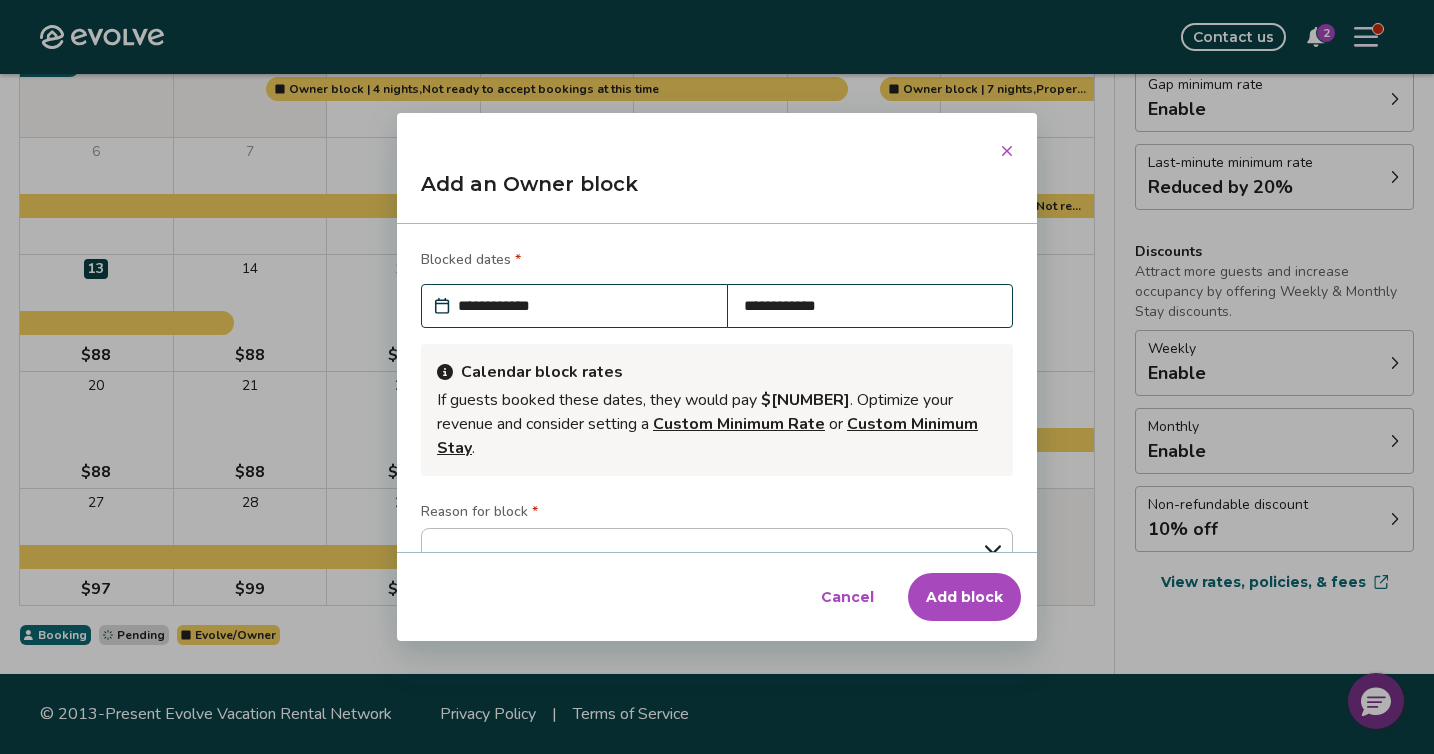 scroll, scrollTop: 36, scrollLeft: 0, axis: vertical 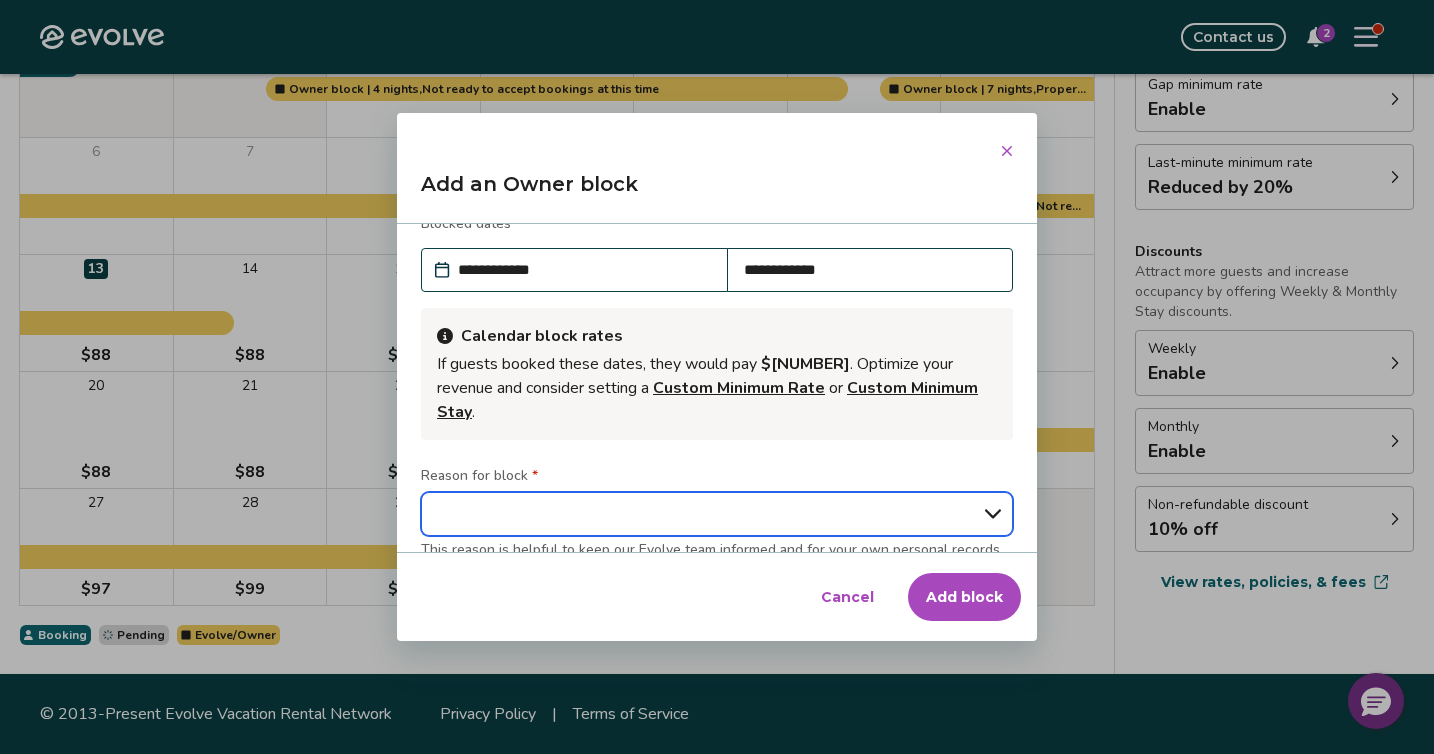 click on "**********" at bounding box center (717, 514) 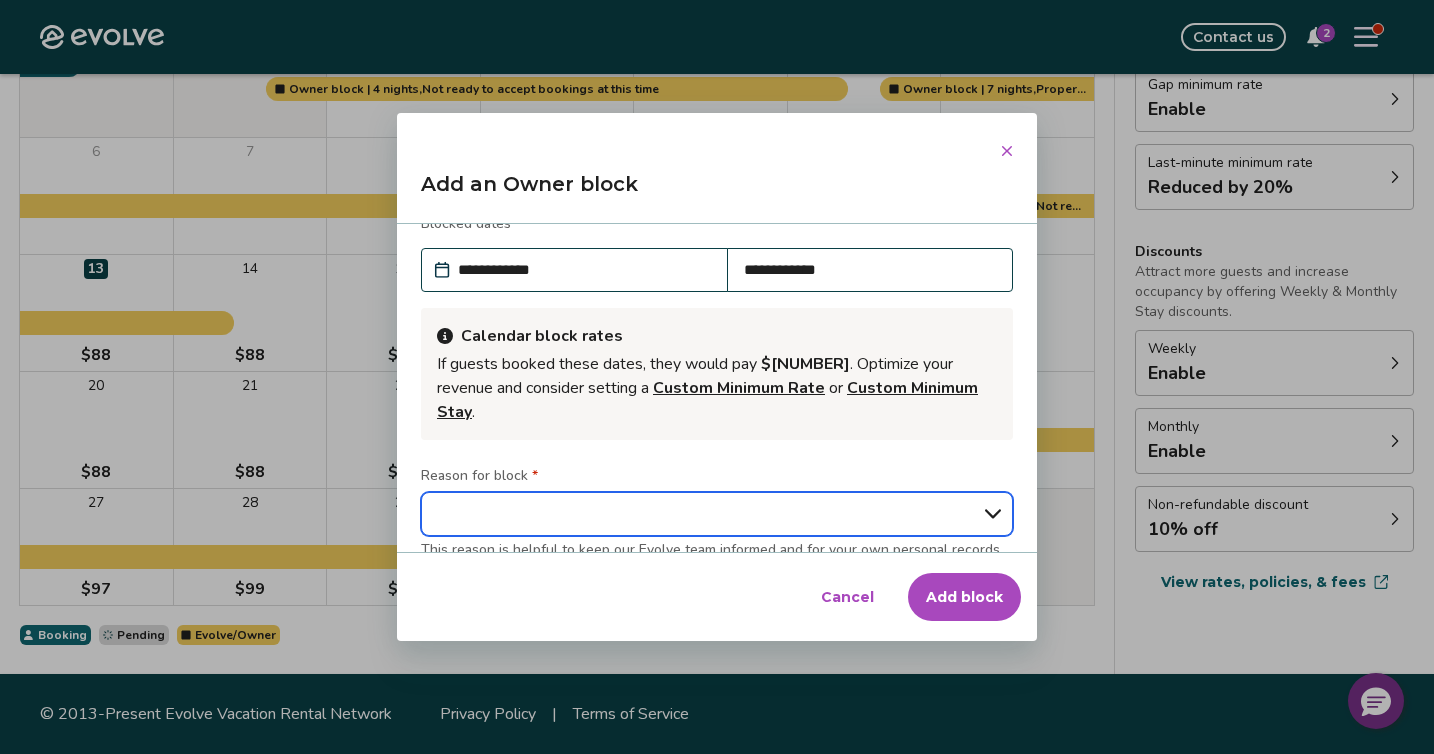 select on "**********" 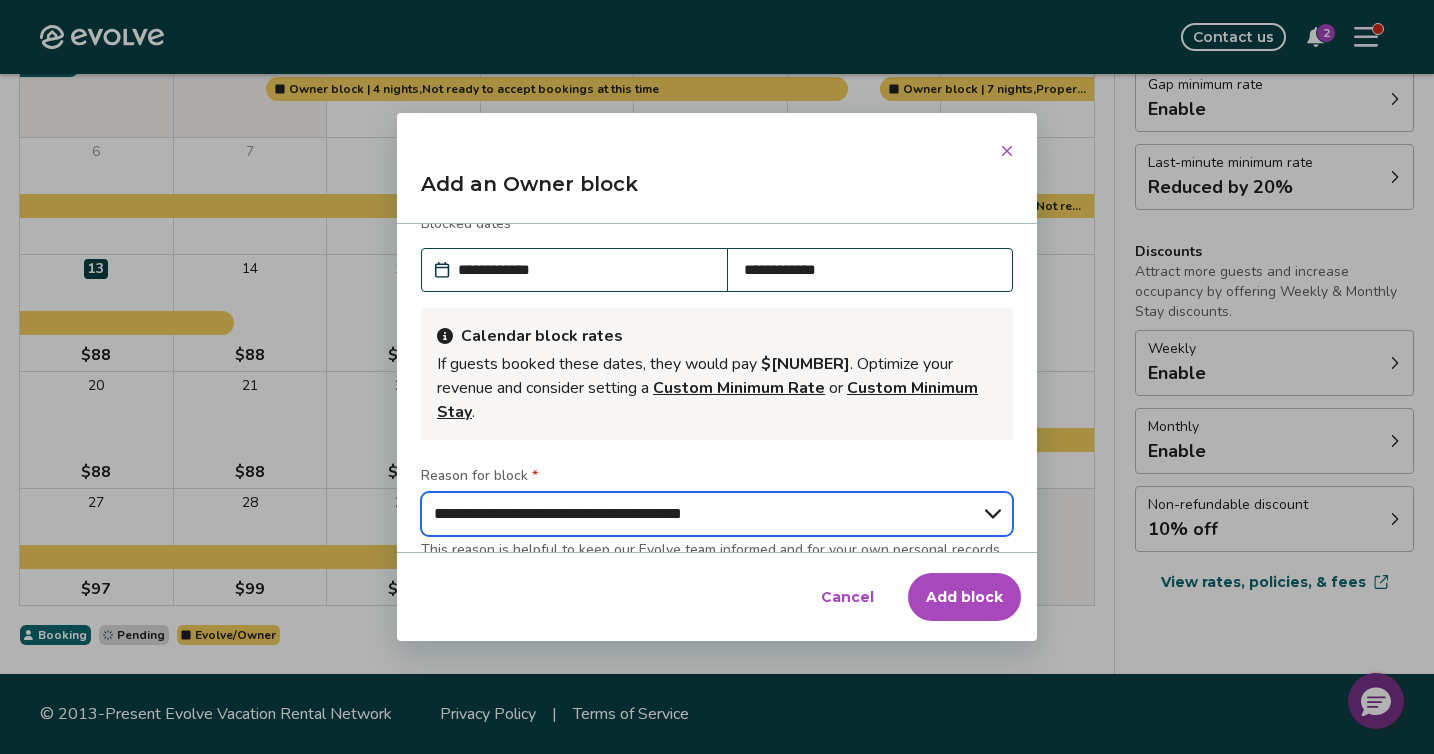 type on "*" 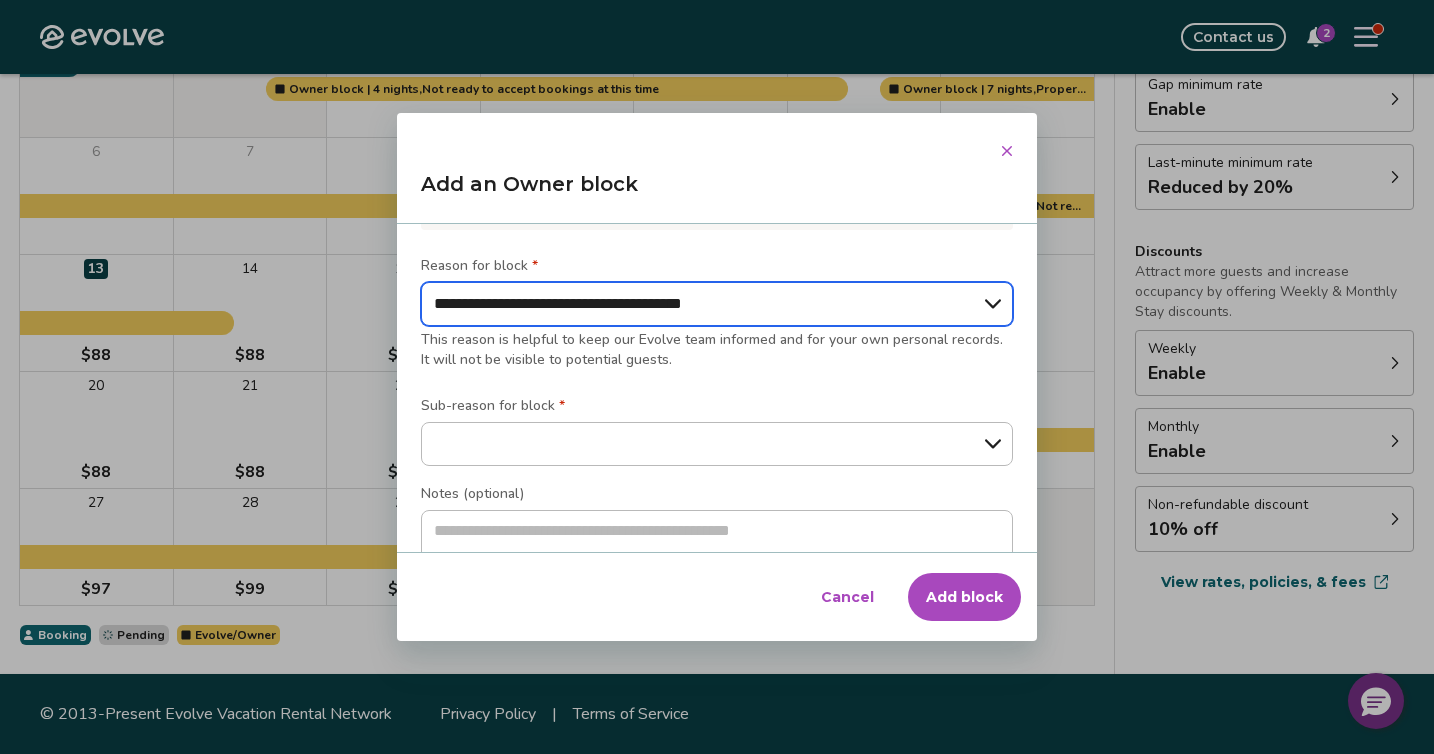 scroll, scrollTop: 249, scrollLeft: 0, axis: vertical 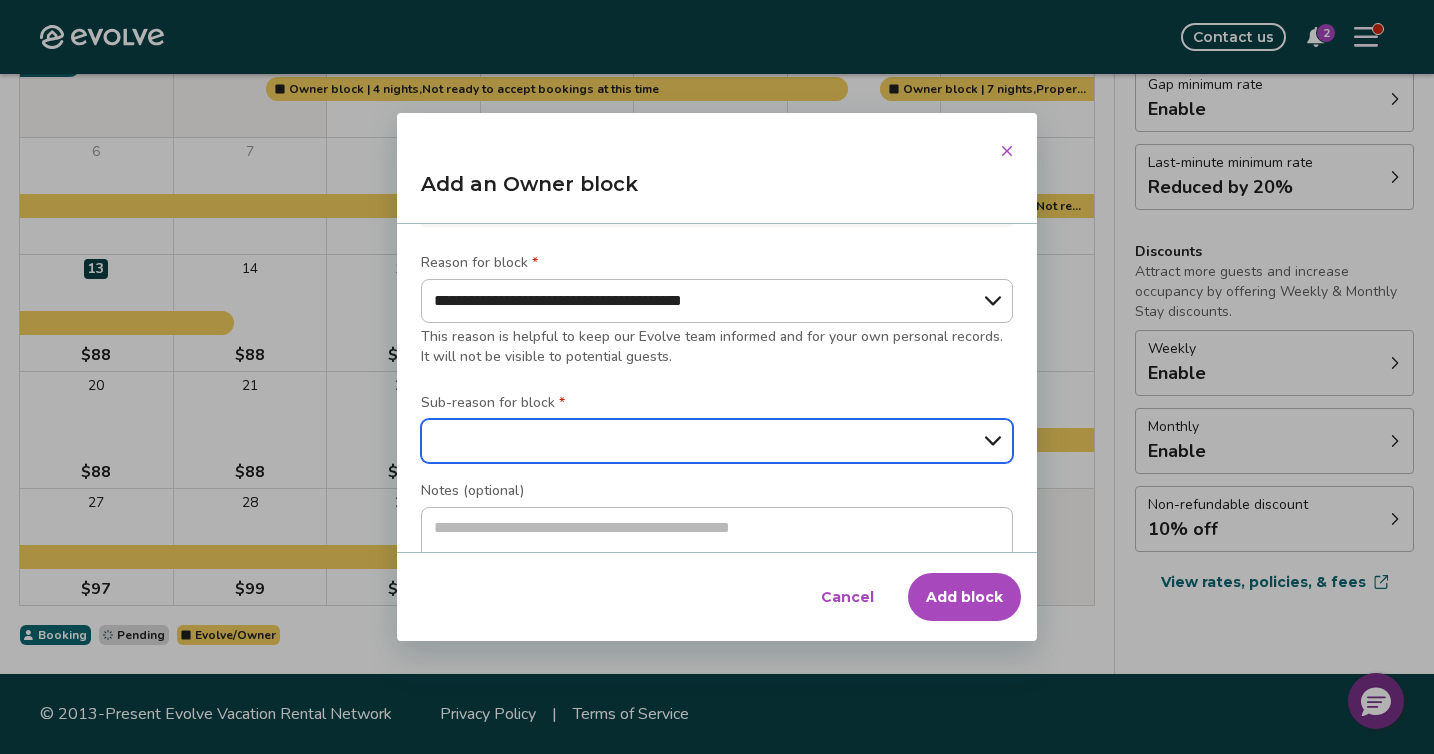 click on "**********" at bounding box center (717, 441) 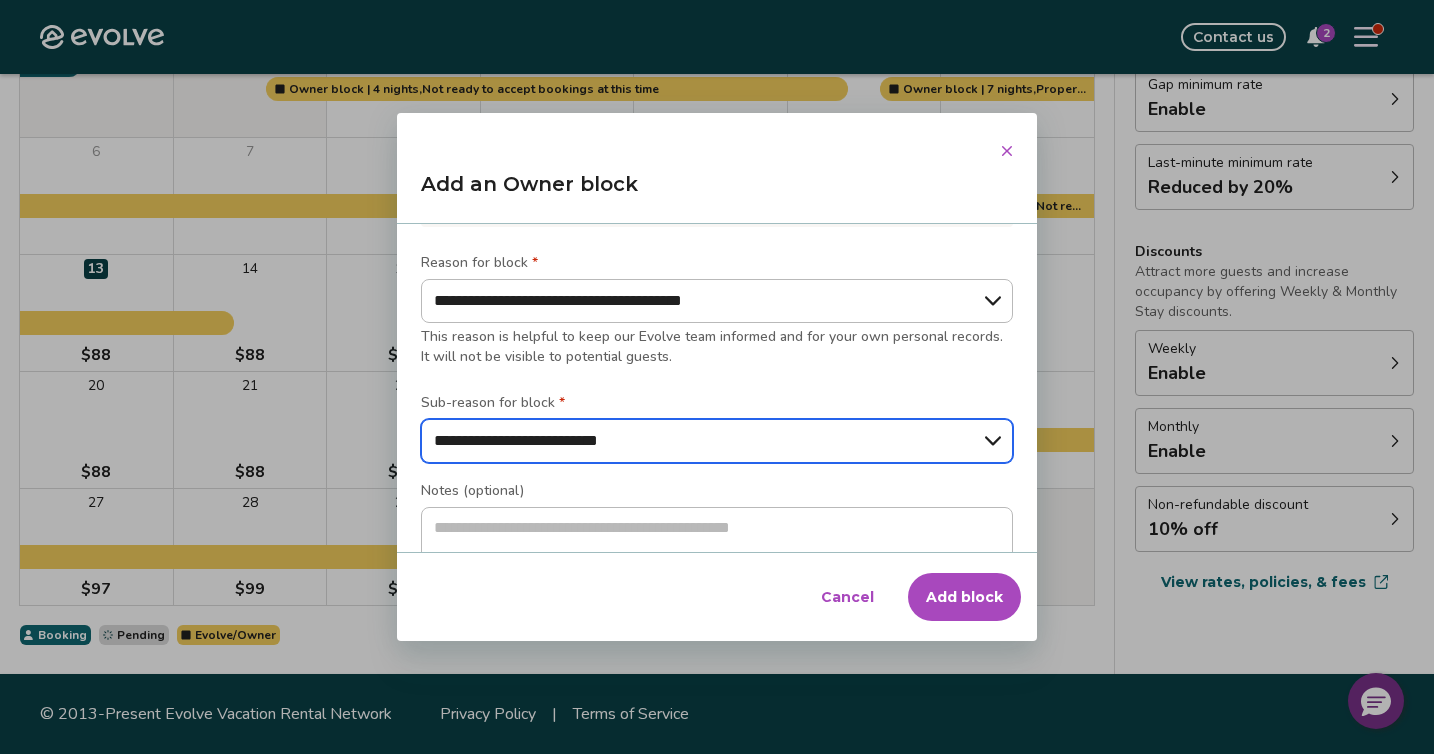 scroll, scrollTop: 278, scrollLeft: 0, axis: vertical 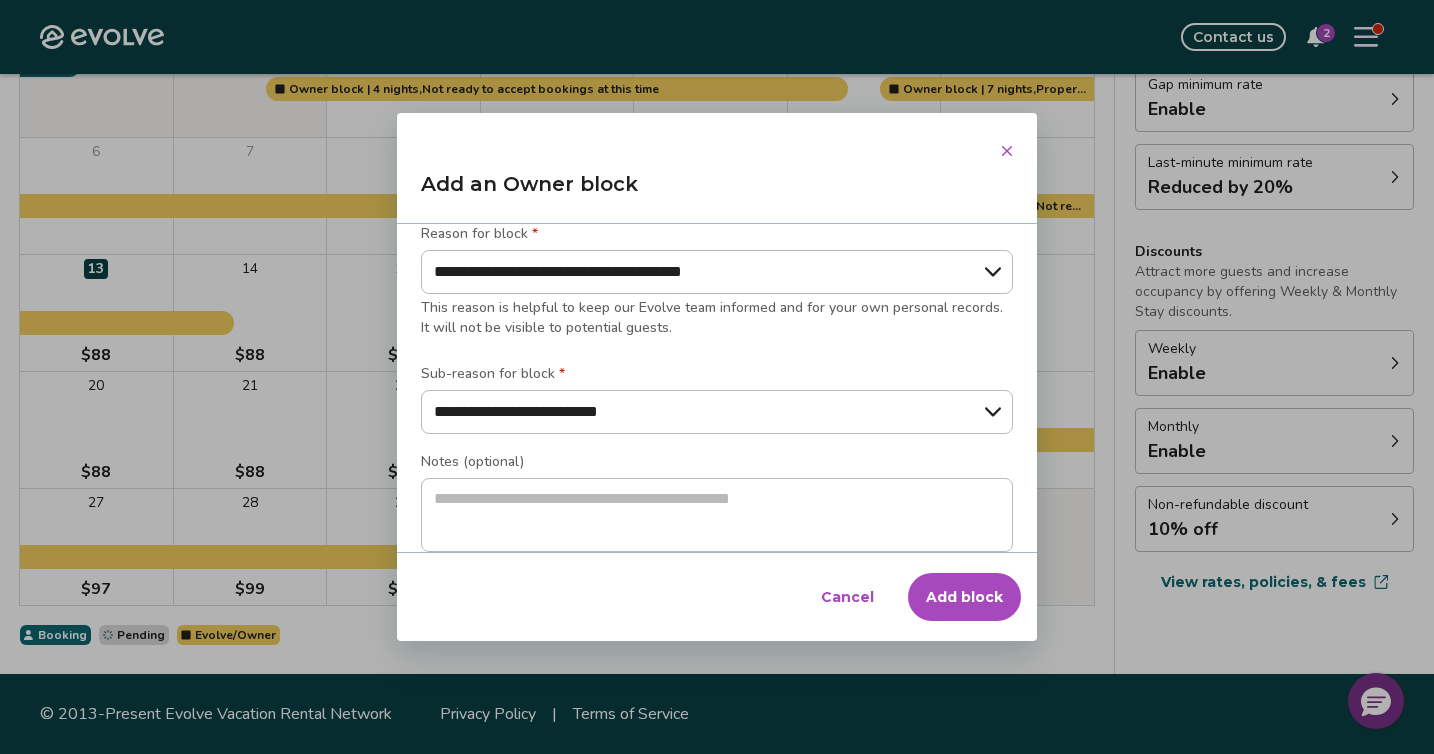click on "Add block" at bounding box center [964, 597] 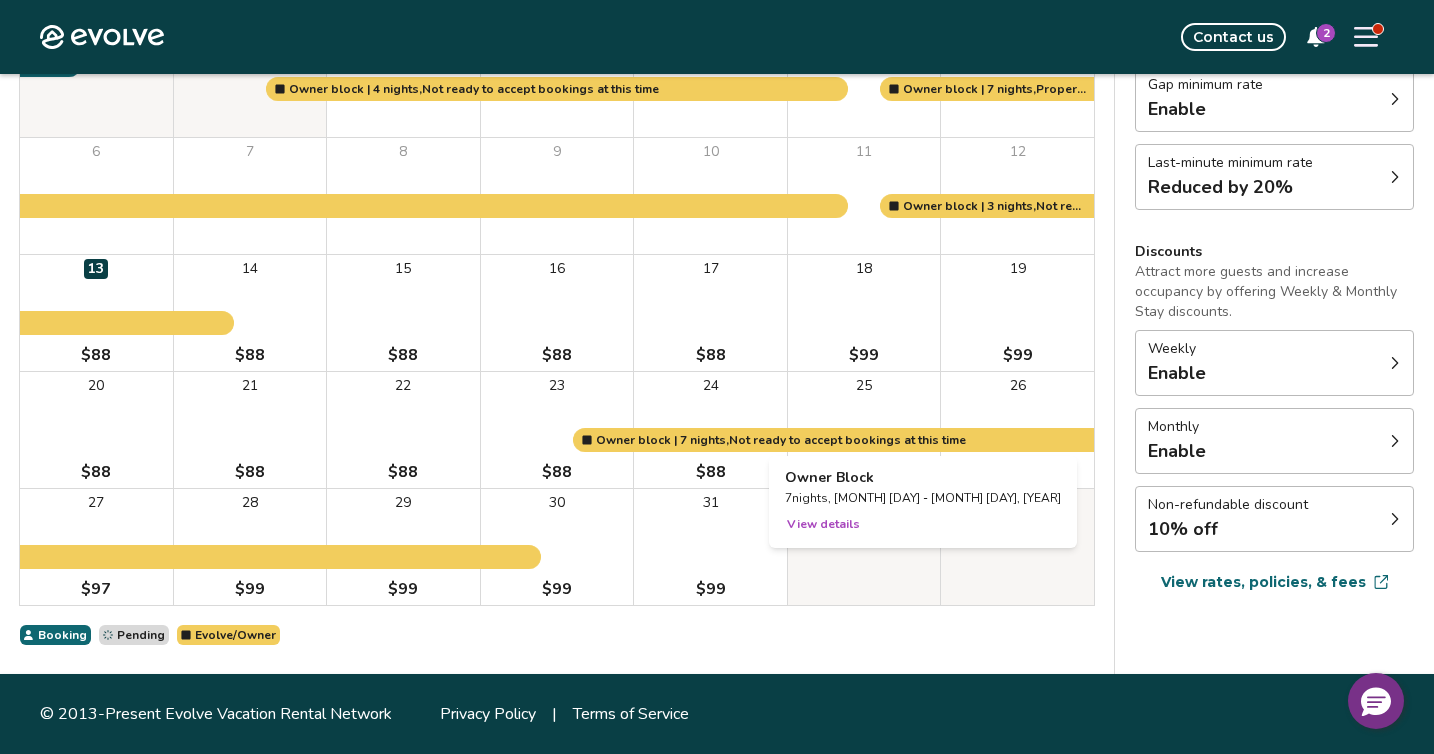 click at bounding box center [864, 430] 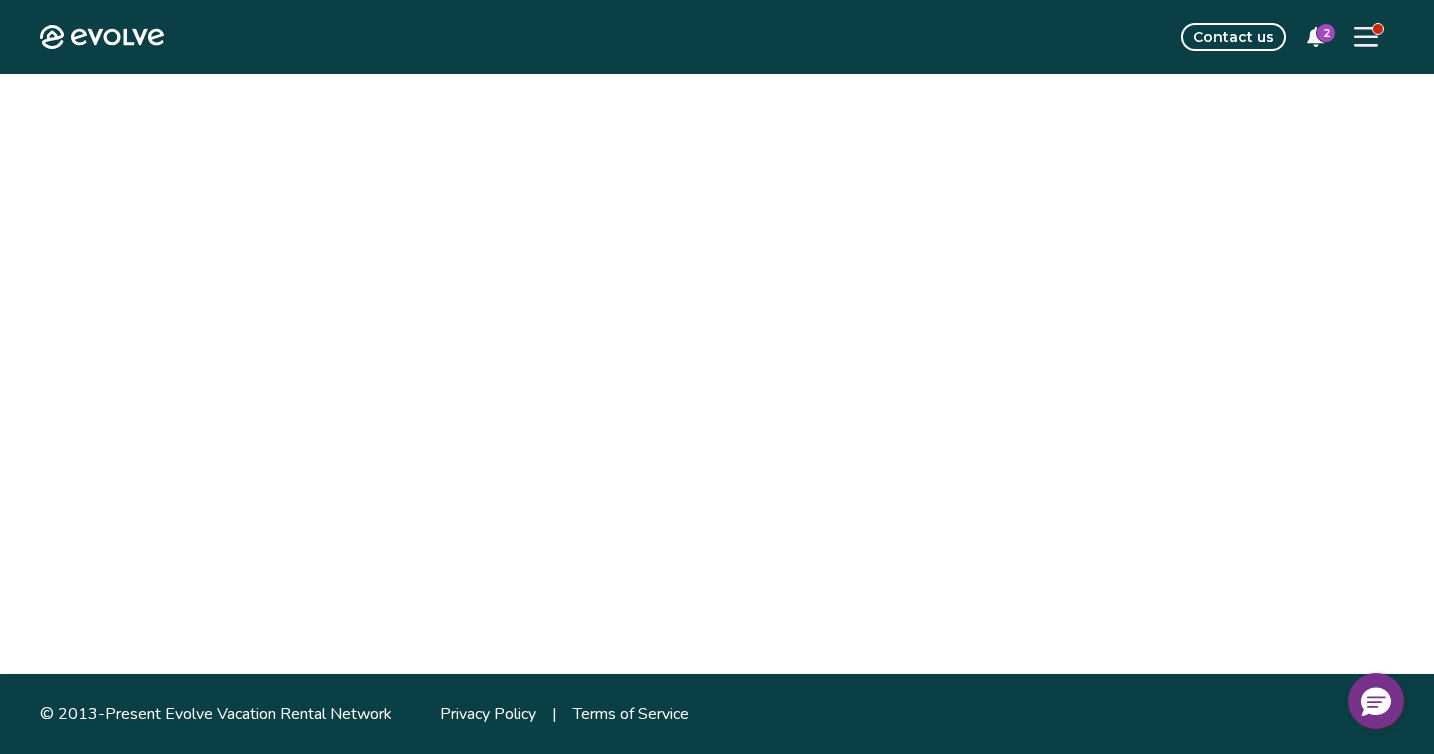 scroll, scrollTop: 0, scrollLeft: 0, axis: both 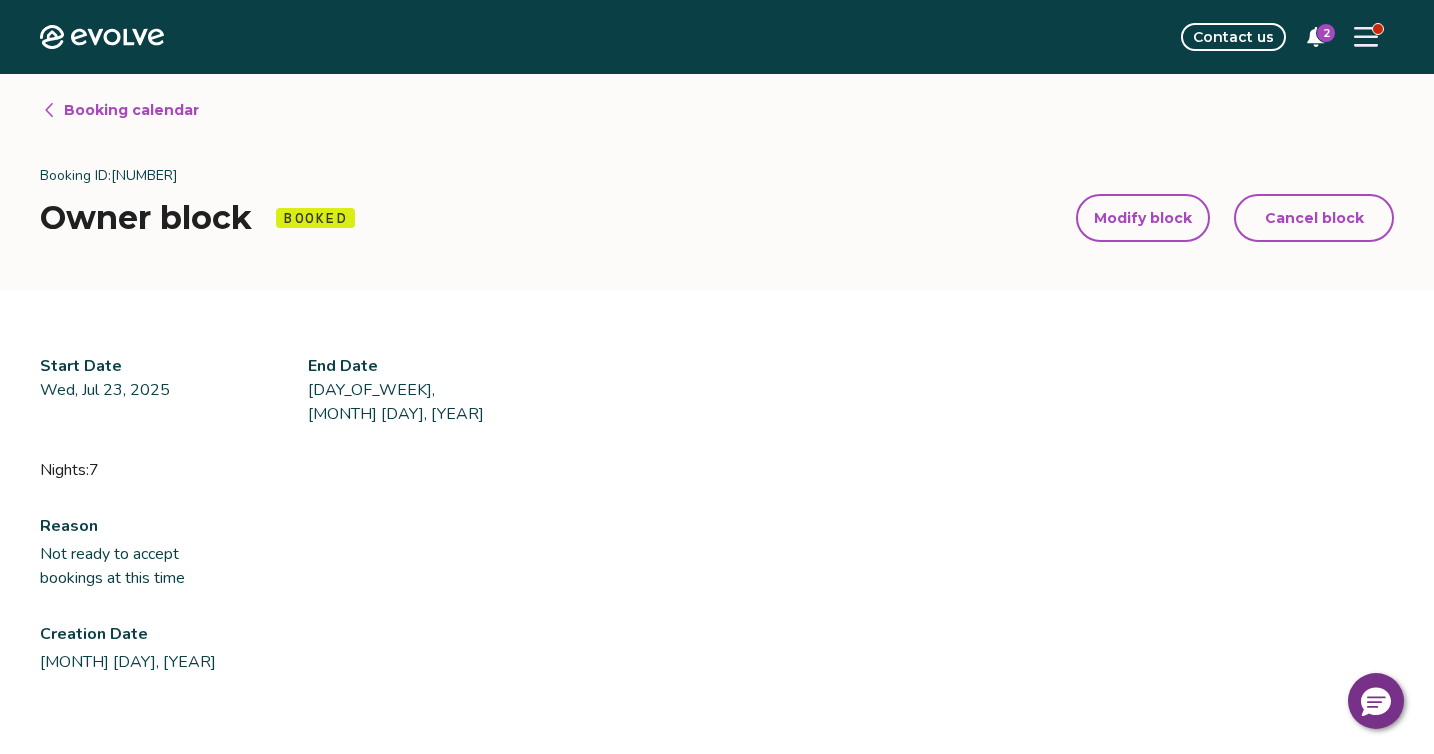 click on "Cancel block" at bounding box center [1314, 218] 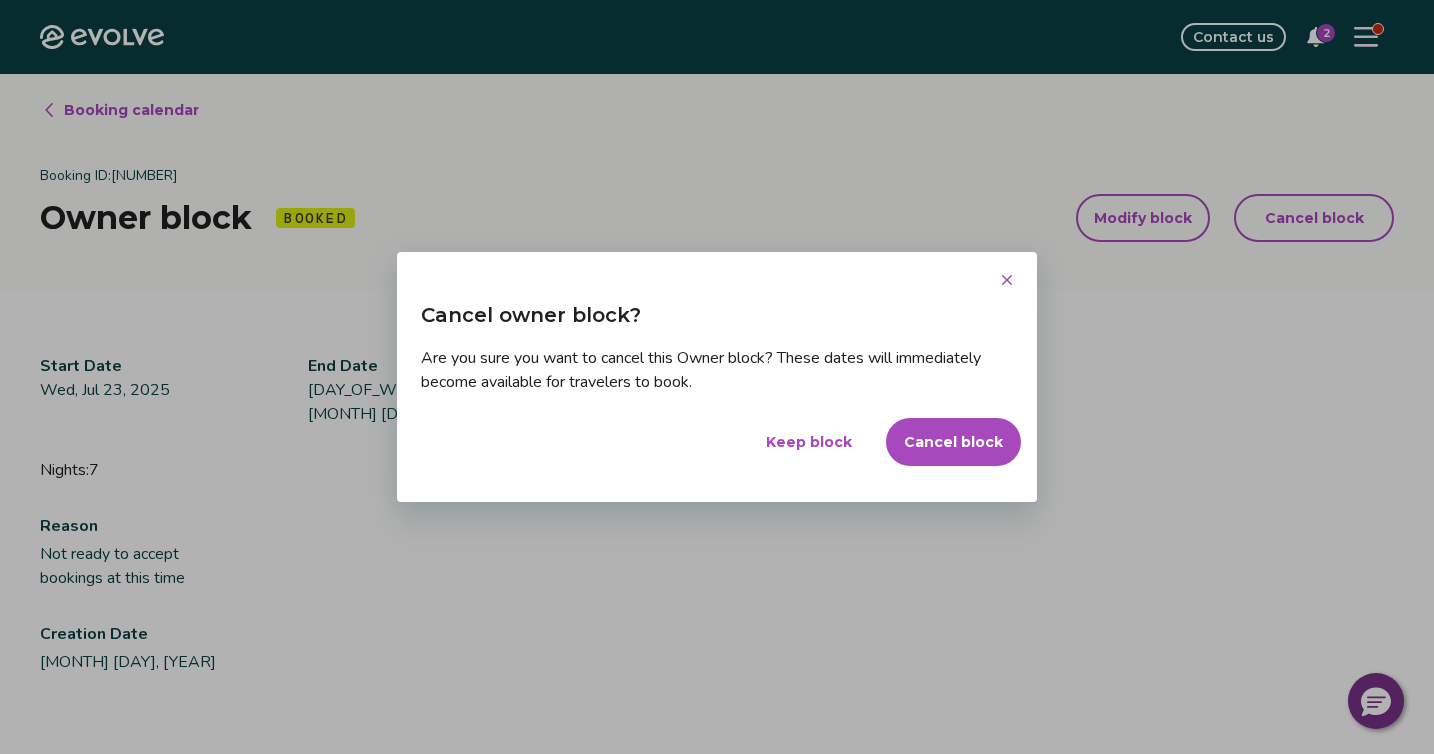 click on "Cancel block" at bounding box center (953, 442) 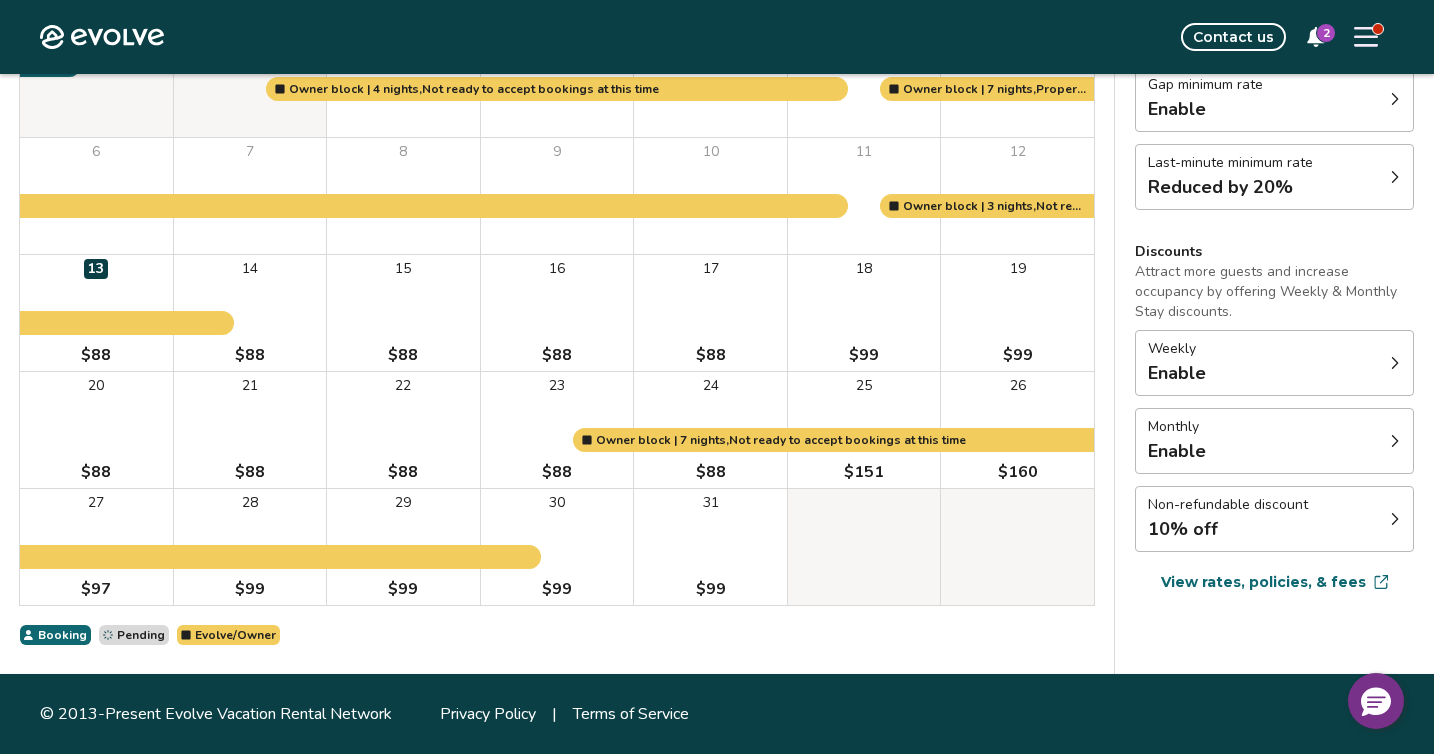 scroll, scrollTop: 0, scrollLeft: 0, axis: both 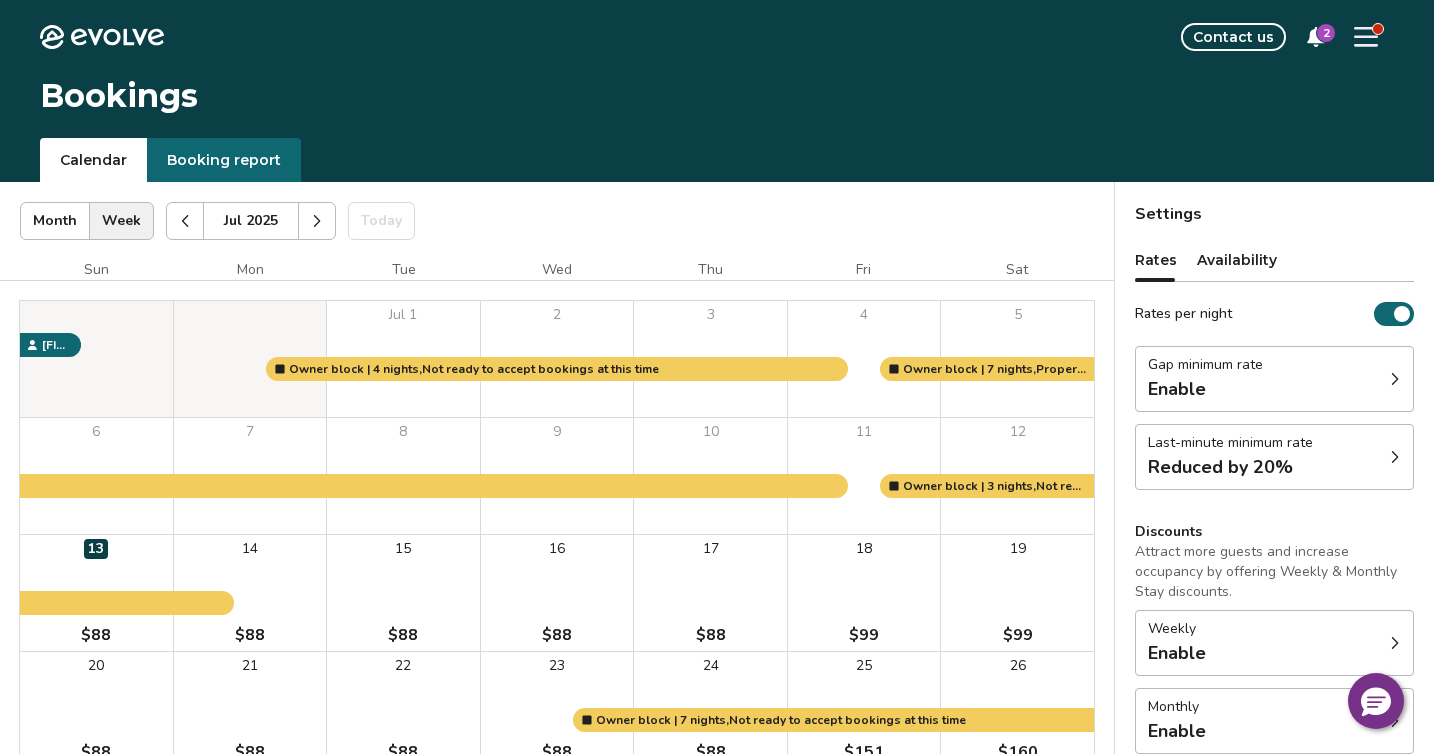 click at bounding box center (317, 221) 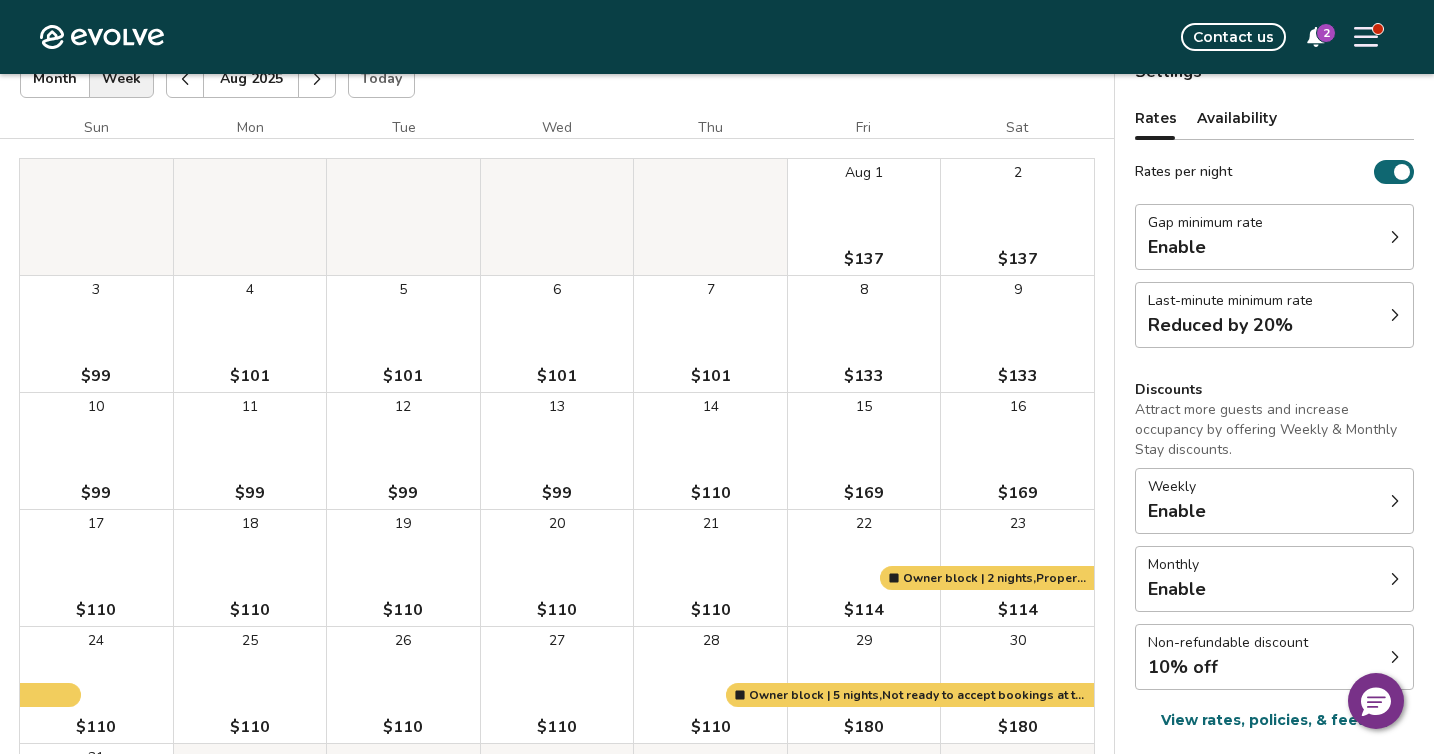 scroll, scrollTop: 129, scrollLeft: 0, axis: vertical 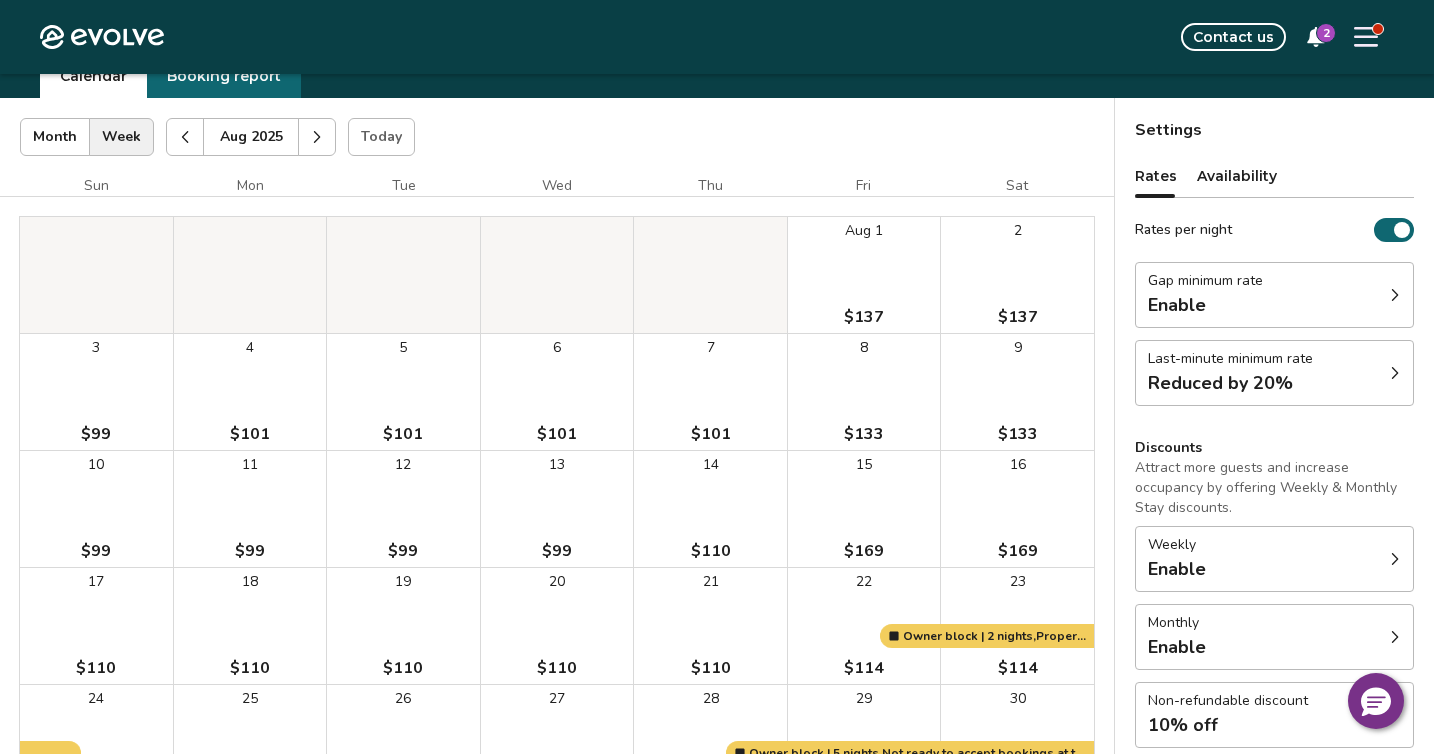 click on "[NUMBER] $101" at bounding box center (250, 392) 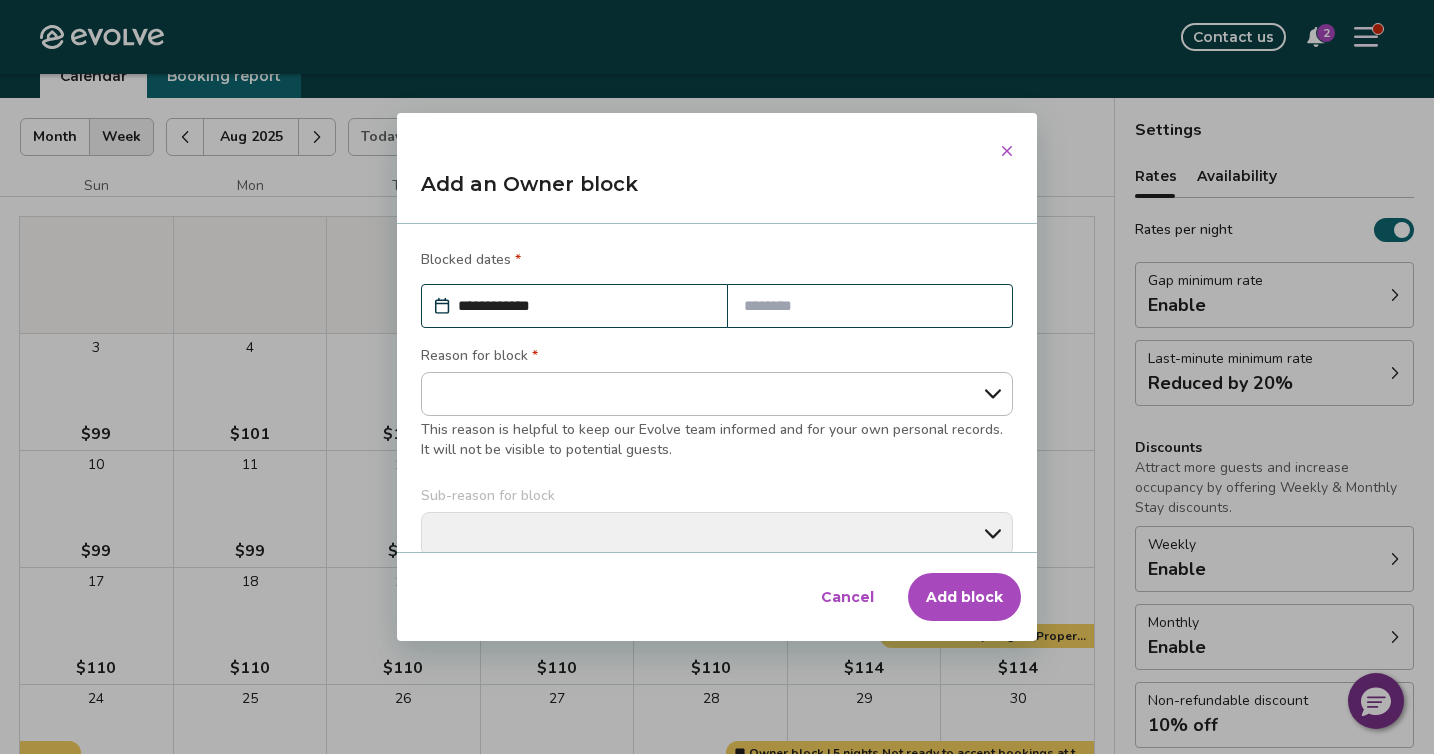 click on "**********" at bounding box center (584, 306) 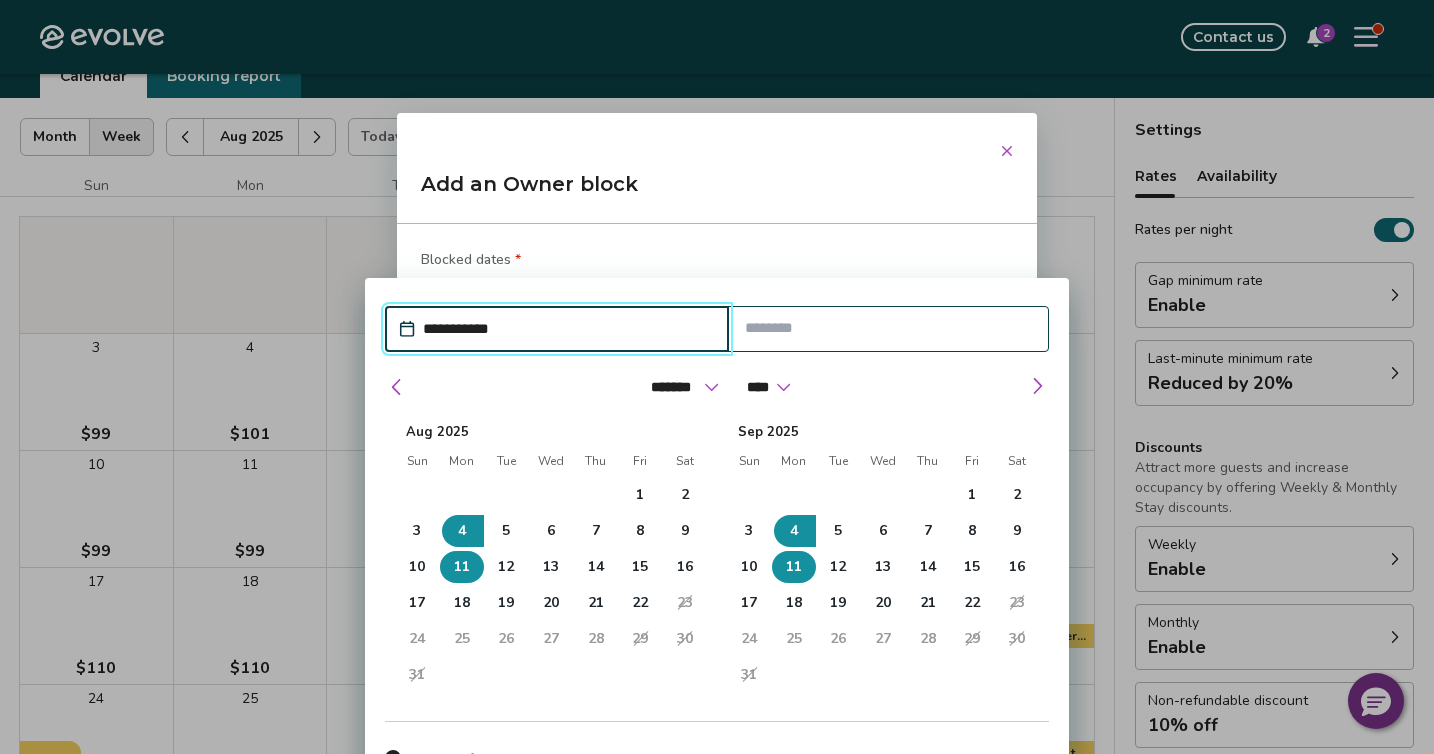 click on "11" at bounding box center [462, 567] 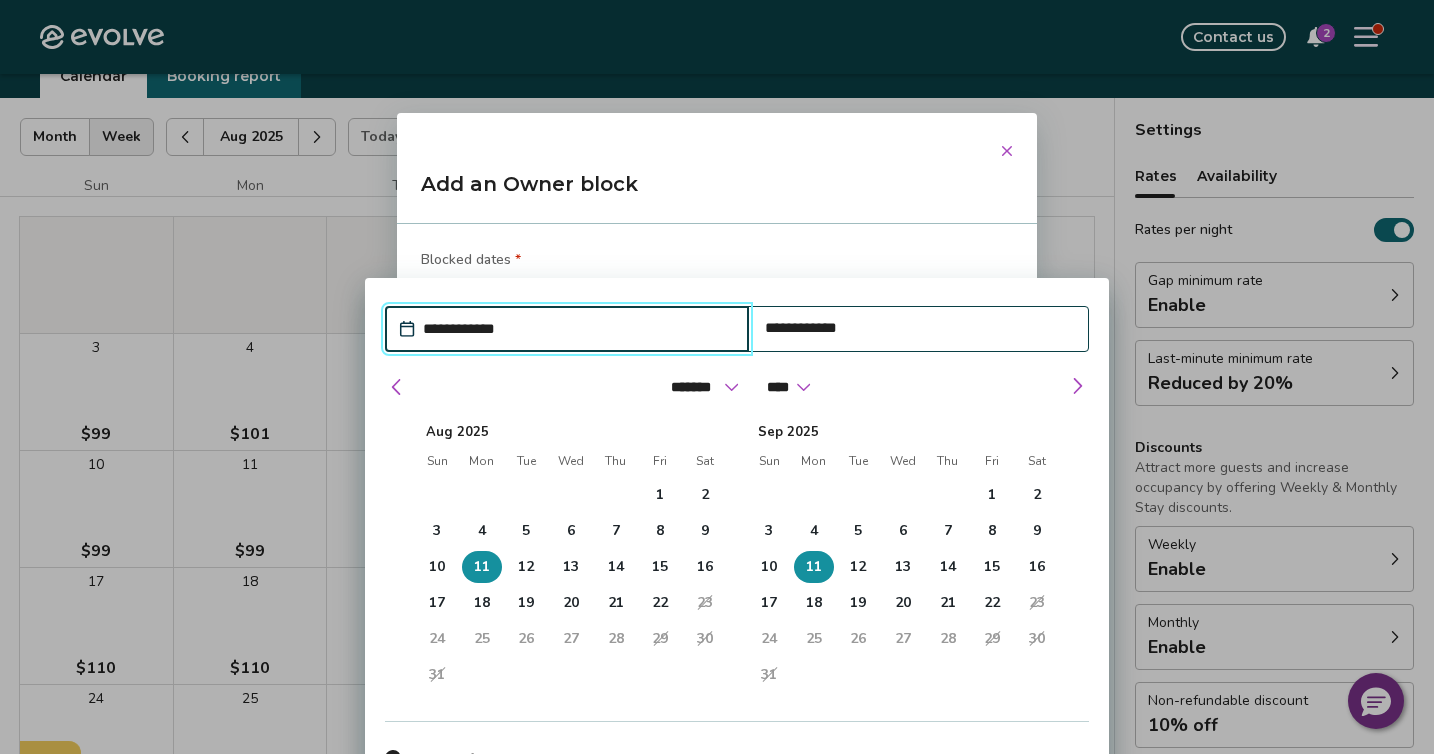 click on "**********" at bounding box center [577, 329] 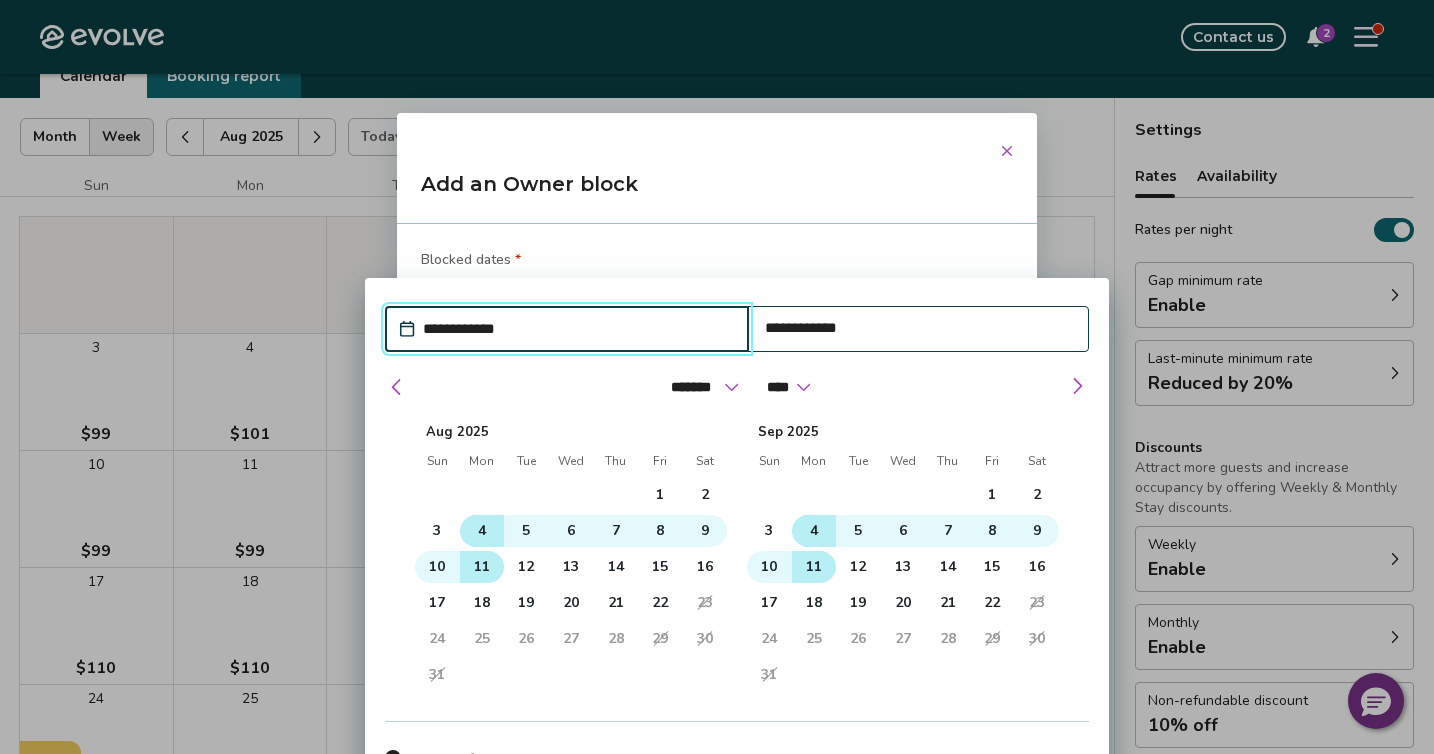 click on "4" at bounding box center (482, 531) 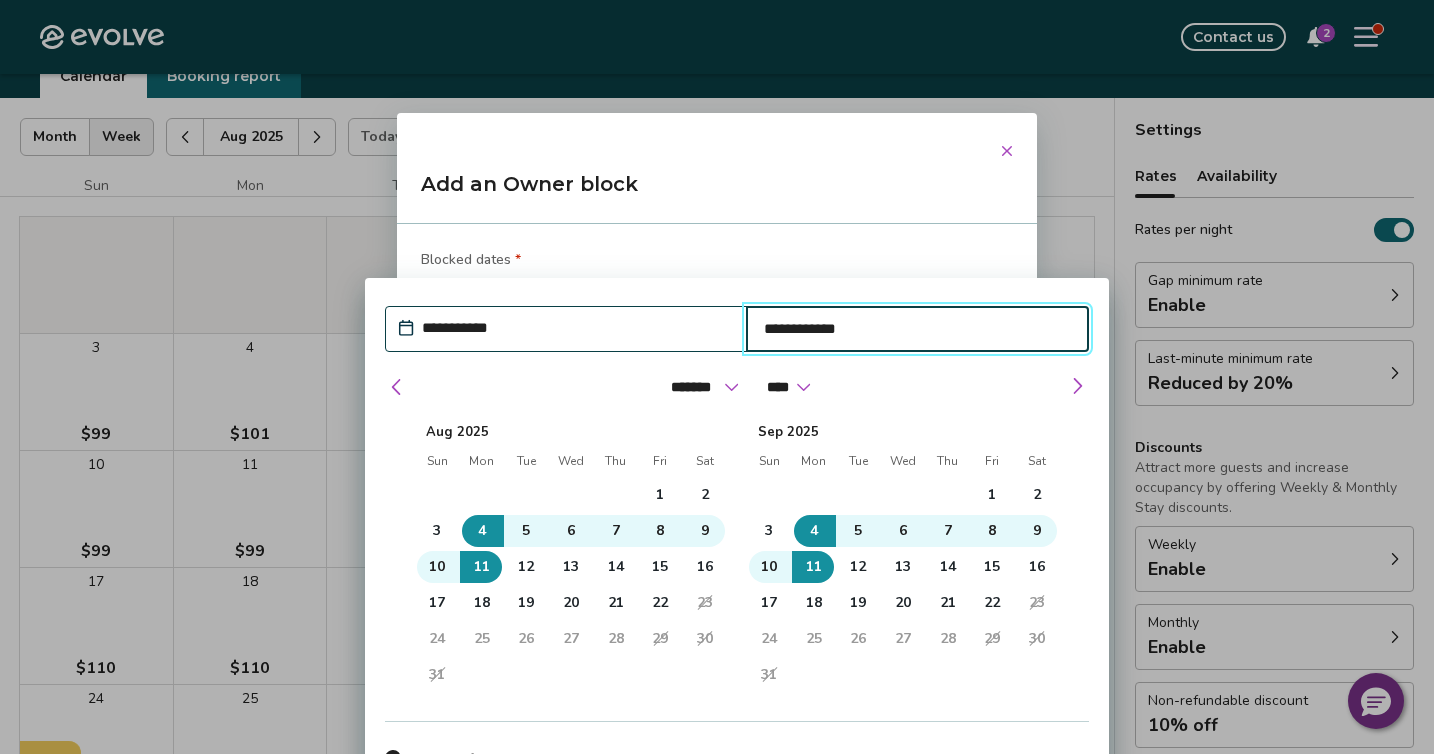 type on "*" 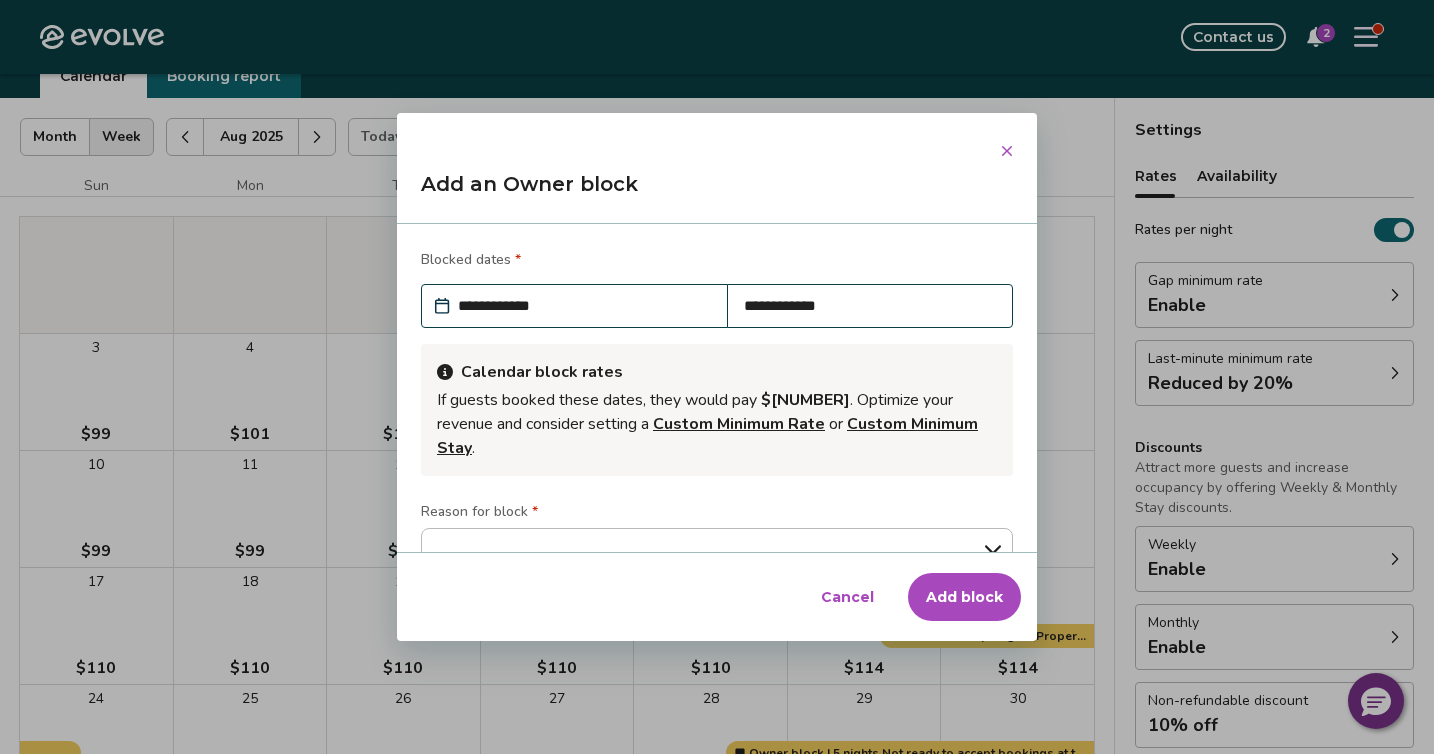 click on "**********" at bounding box center (717, 377) 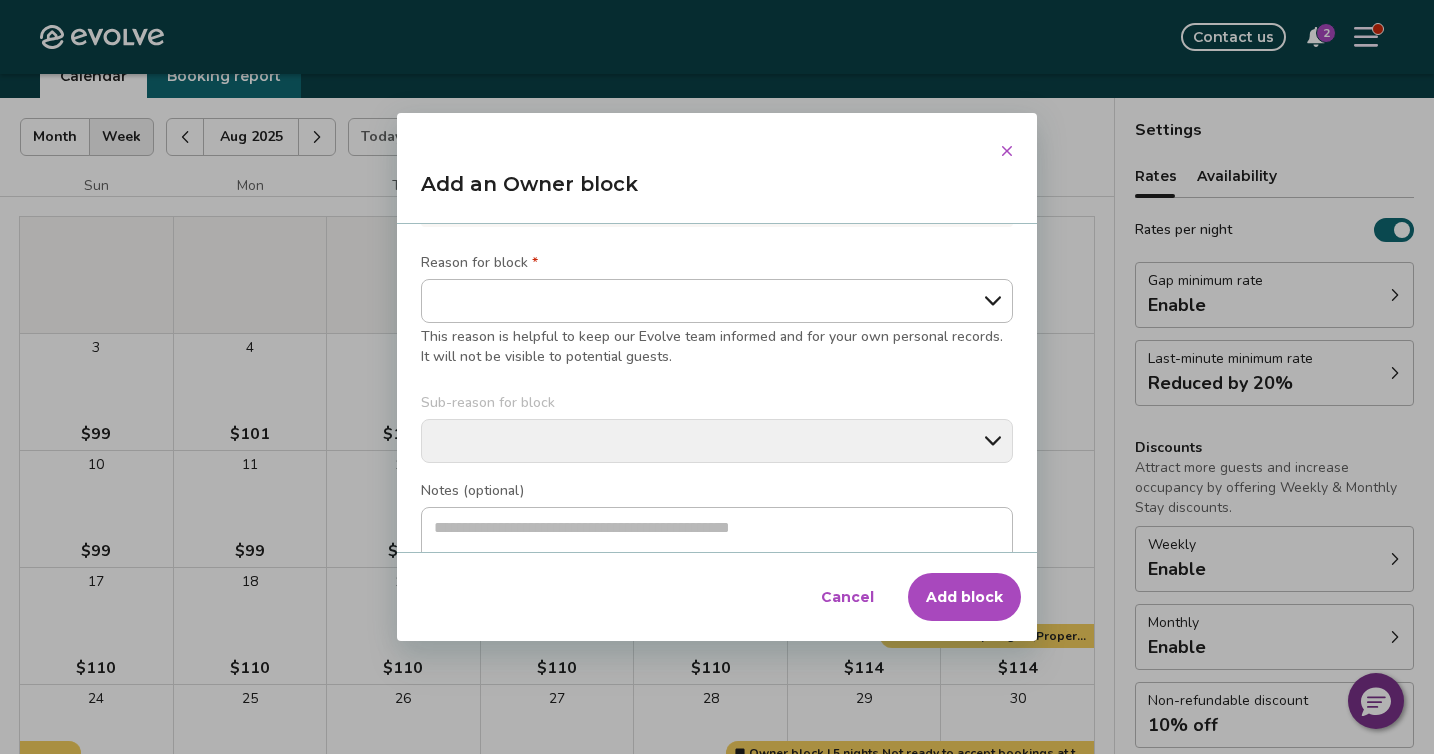 scroll, scrollTop: 250, scrollLeft: 0, axis: vertical 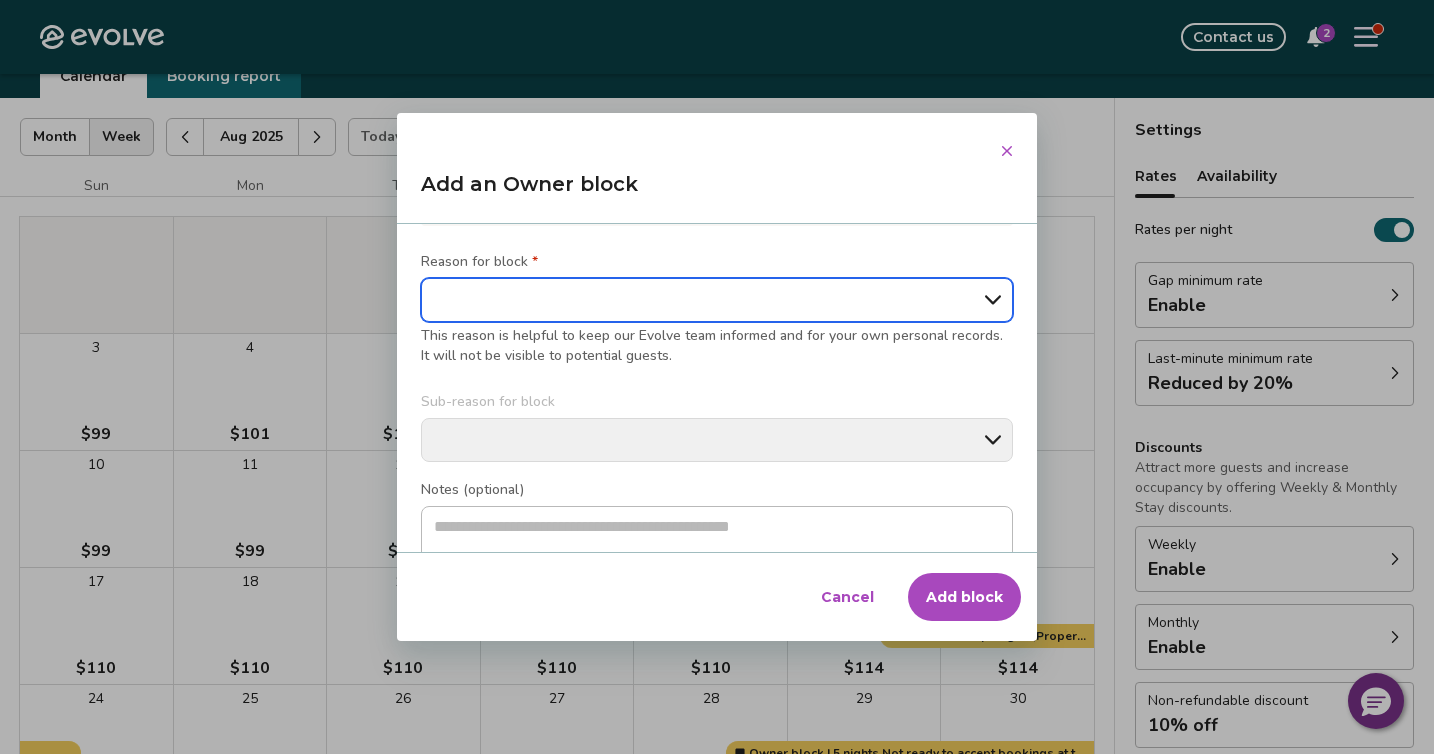 click on "**********" at bounding box center [717, 300] 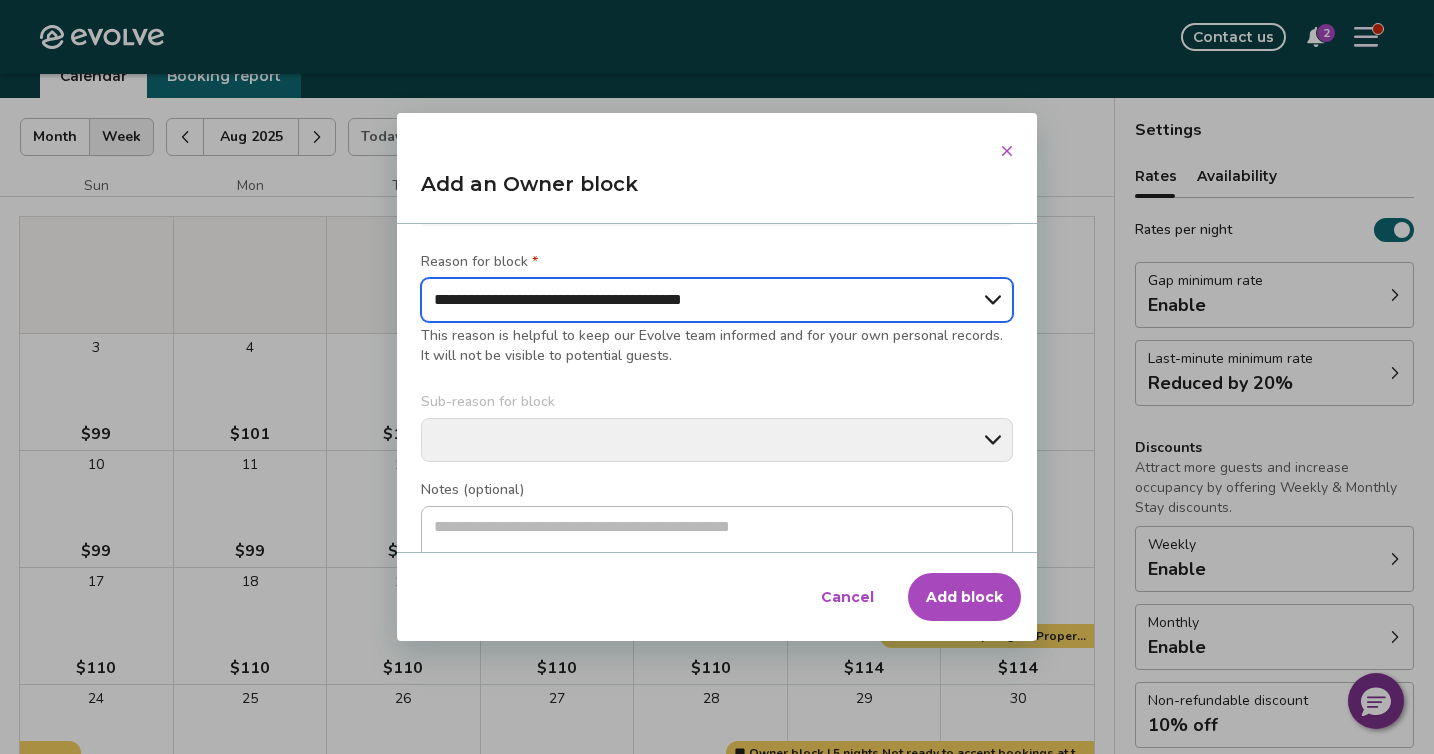 type on "*" 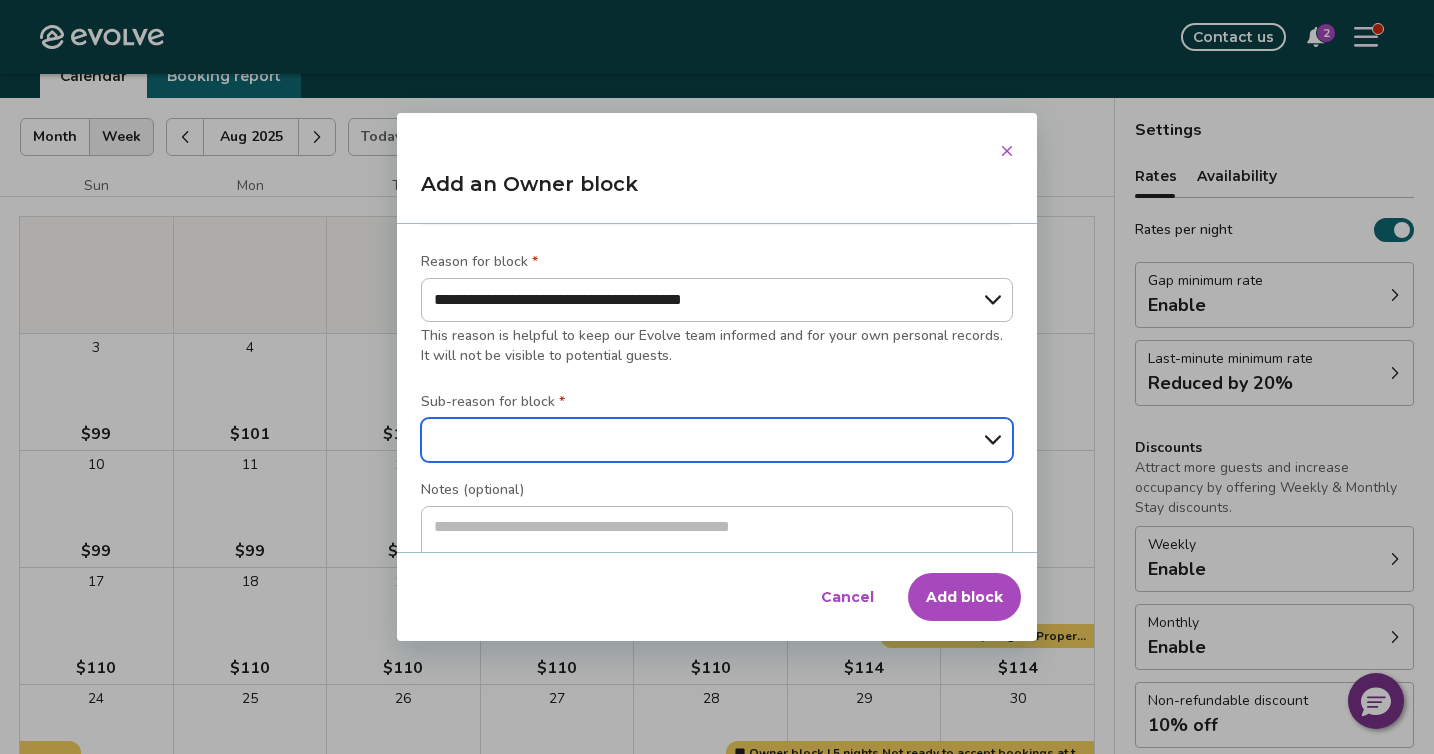 click on "**********" at bounding box center [717, 440] 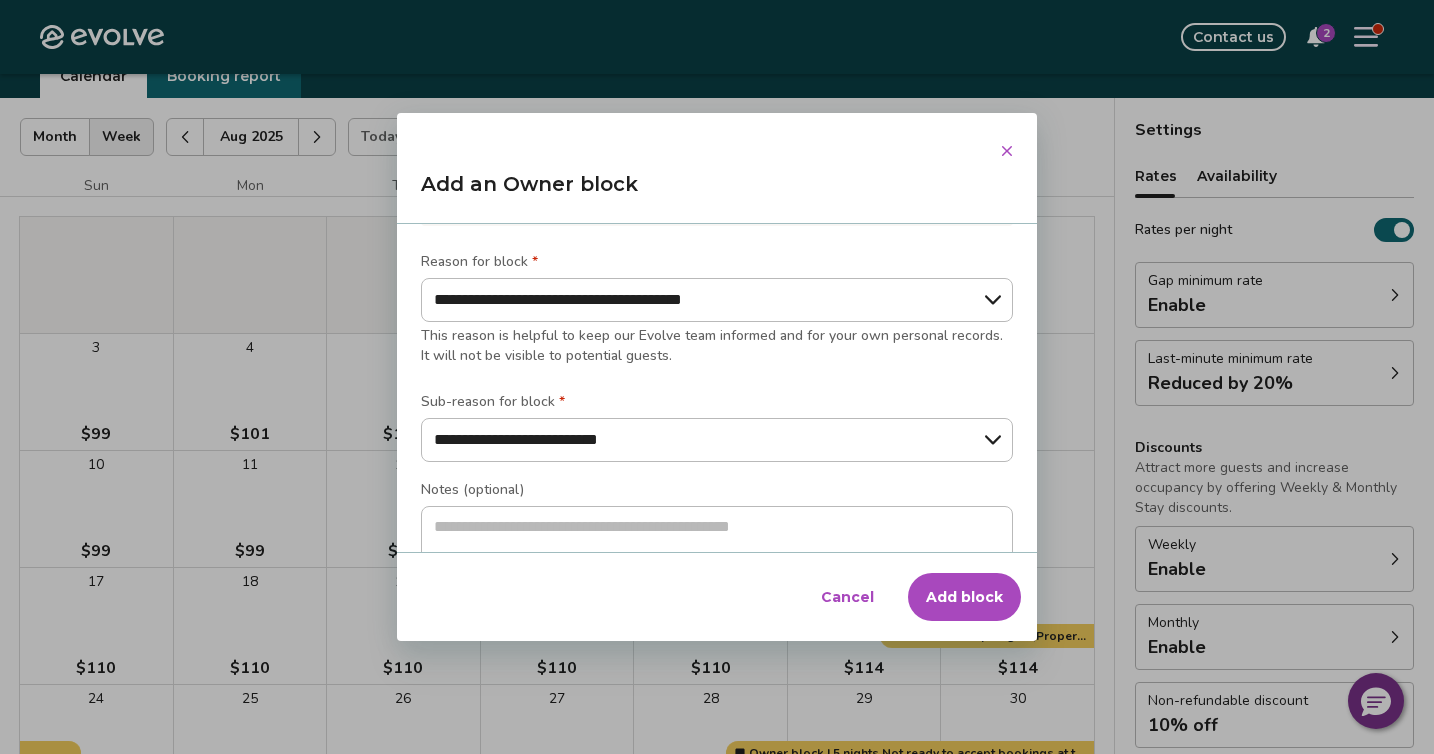 click on "Add block" at bounding box center (964, 597) 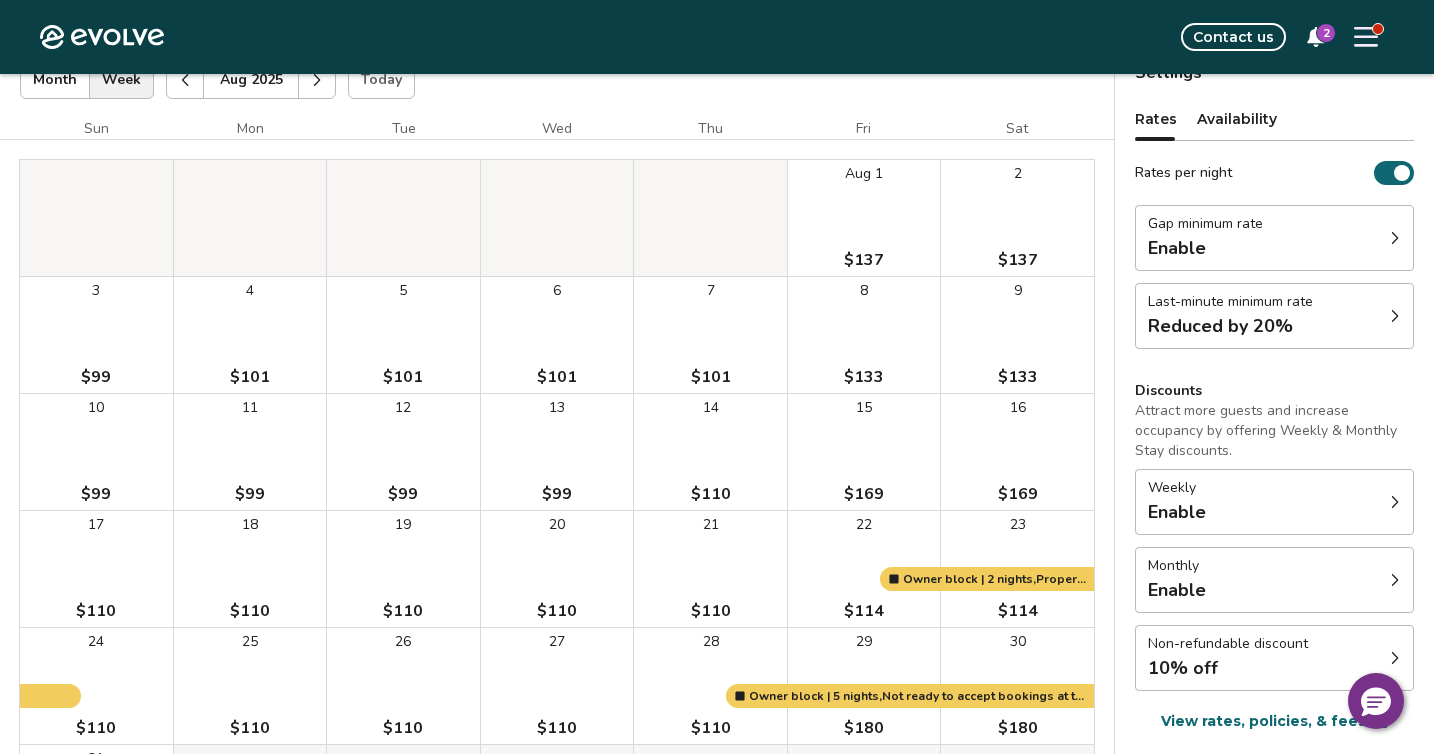 scroll, scrollTop: 143, scrollLeft: 0, axis: vertical 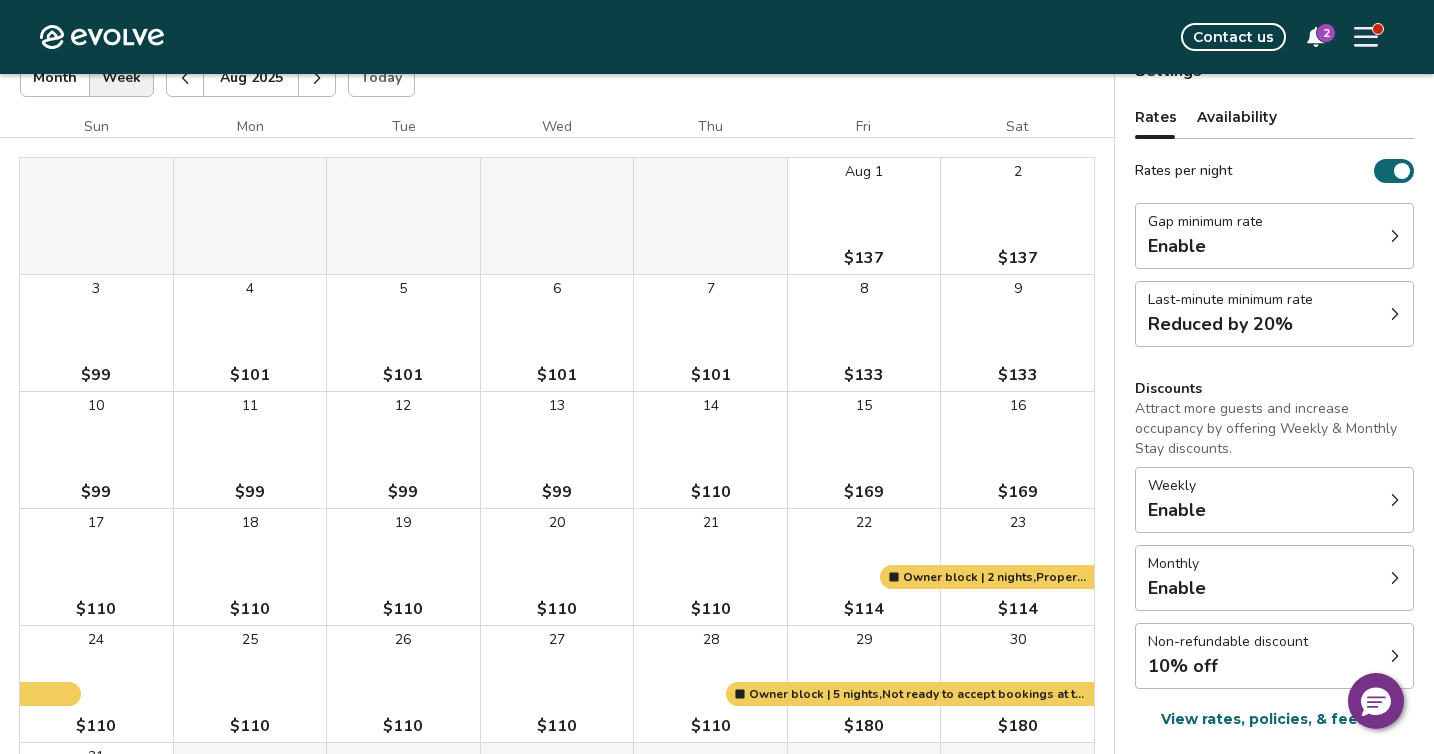 click on "[NUMBER] $101" at bounding box center (250, 333) 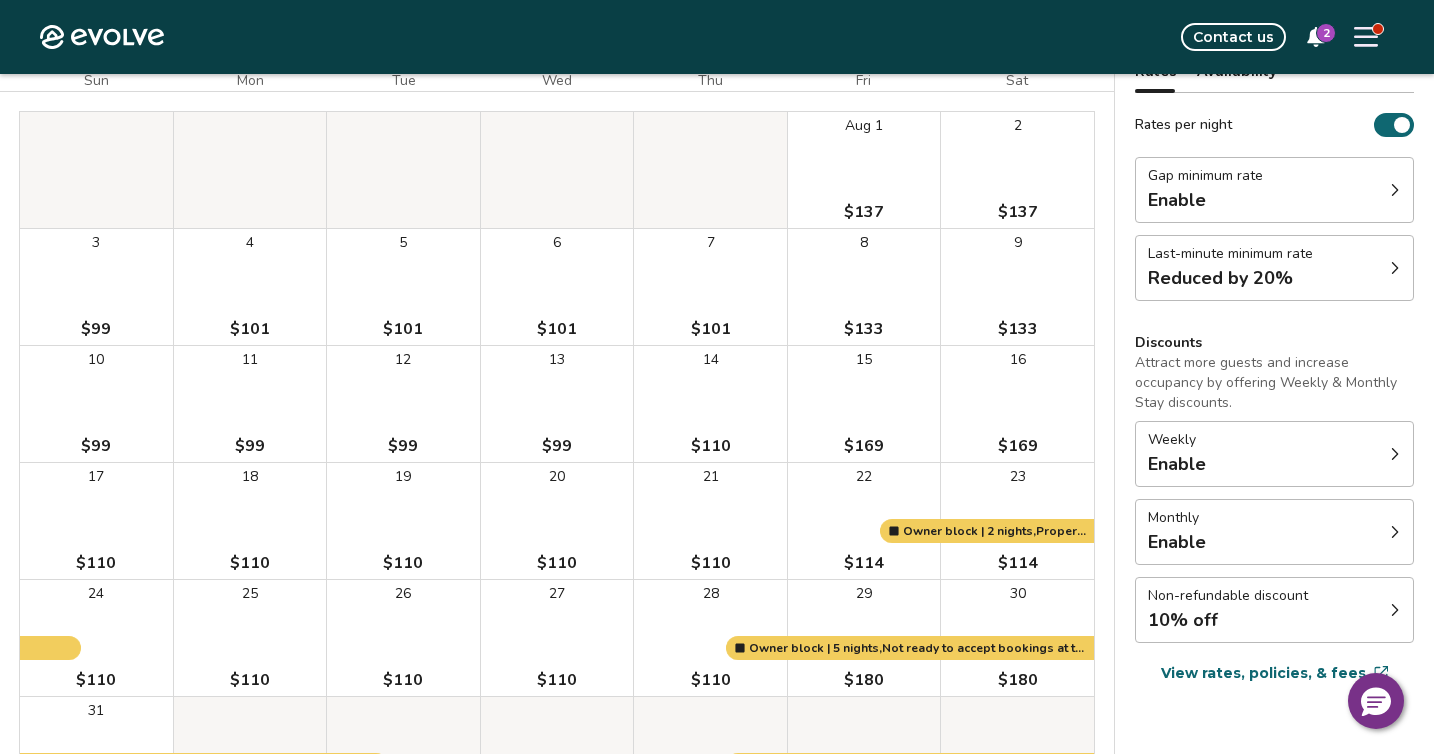 scroll, scrollTop: 0, scrollLeft: 0, axis: both 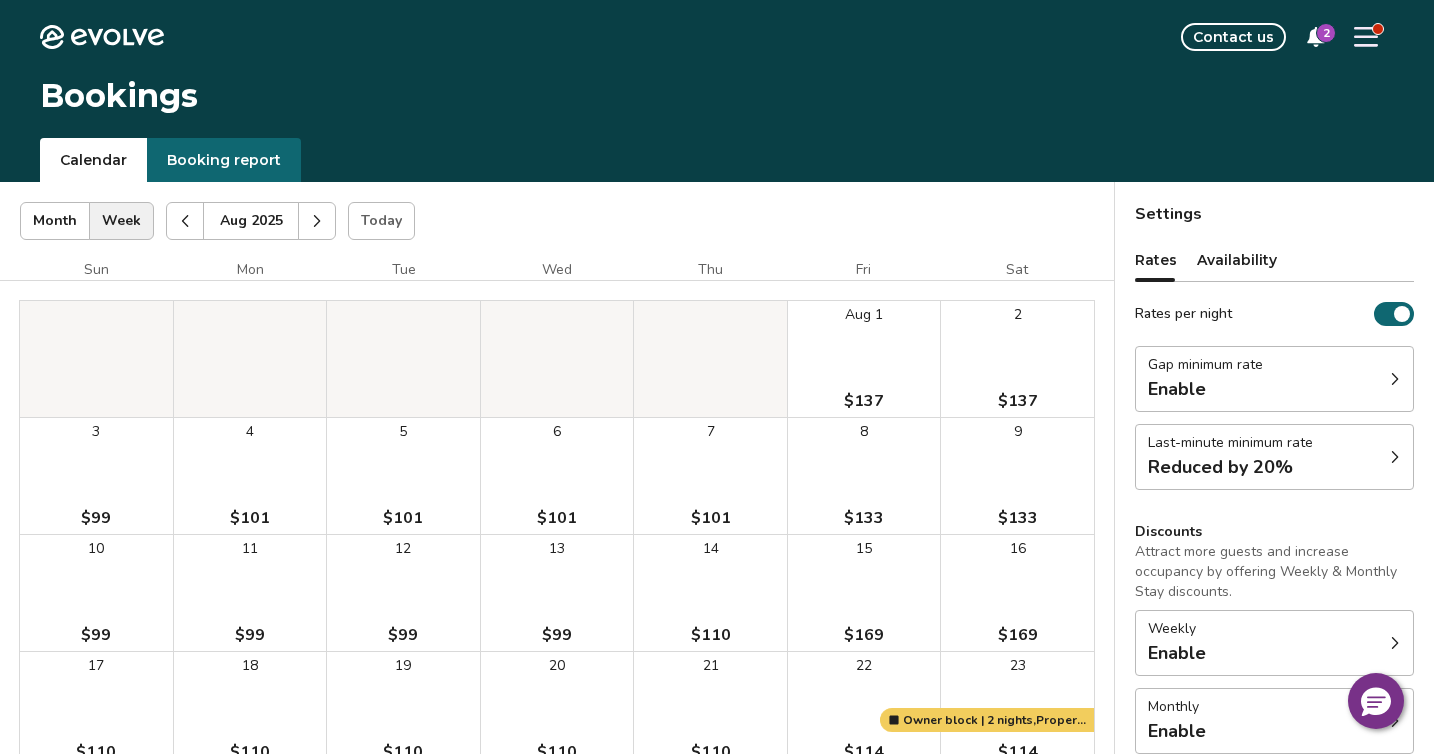 click on "Availability" at bounding box center [1237, 260] 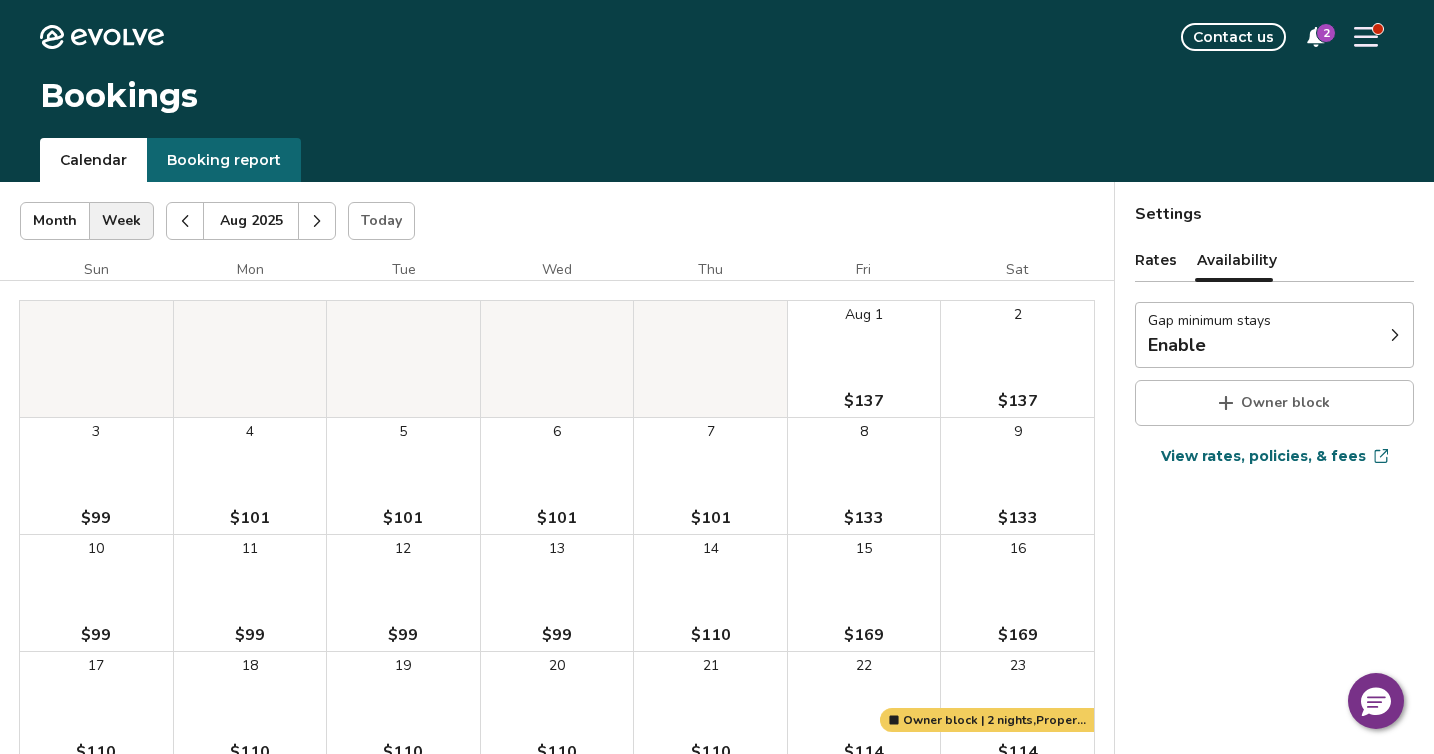 click on "Owner block" at bounding box center [1285, 403] 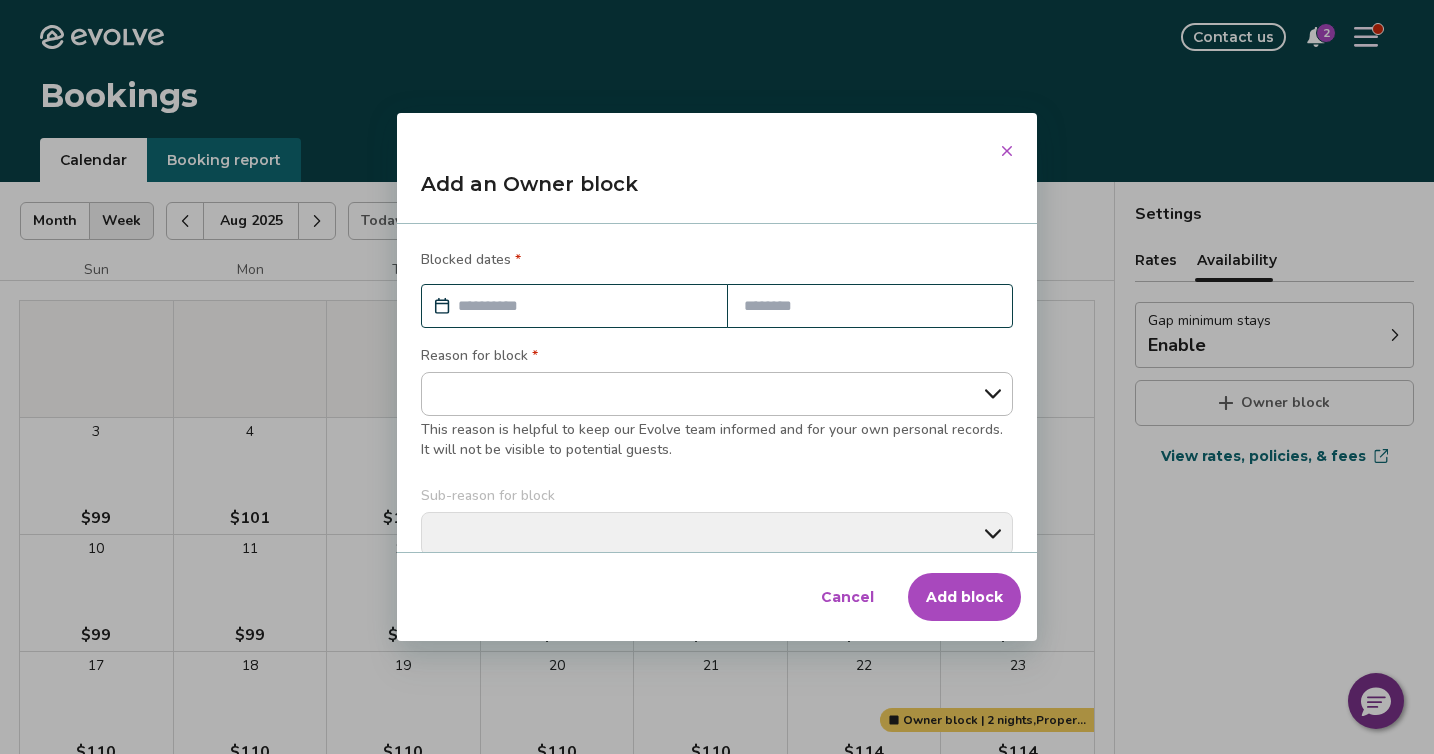 click at bounding box center (584, 306) 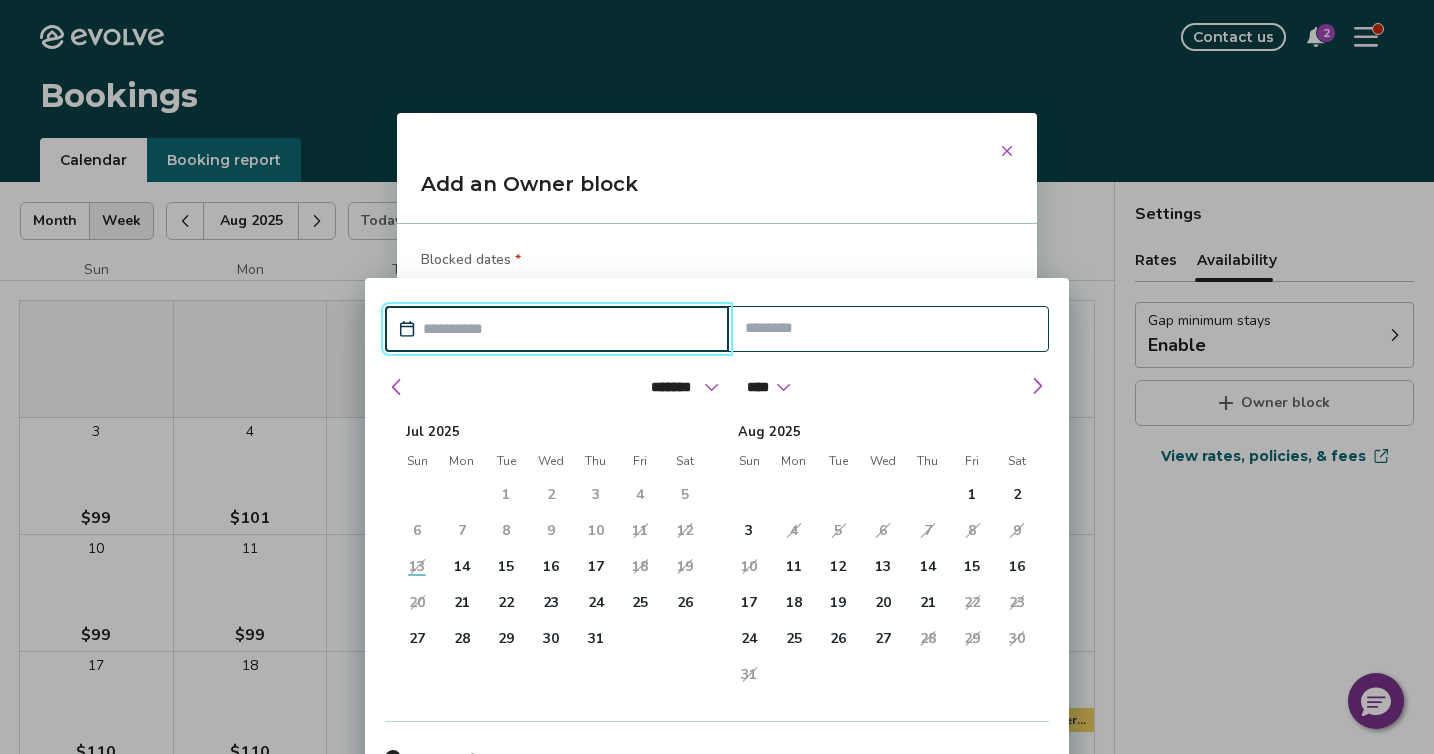 click on "**********" at bounding box center (717, 377) 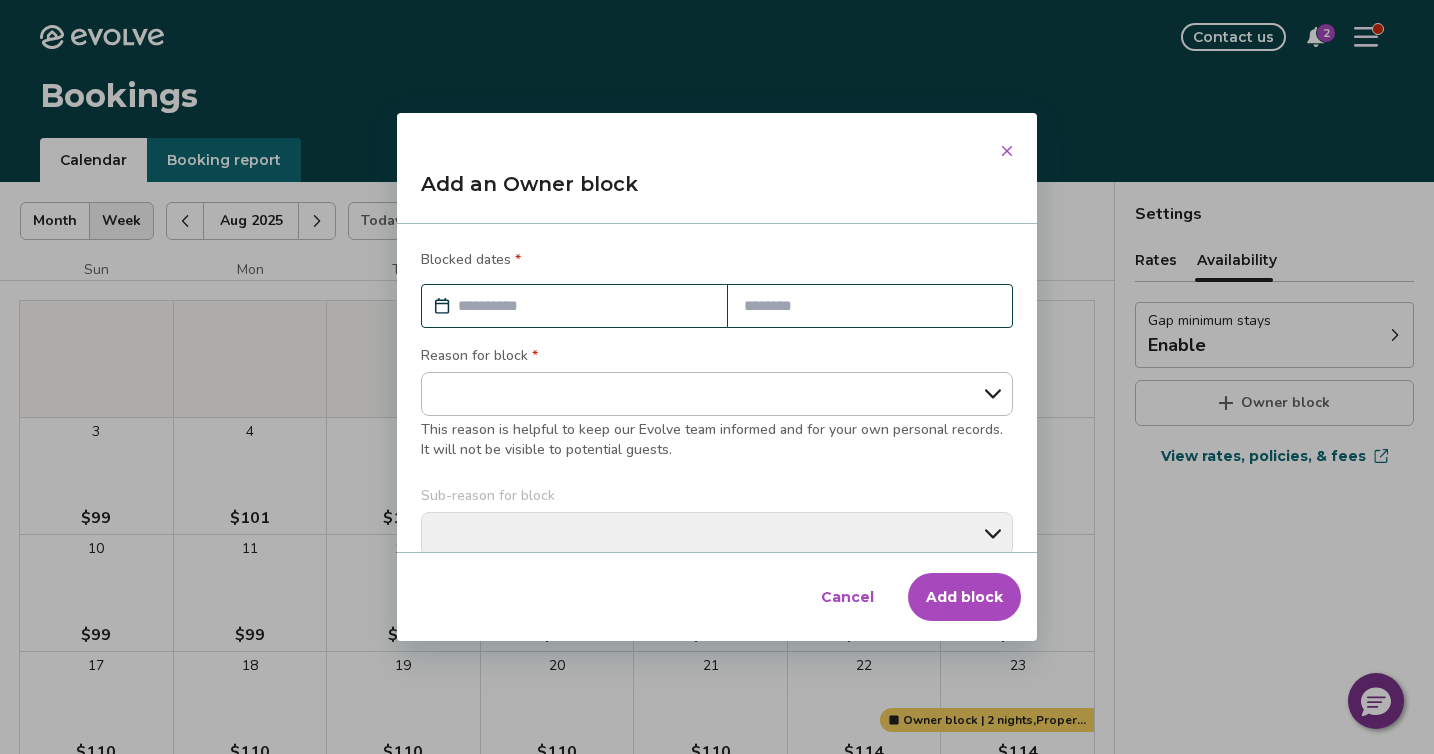 click on "Cancel" at bounding box center [847, 597] 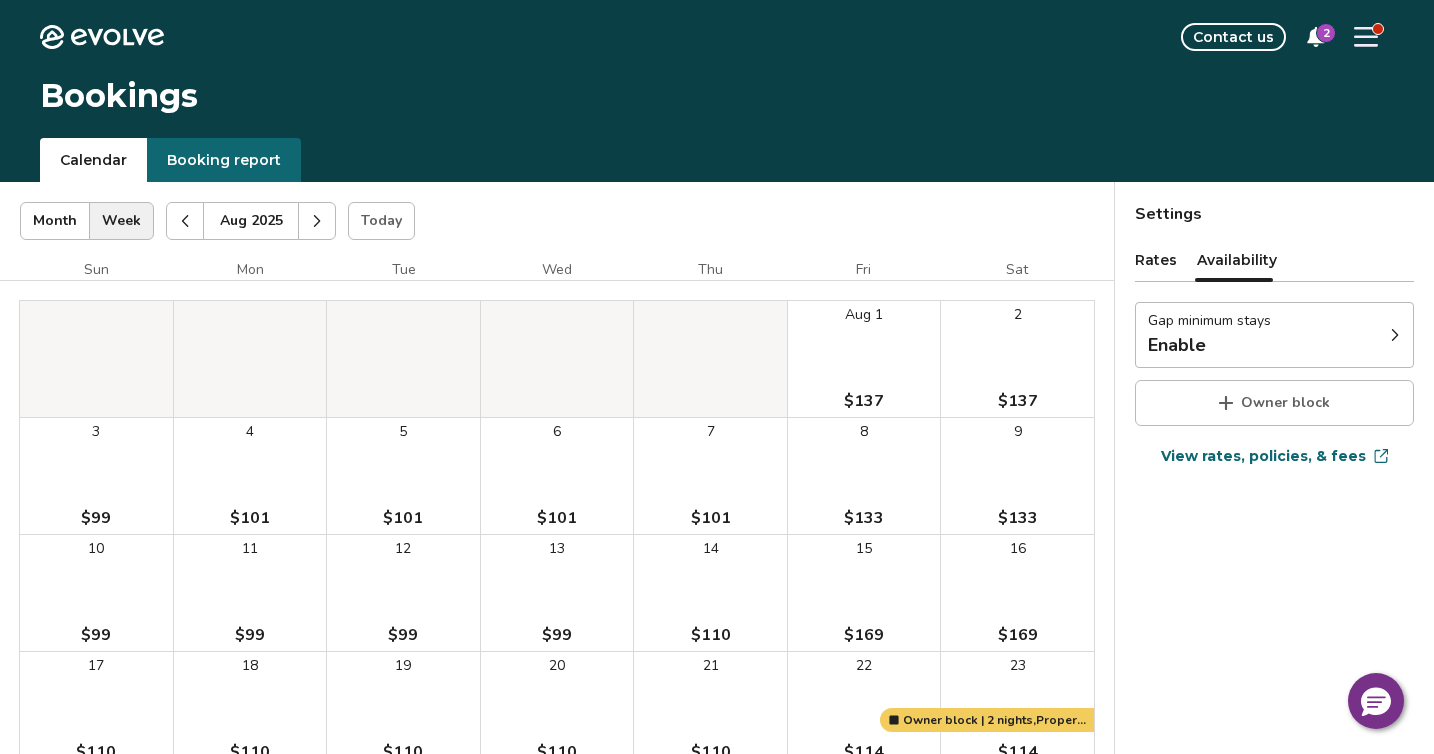 click 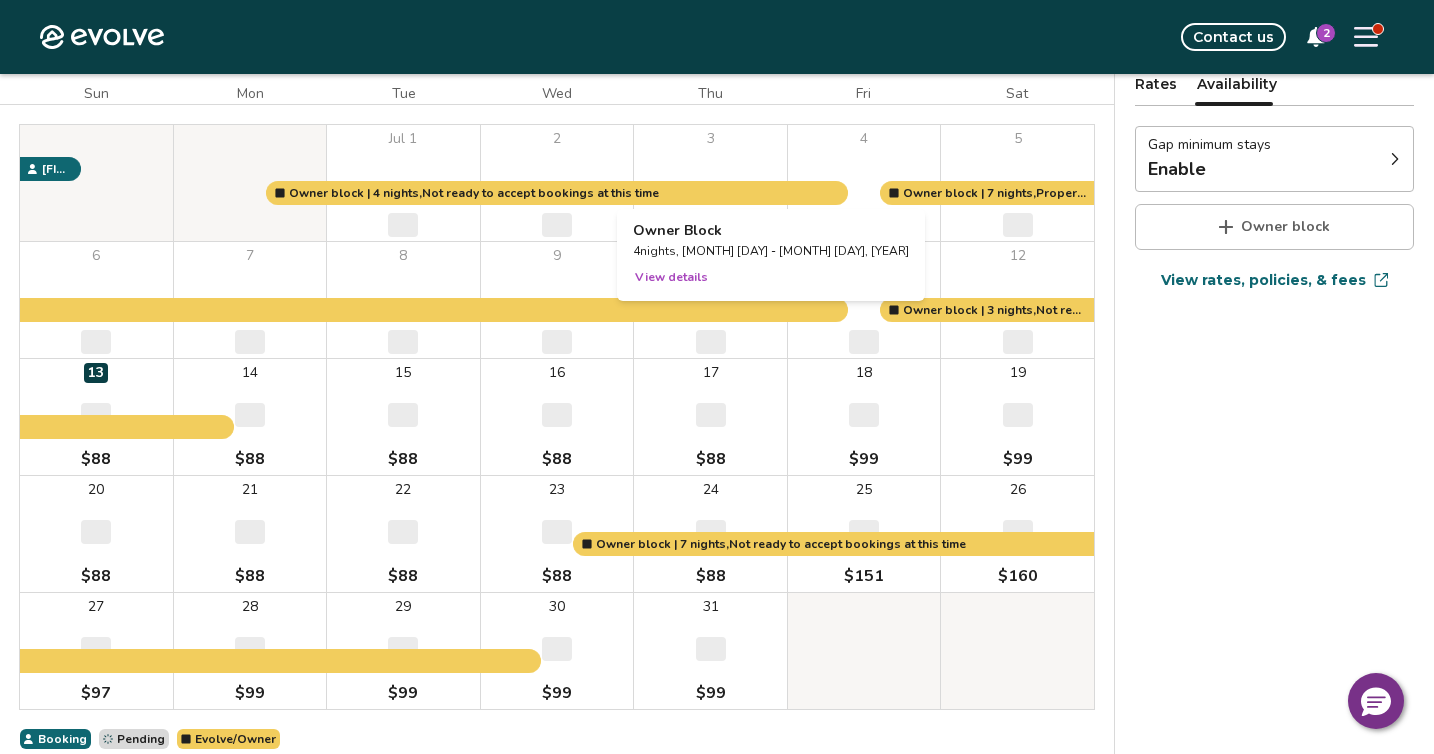 scroll, scrollTop: 175, scrollLeft: 0, axis: vertical 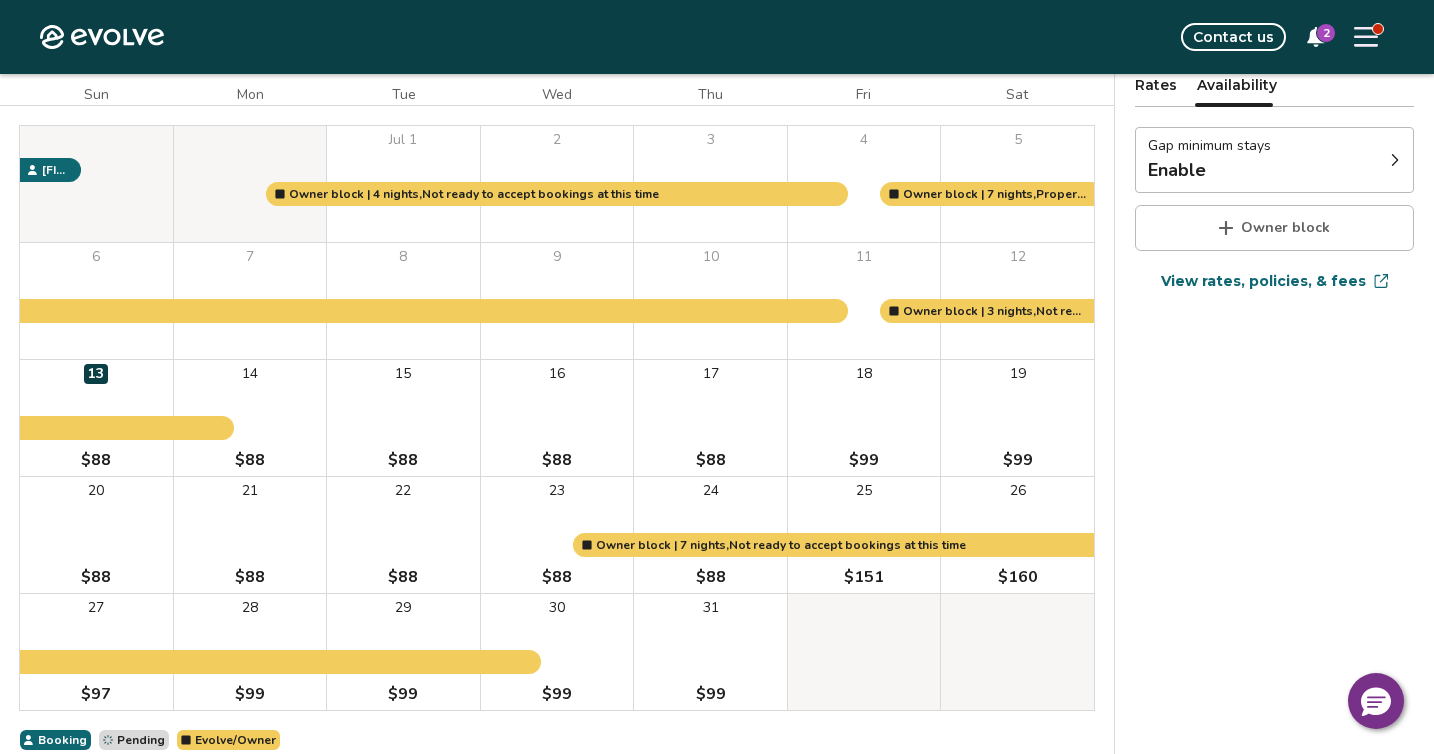 click on "Owner block" at bounding box center [1285, 228] 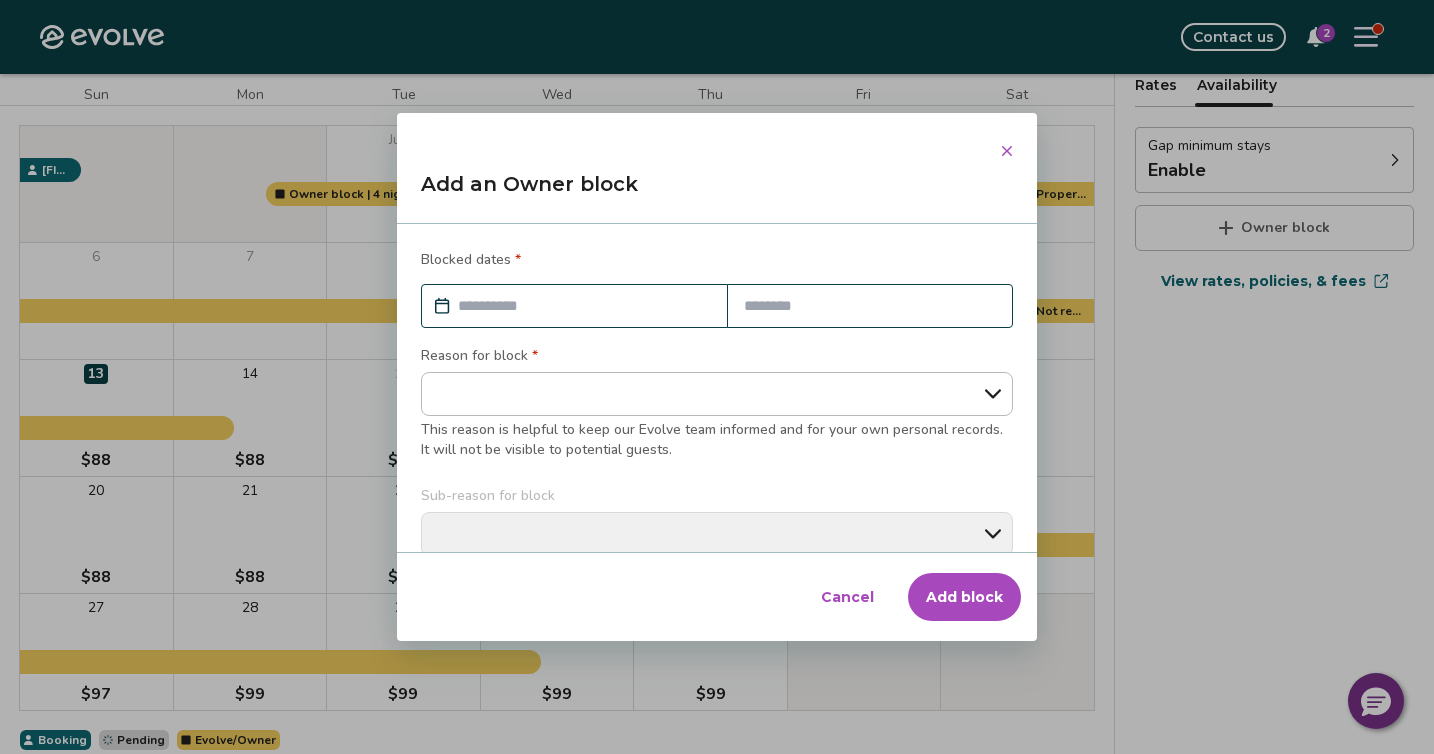 click at bounding box center [584, 306] 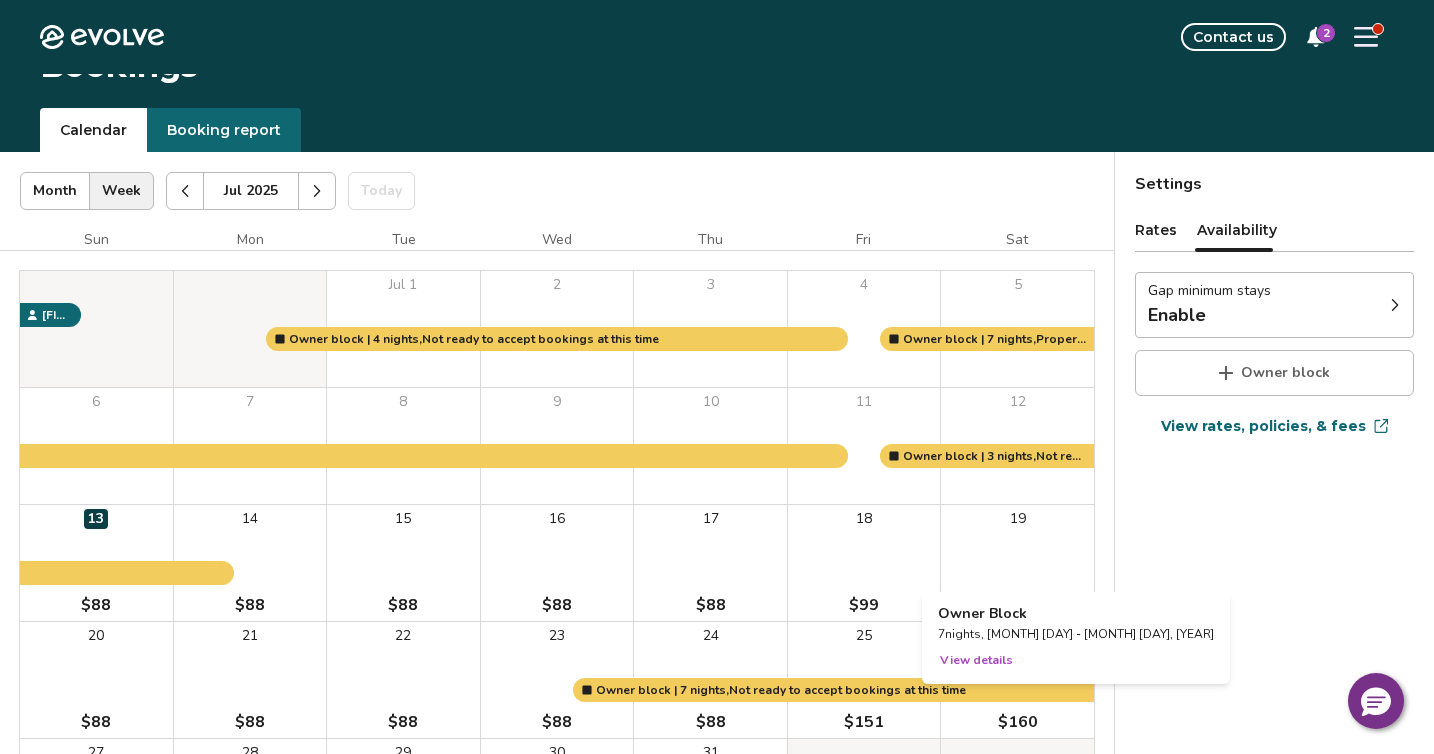 scroll, scrollTop: 0, scrollLeft: 0, axis: both 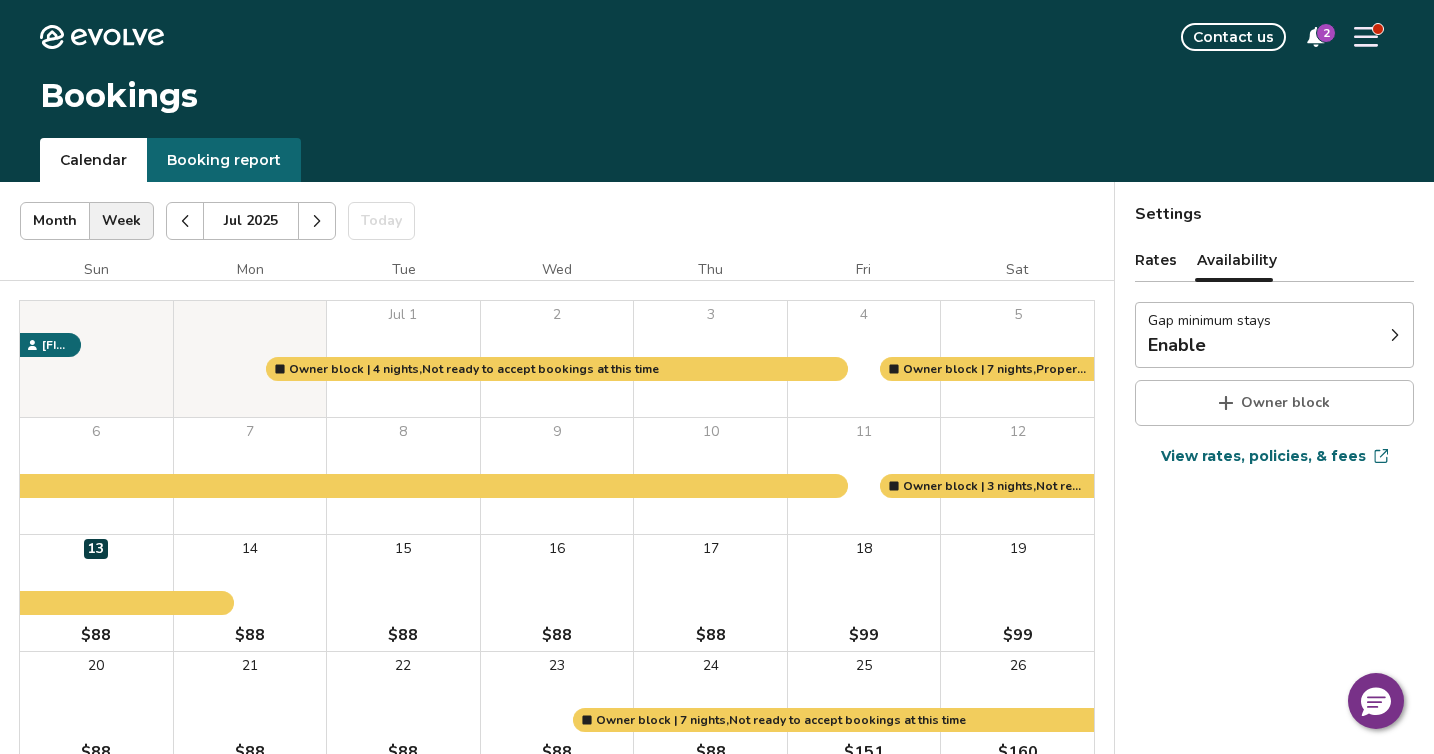 click at bounding box center [317, 221] 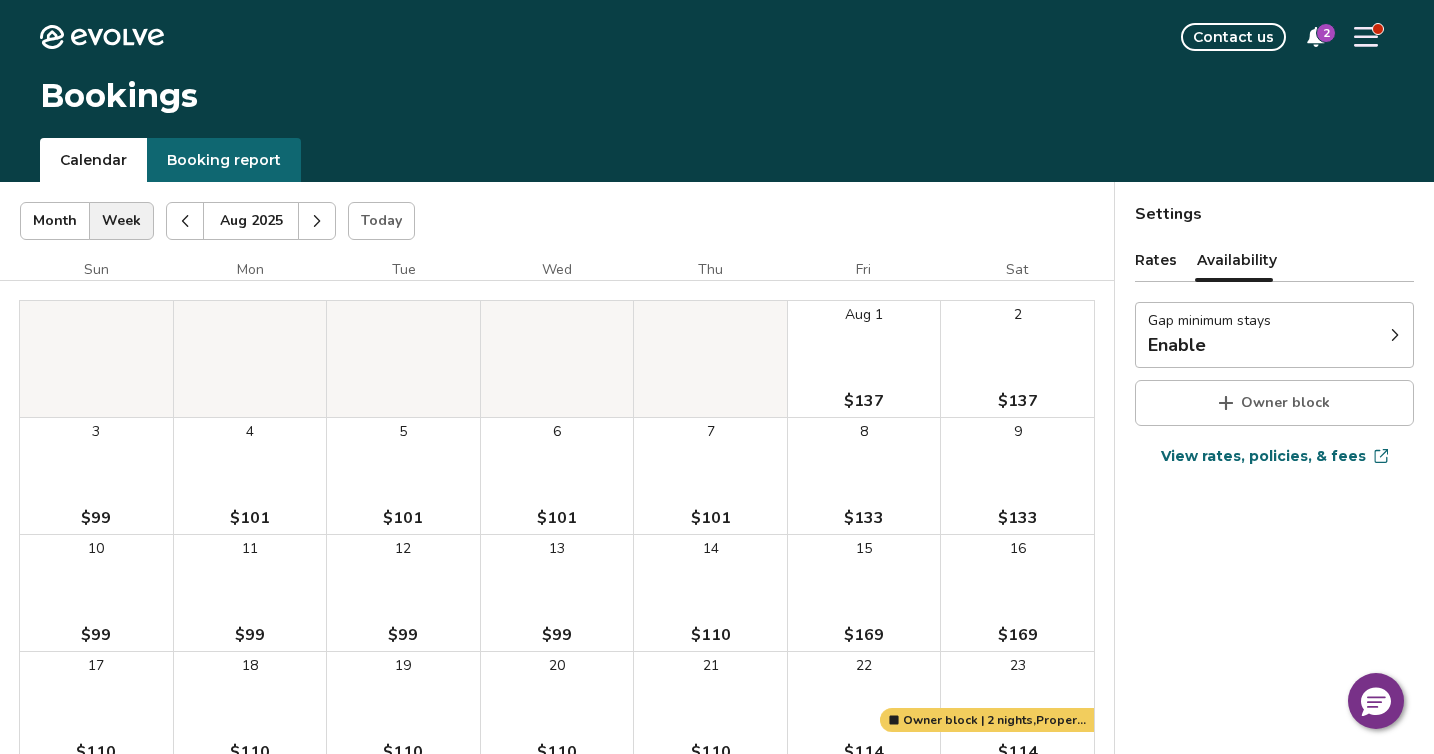 click on "Owner block" at bounding box center [1285, 403] 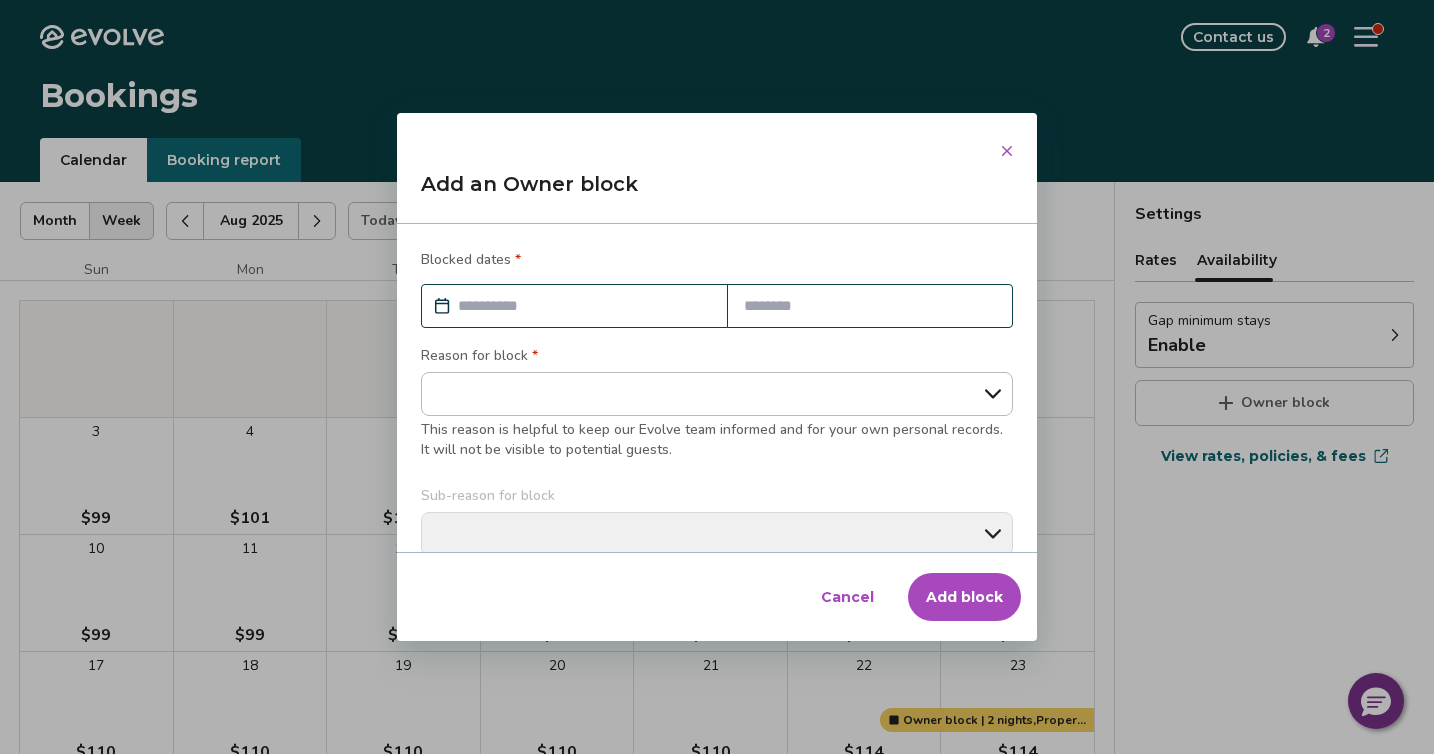 click at bounding box center (584, 306) 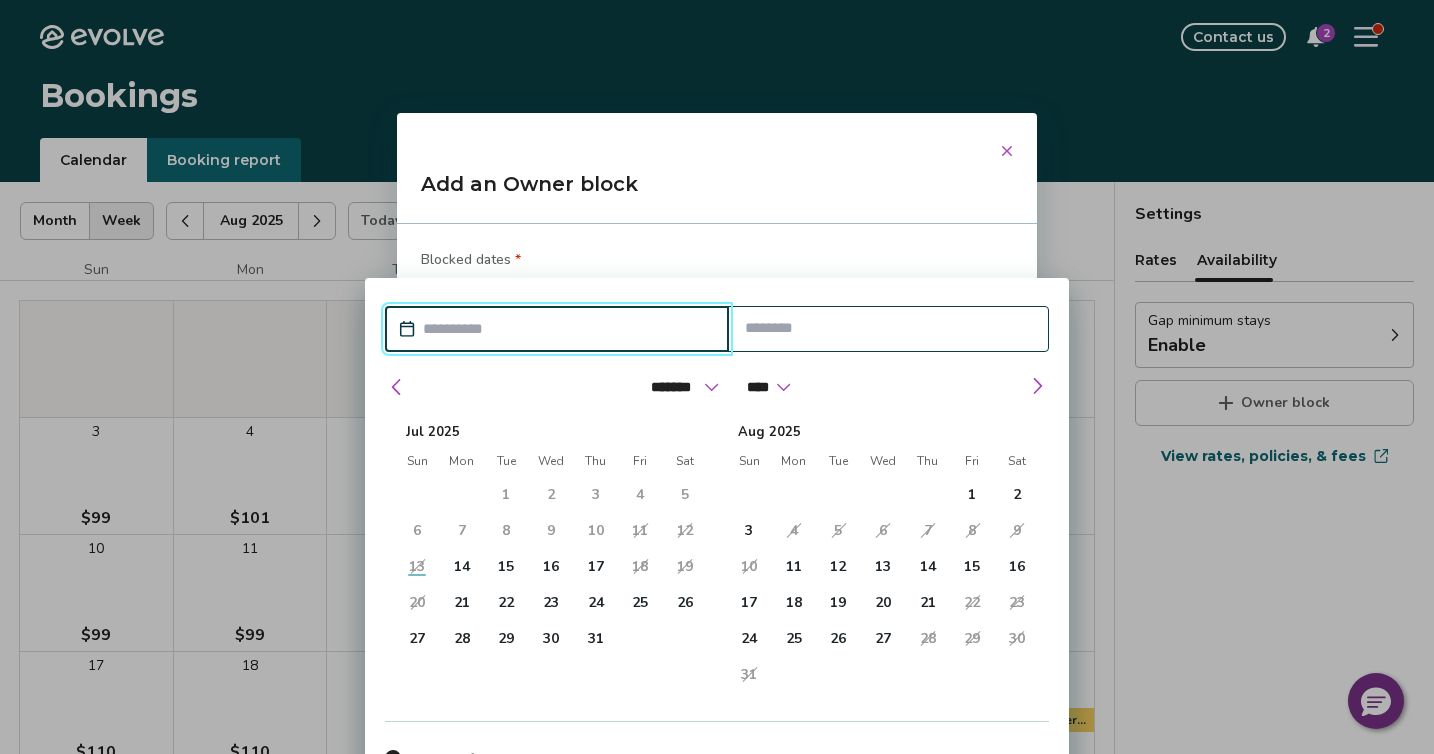 click 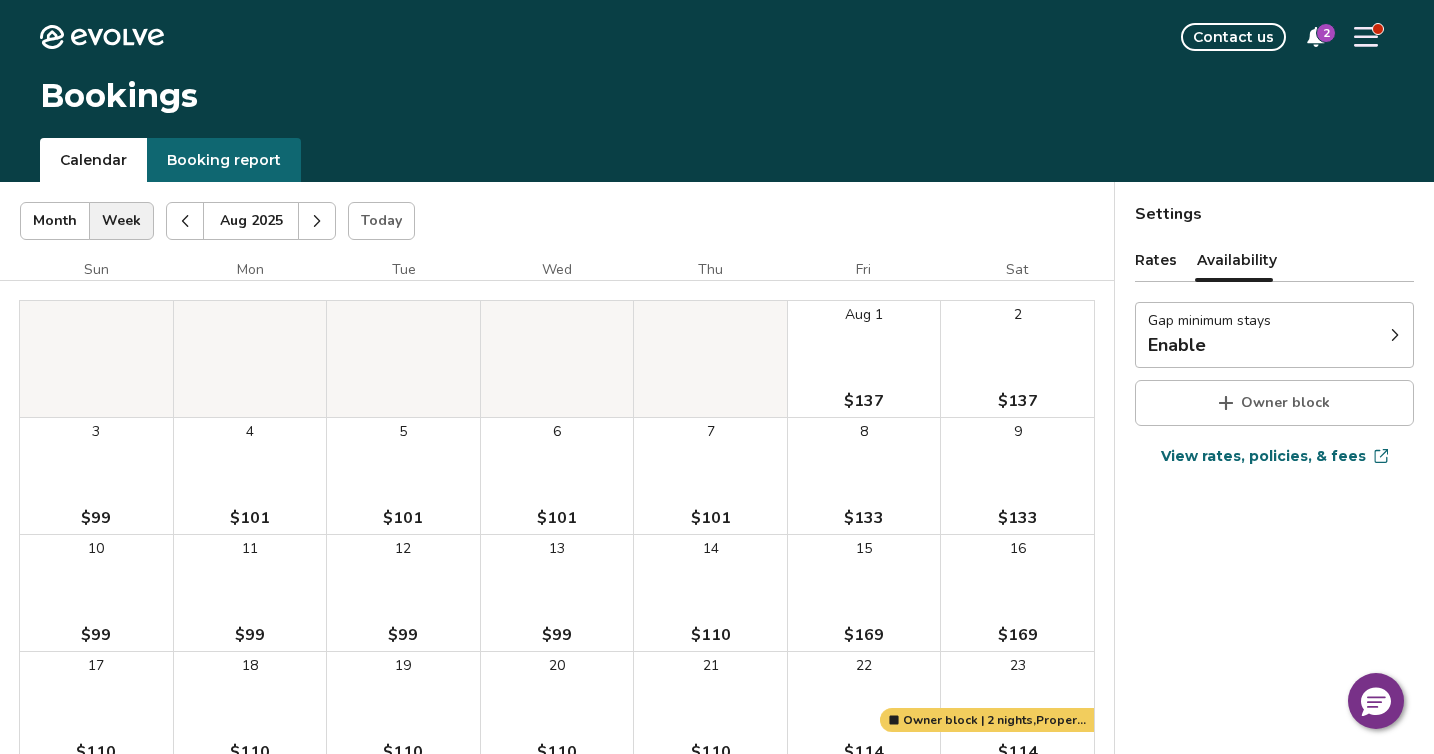 click at bounding box center (317, 221) 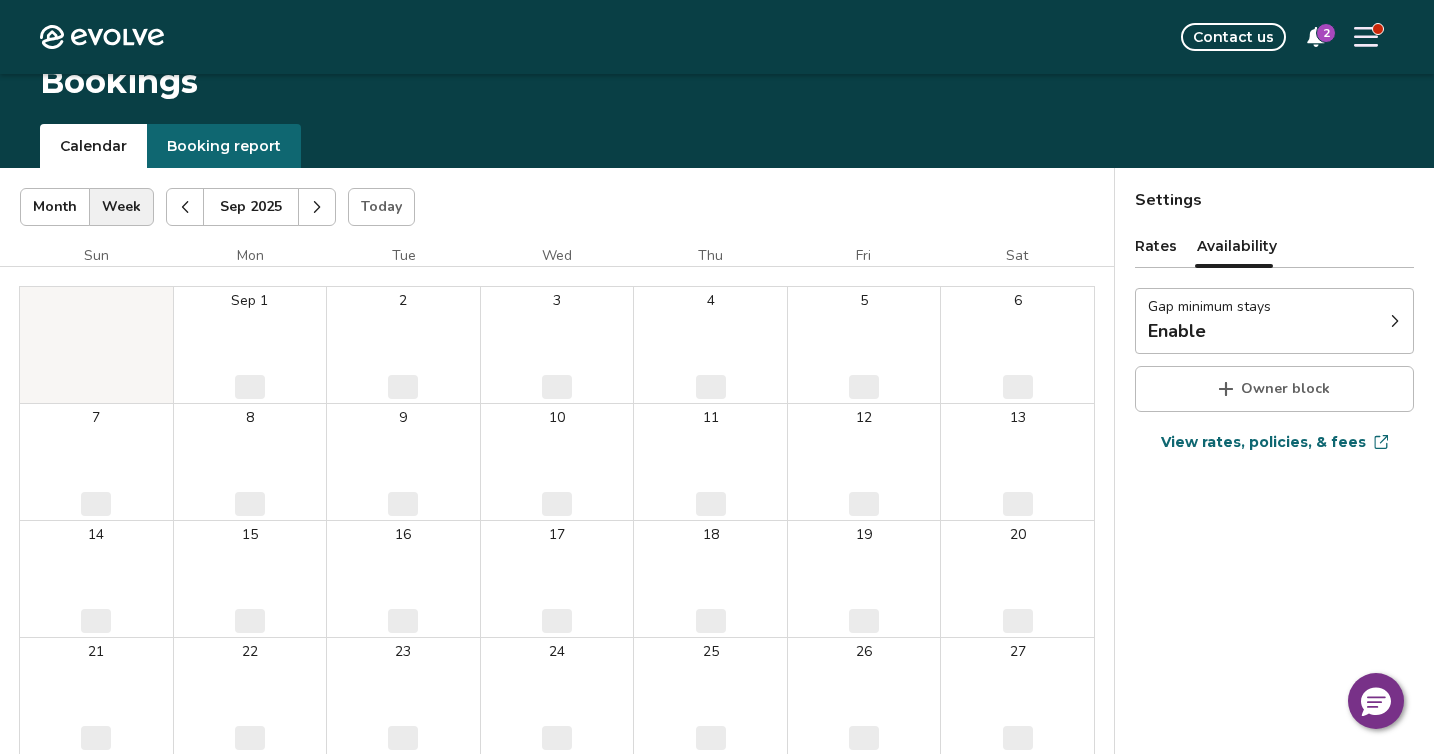 scroll, scrollTop: 13, scrollLeft: 0, axis: vertical 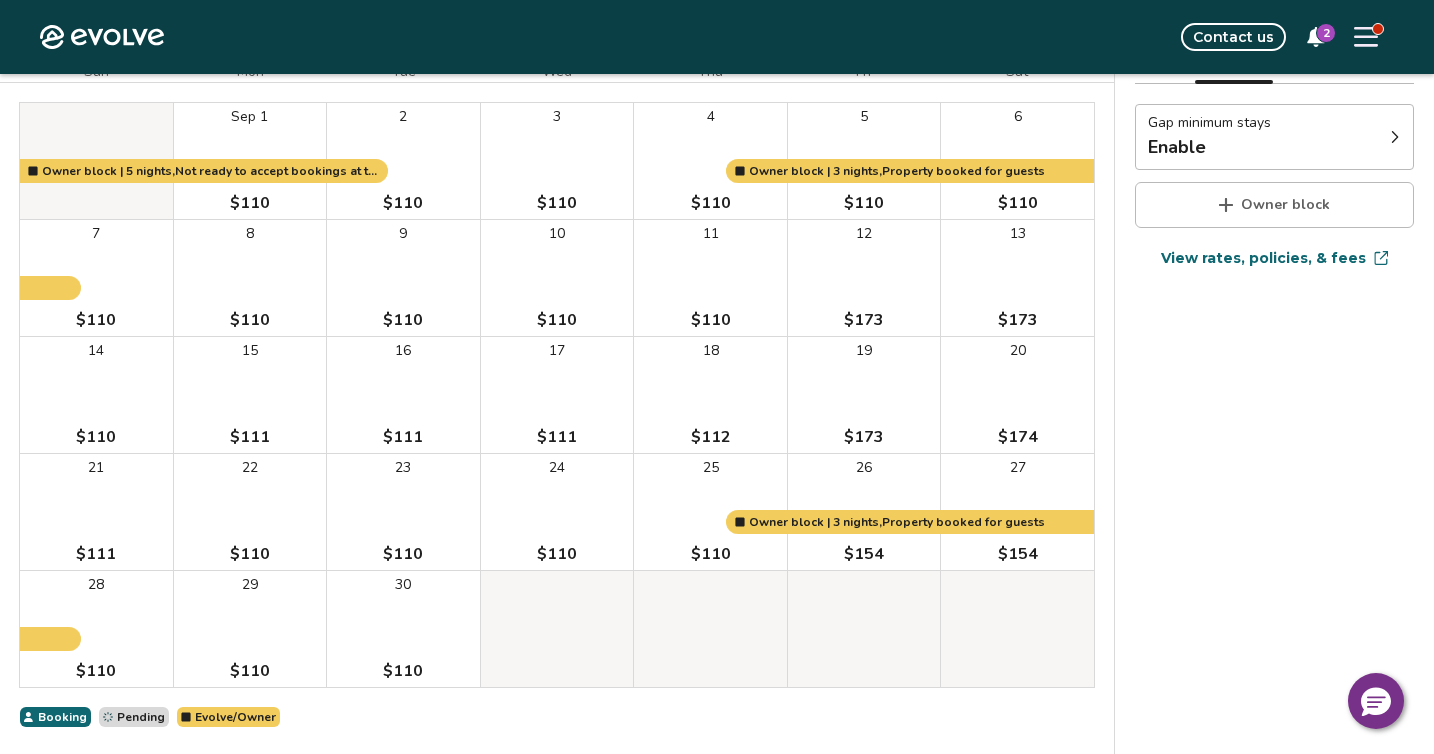 click on "Owner block" at bounding box center (1274, 205) 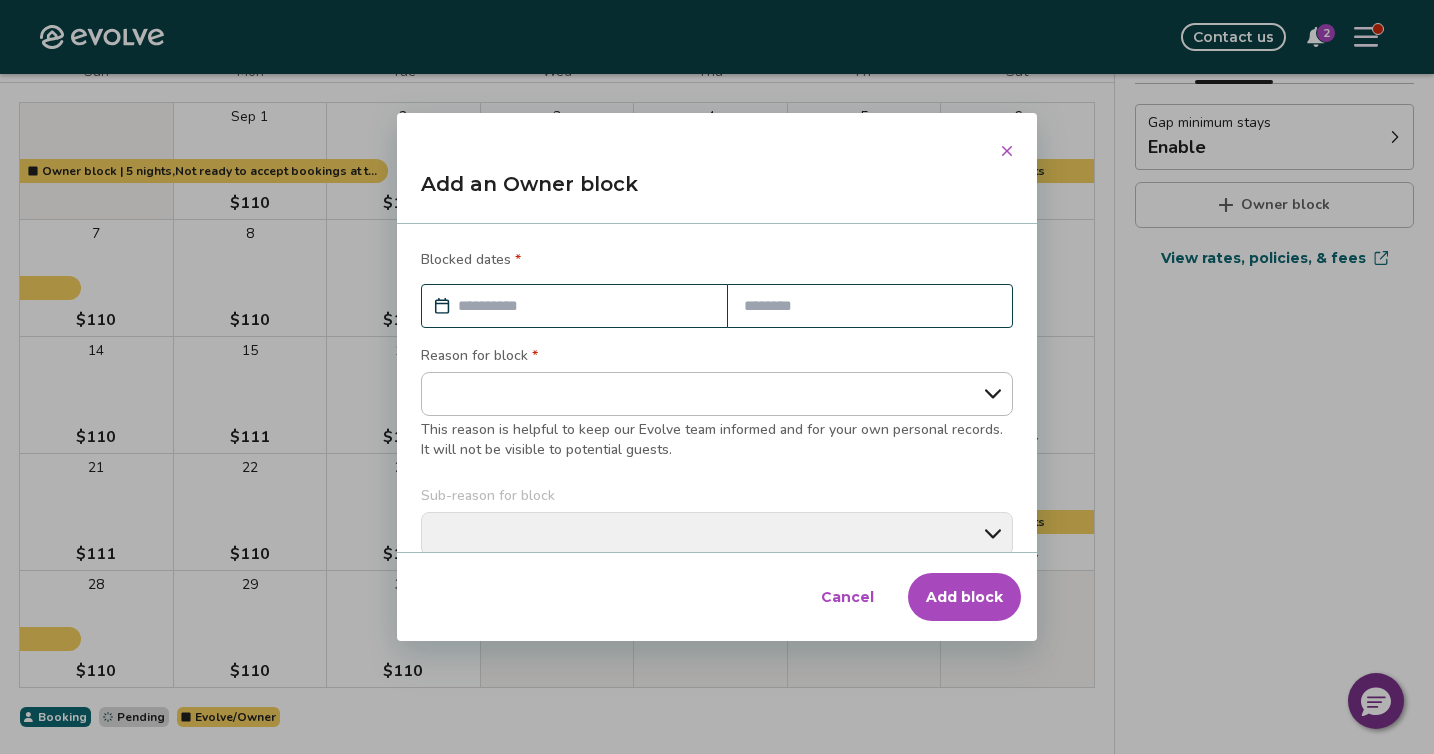 click at bounding box center (584, 306) 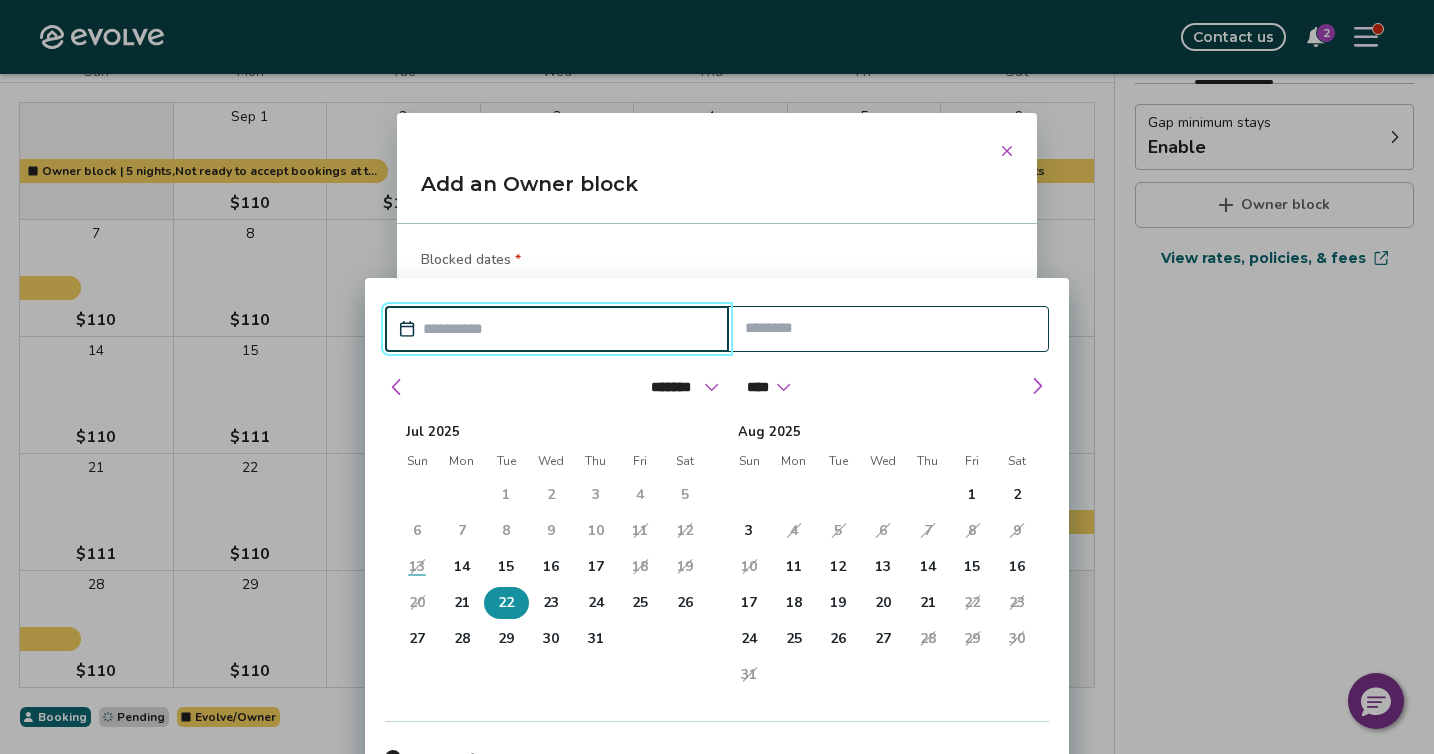 click on "22" at bounding box center (506, 603) 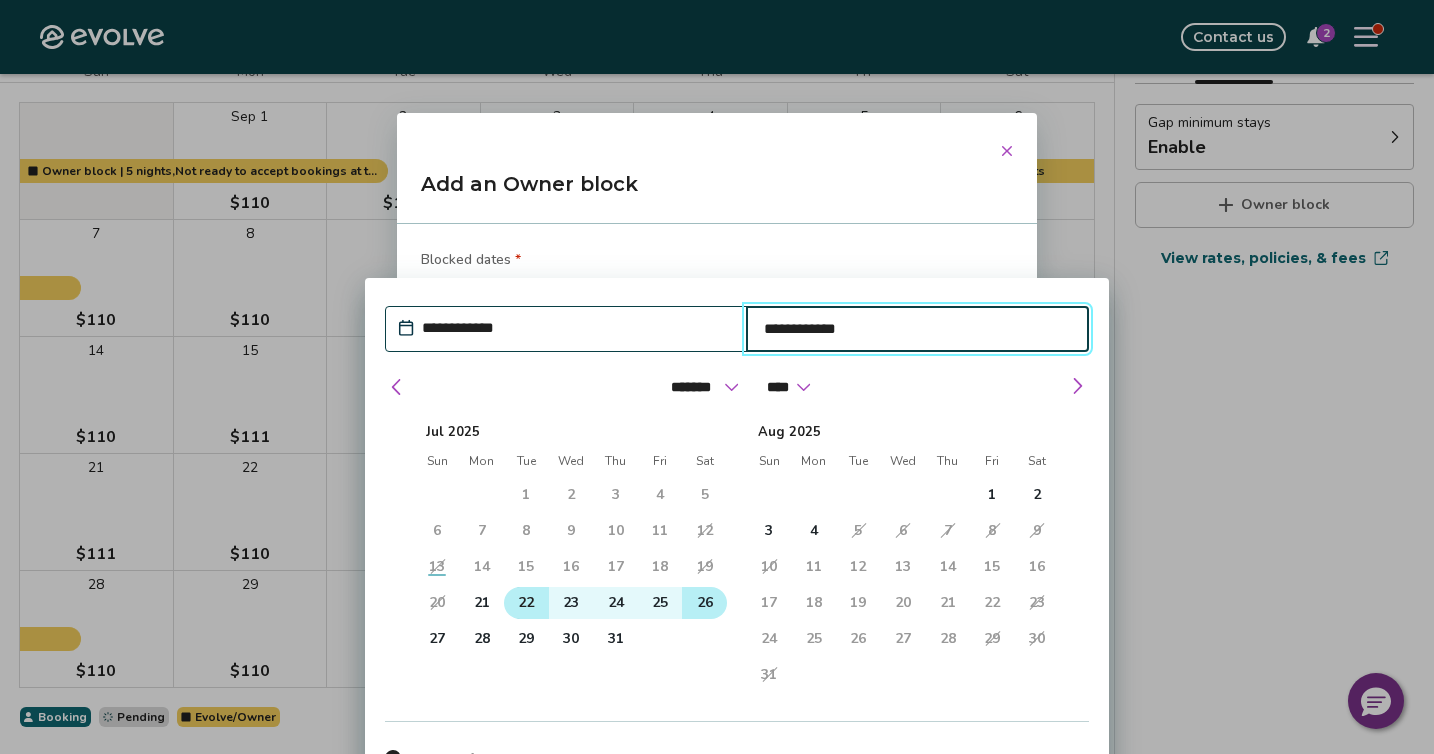 type on "*" 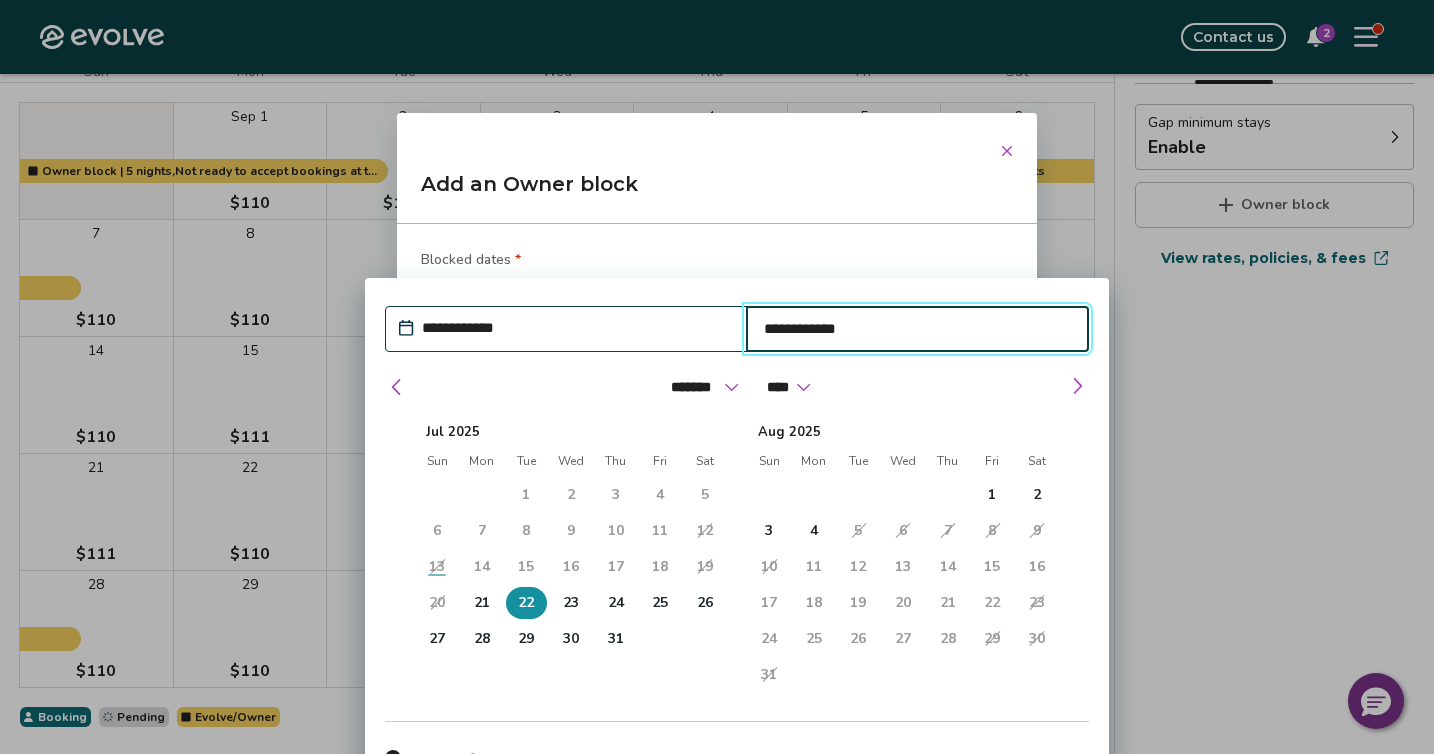 click on "Blocked dates   *" at bounding box center (717, 262) 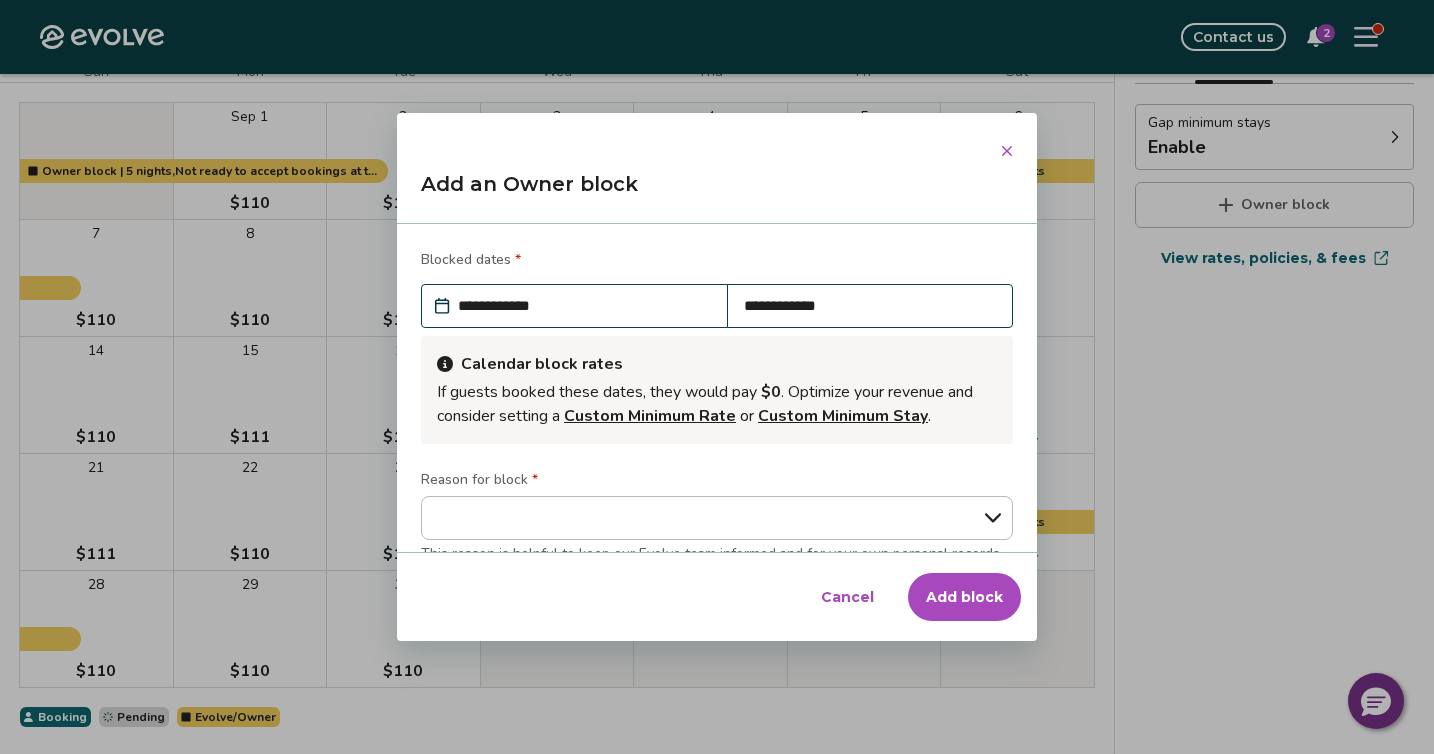 click on "**********" at bounding box center (584, 306) 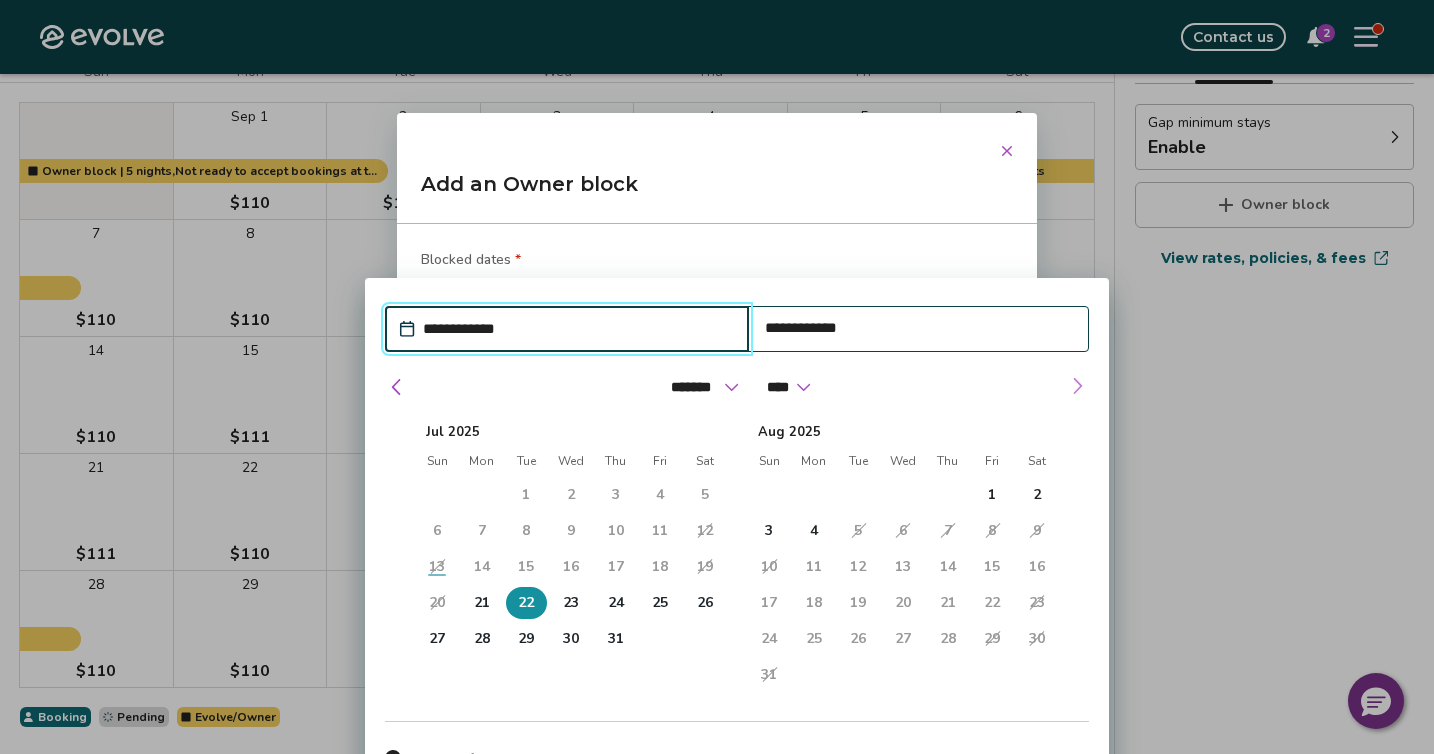 click at bounding box center (1077, 386) 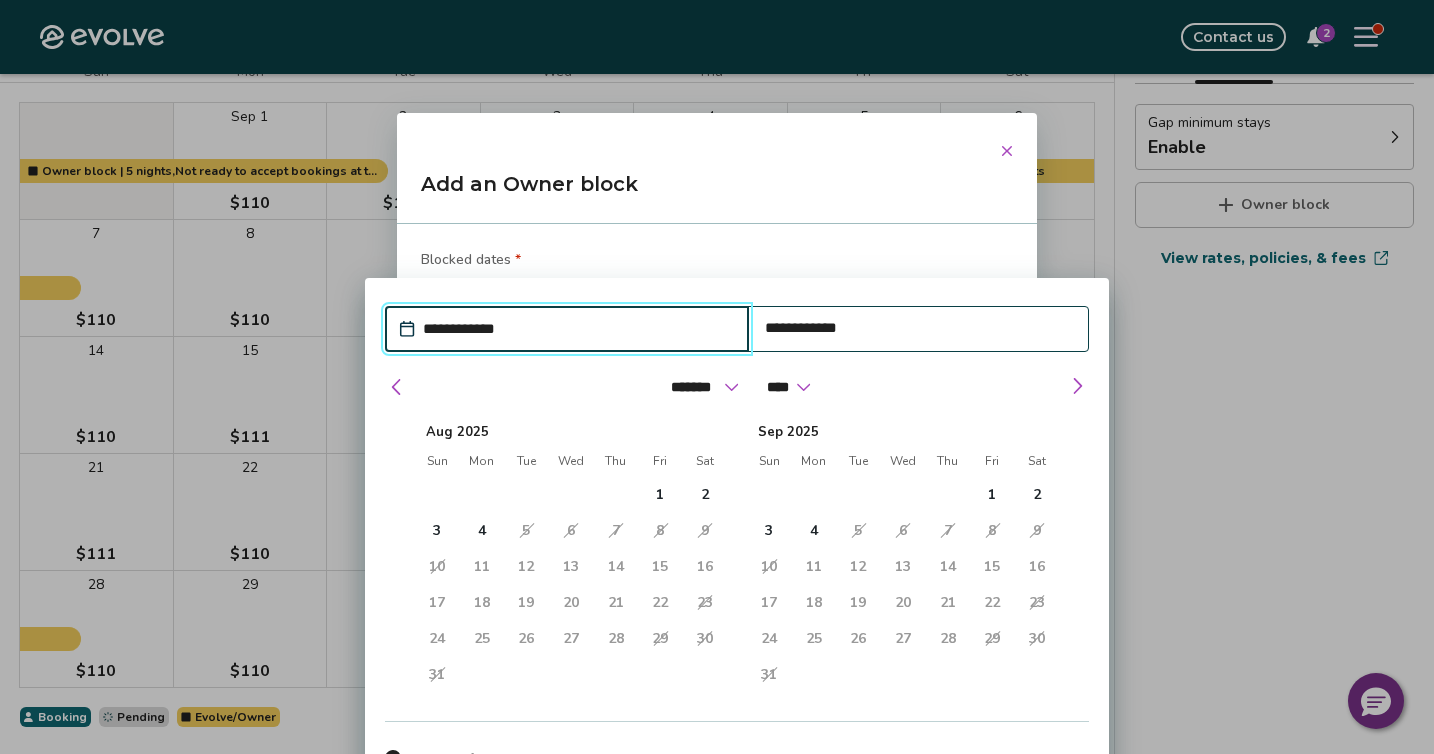 click on "12" at bounding box center [526, 567] 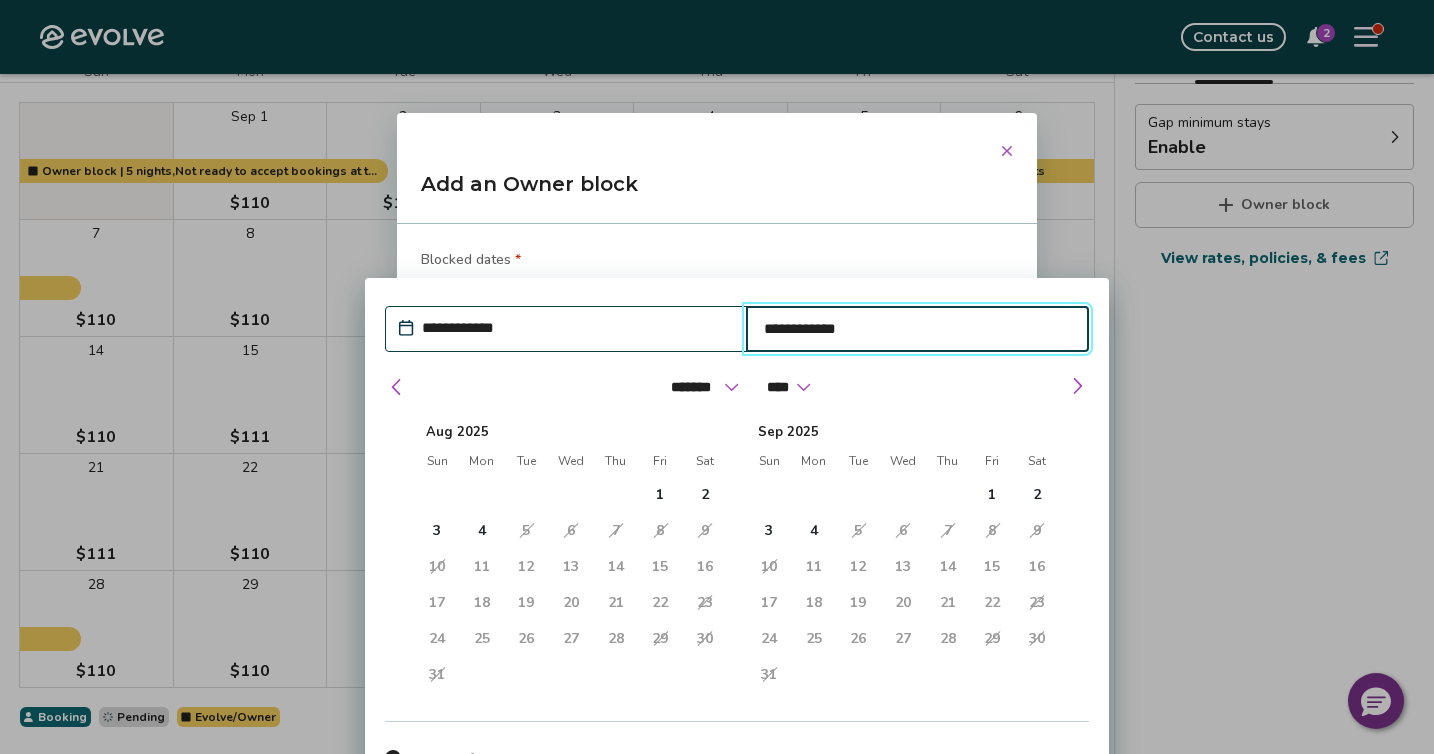 click on "**********" at bounding box center (576, 328) 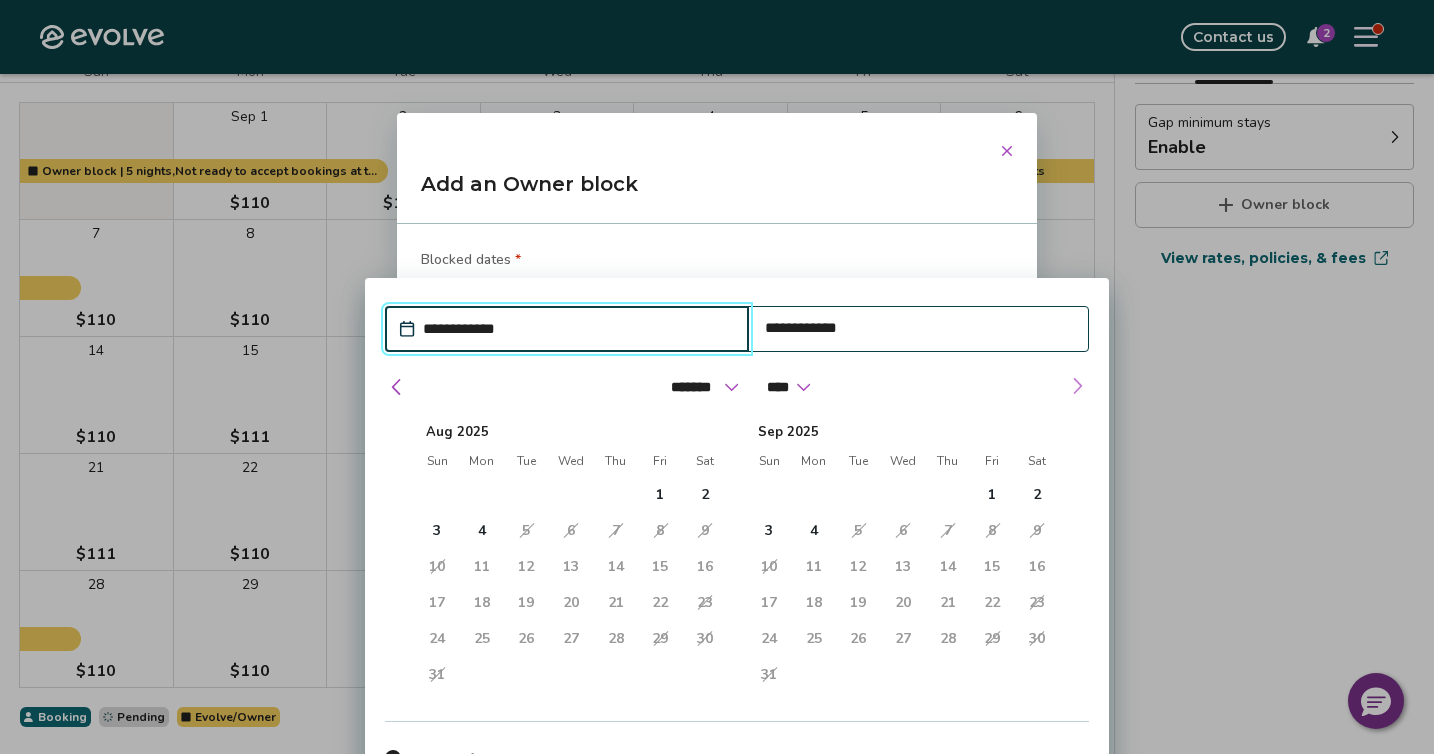 click at bounding box center [1077, 386] 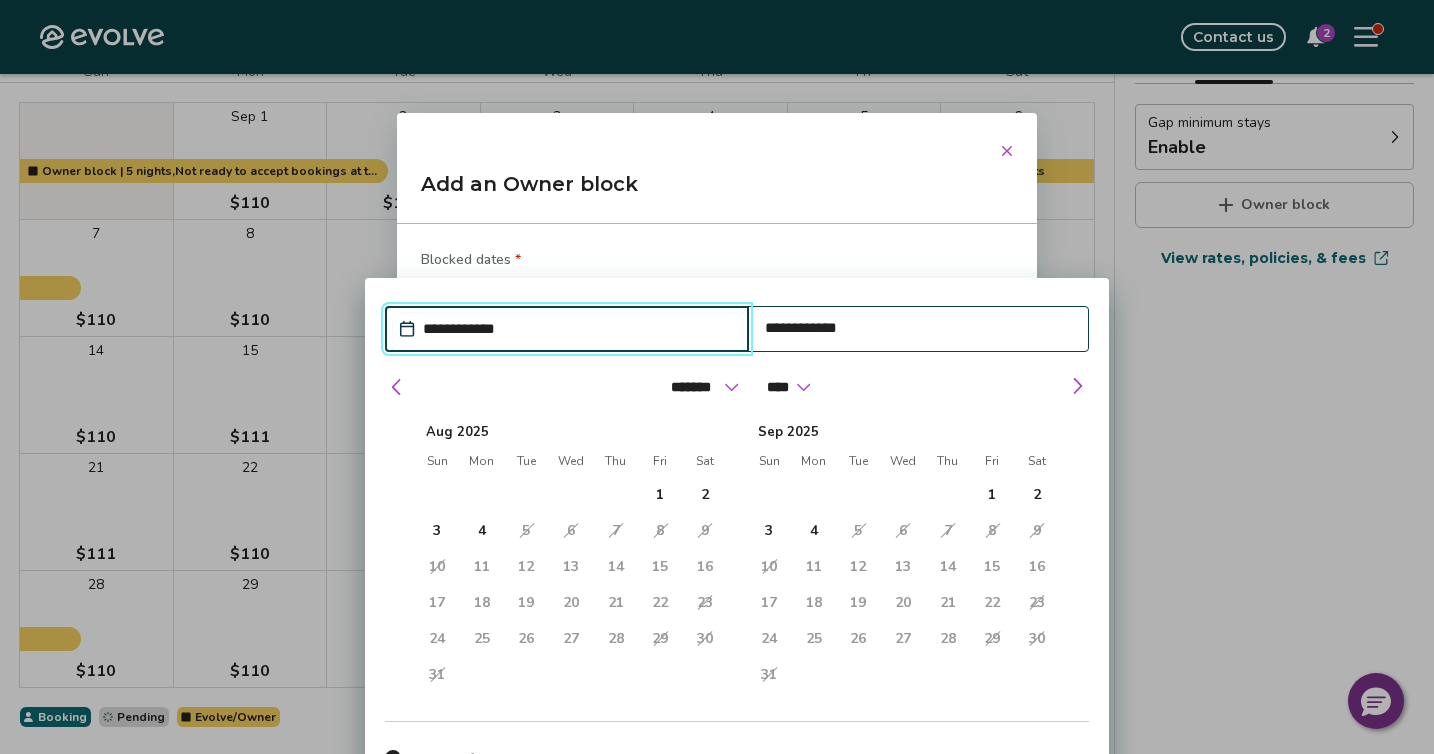 click on "**********" at bounding box center [717, 388] 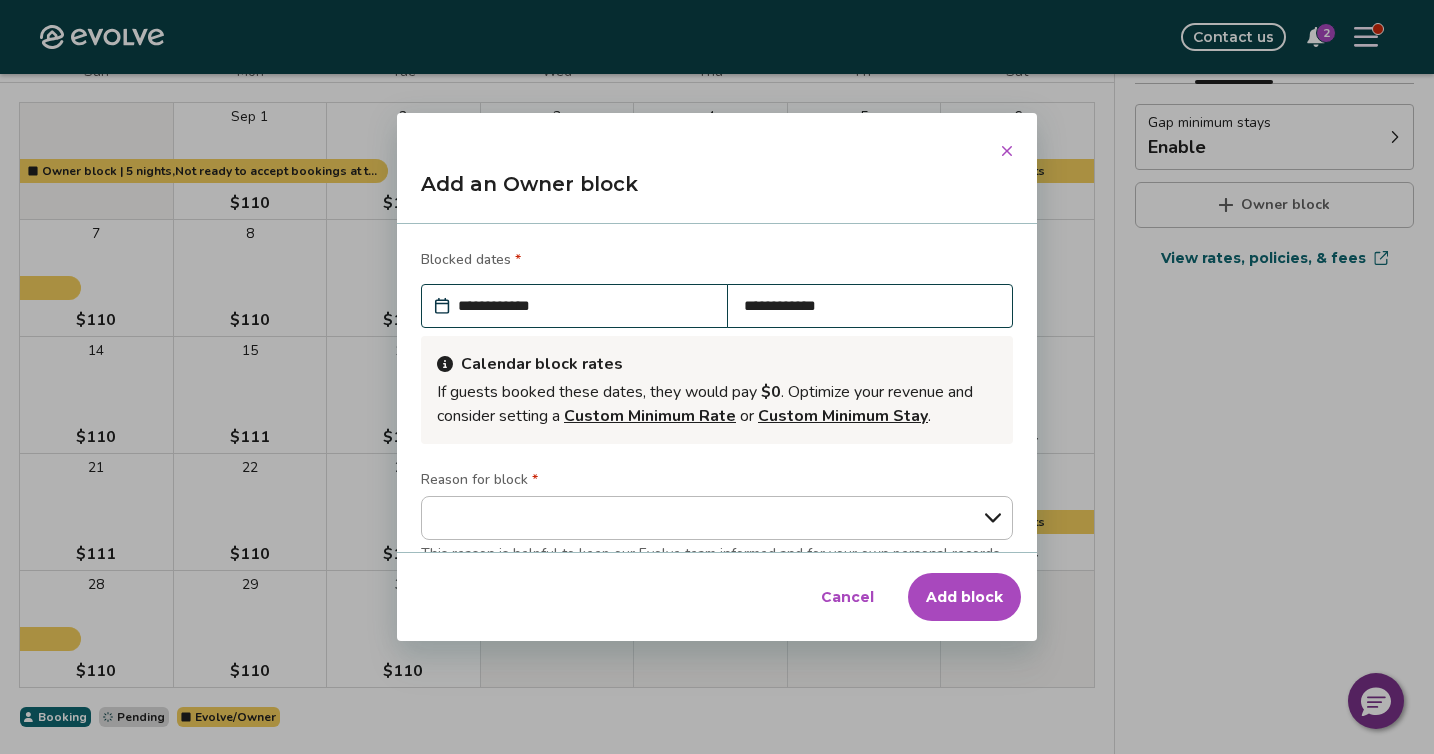 click 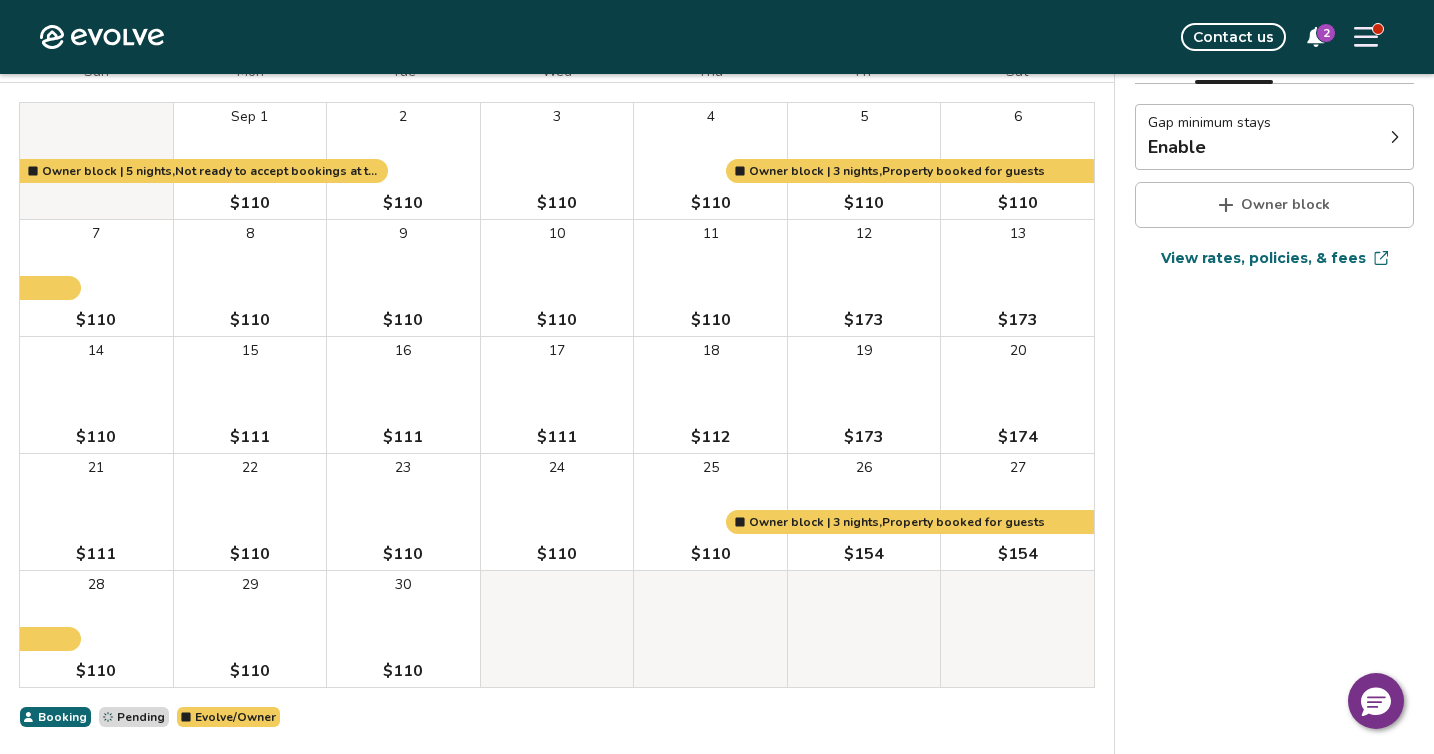 click on "Owner block" at bounding box center [1285, 205] 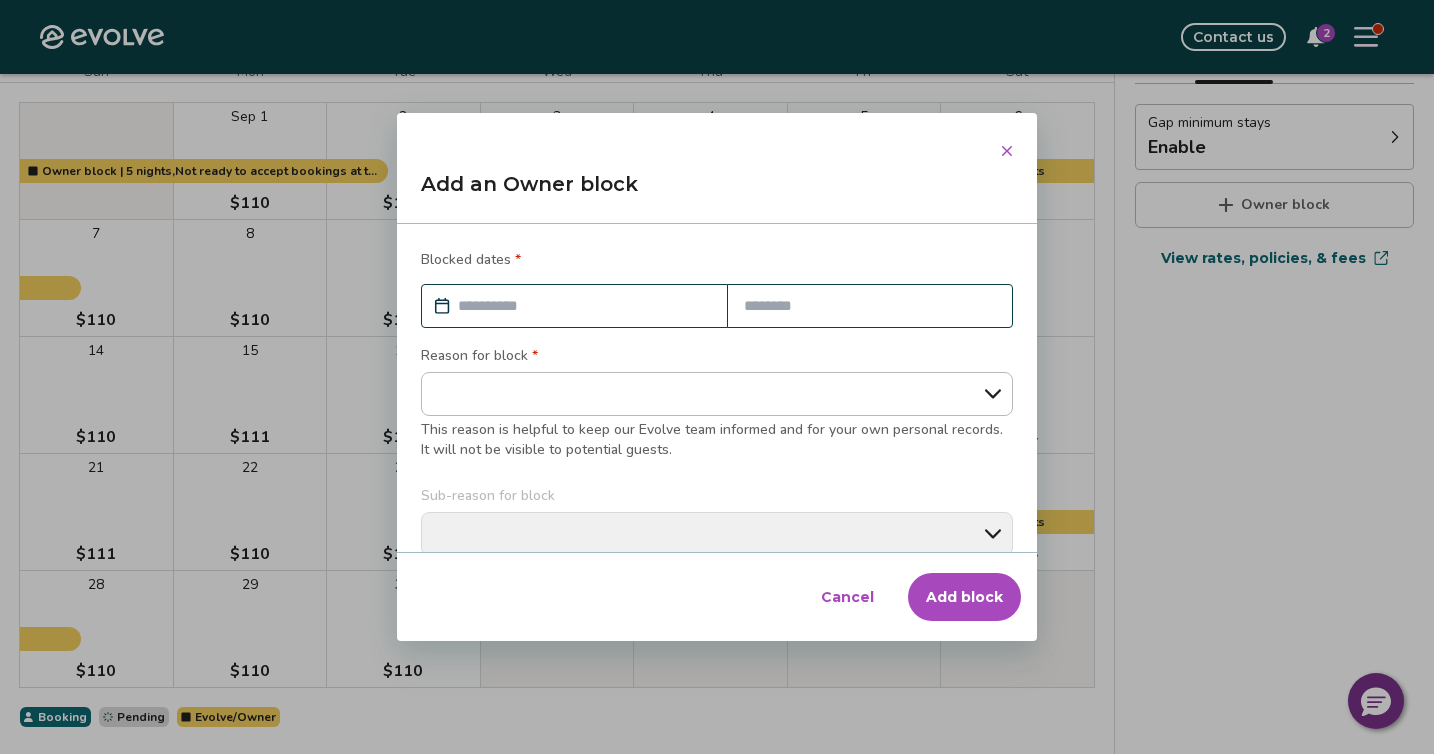 click at bounding box center [584, 306] 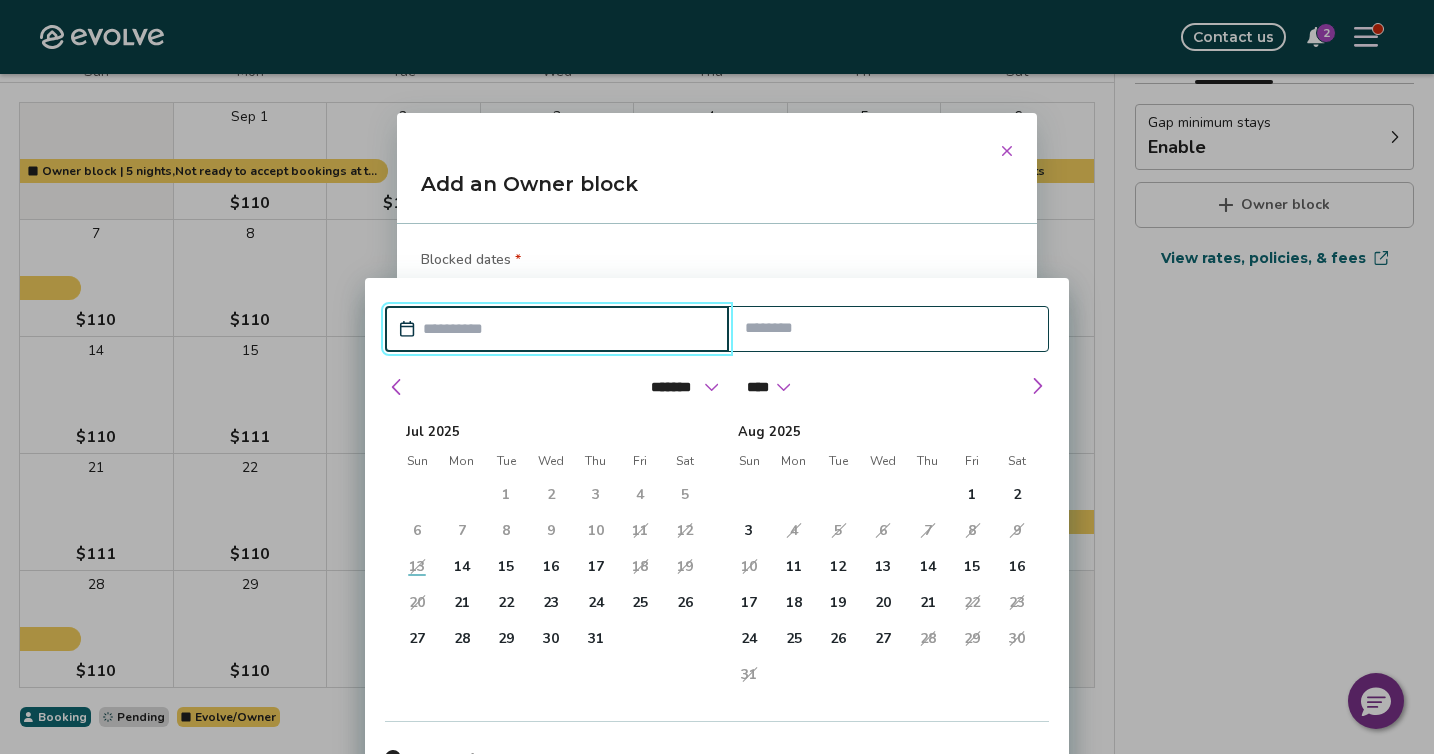 click on "**********" at bounding box center (717, 388) 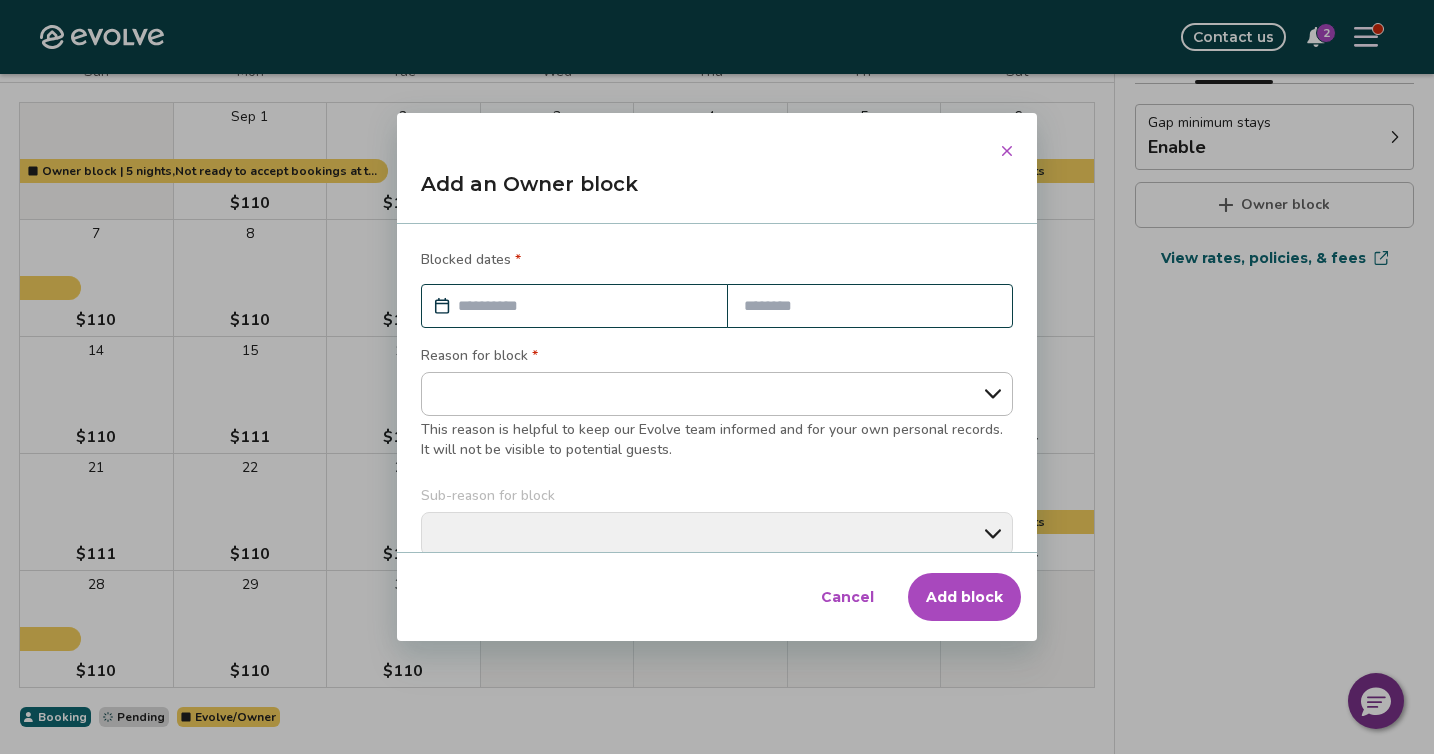 drag, startPoint x: 845, startPoint y: 124, endPoint x: 1149, endPoint y: 151, distance: 305.19666 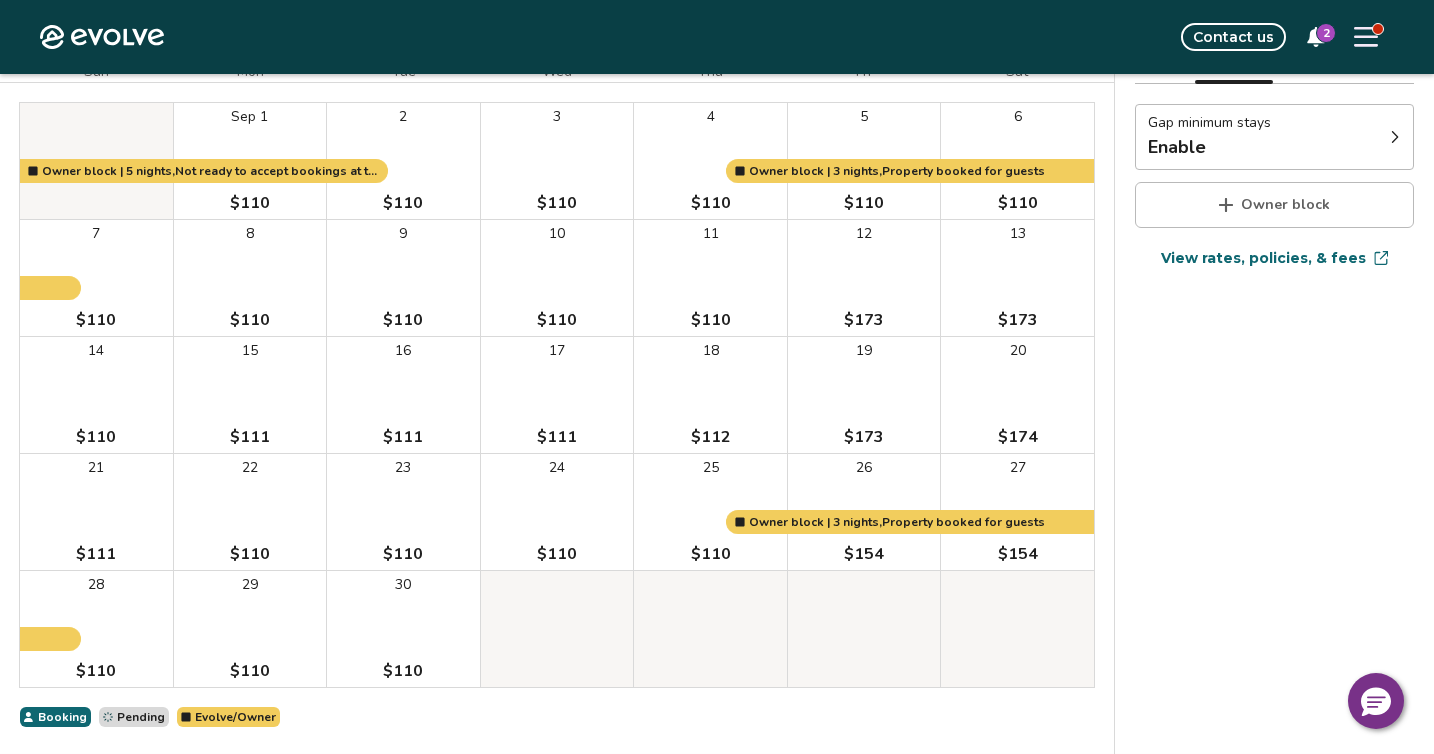click 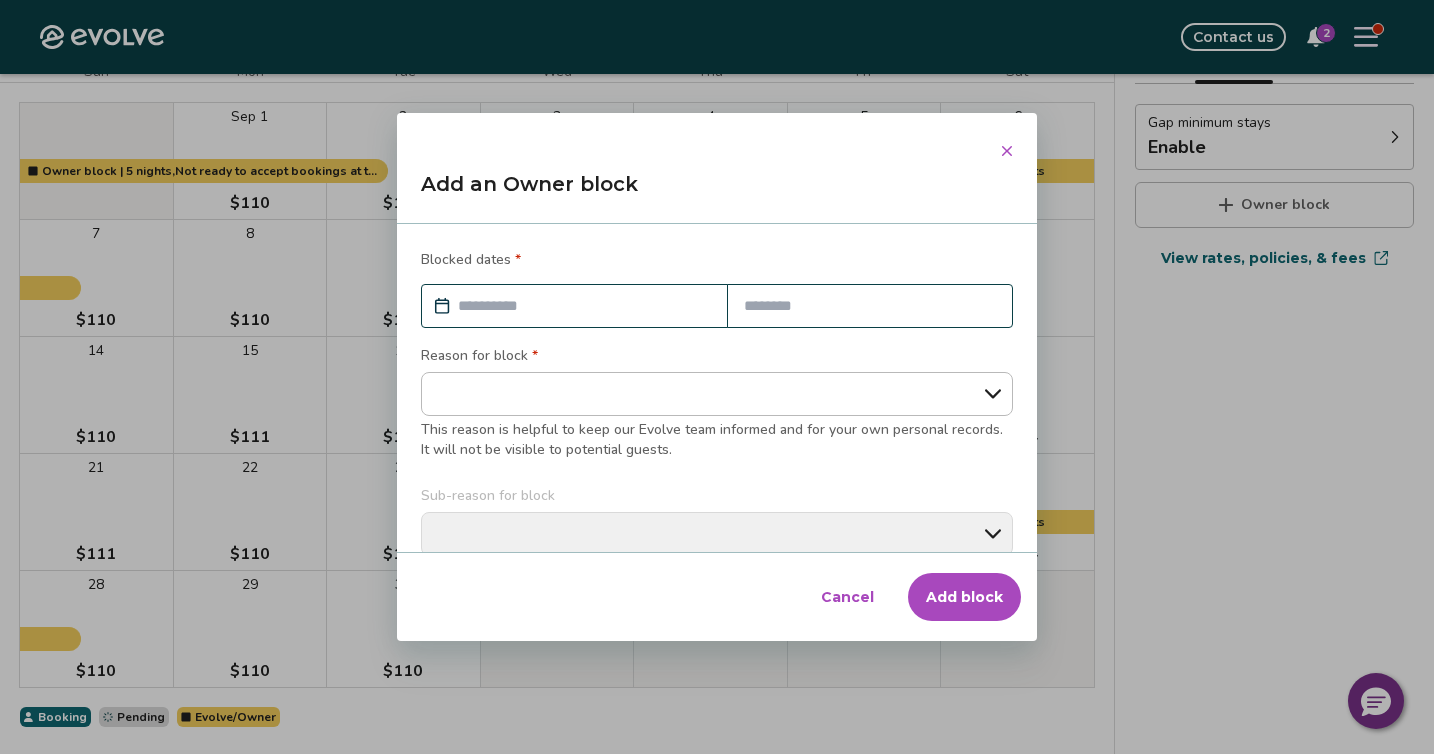 click at bounding box center (584, 306) 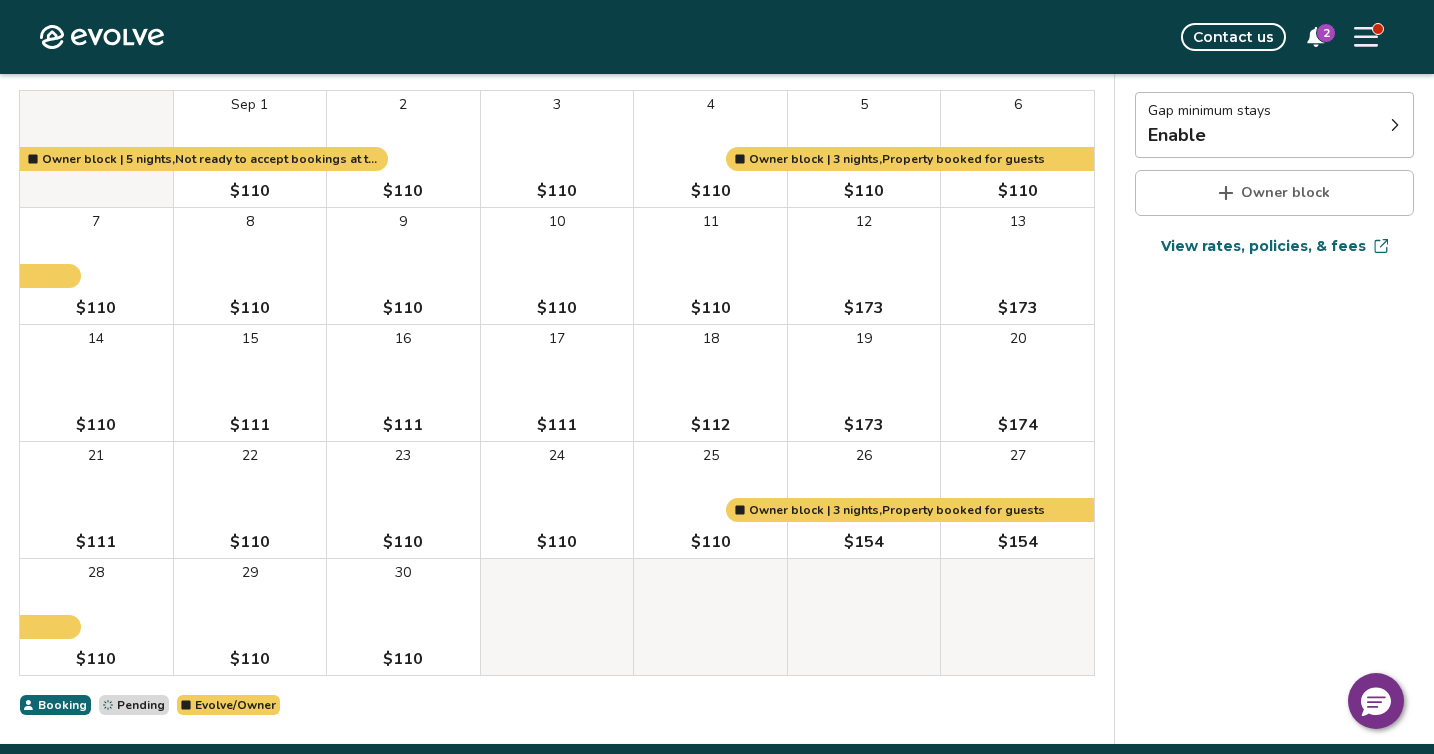 scroll, scrollTop: 209, scrollLeft: 0, axis: vertical 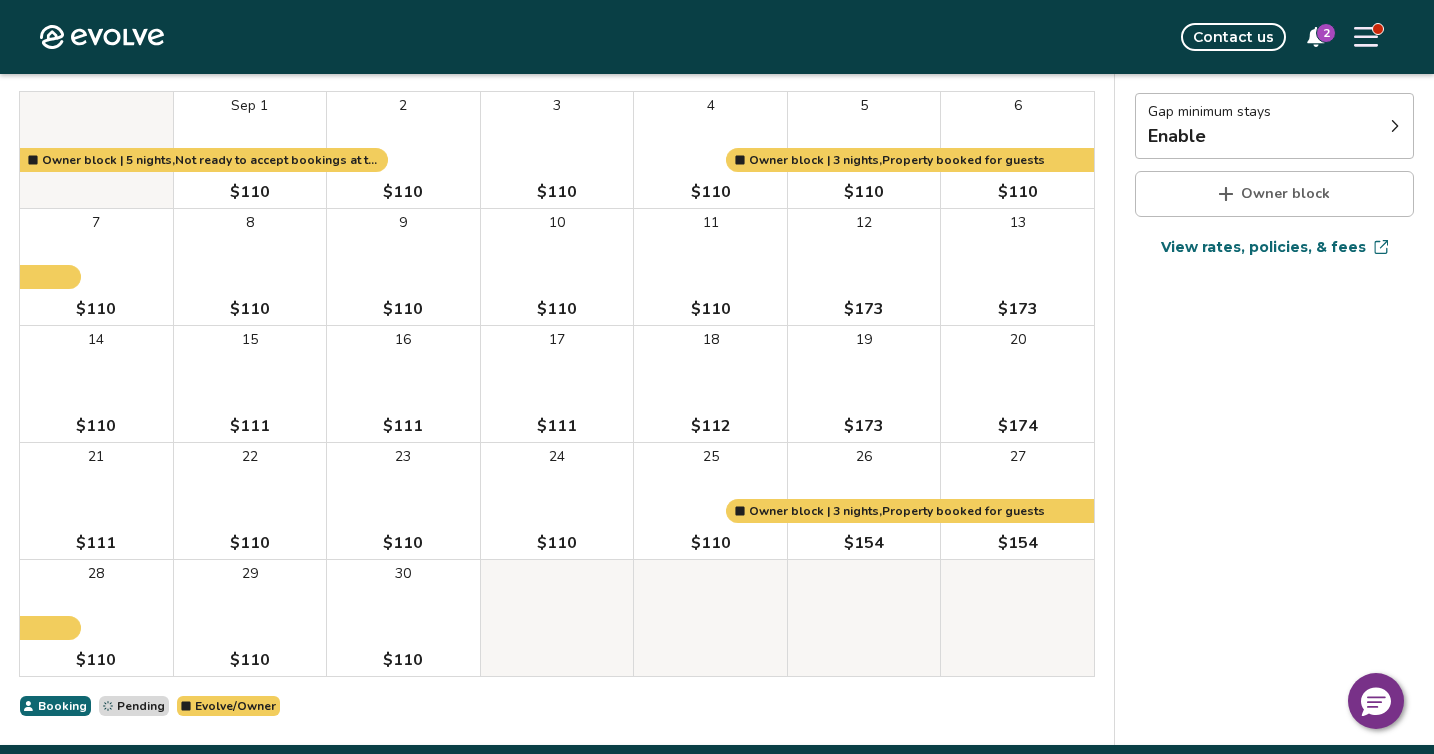 click on "22 $110" at bounding box center (250, 501) 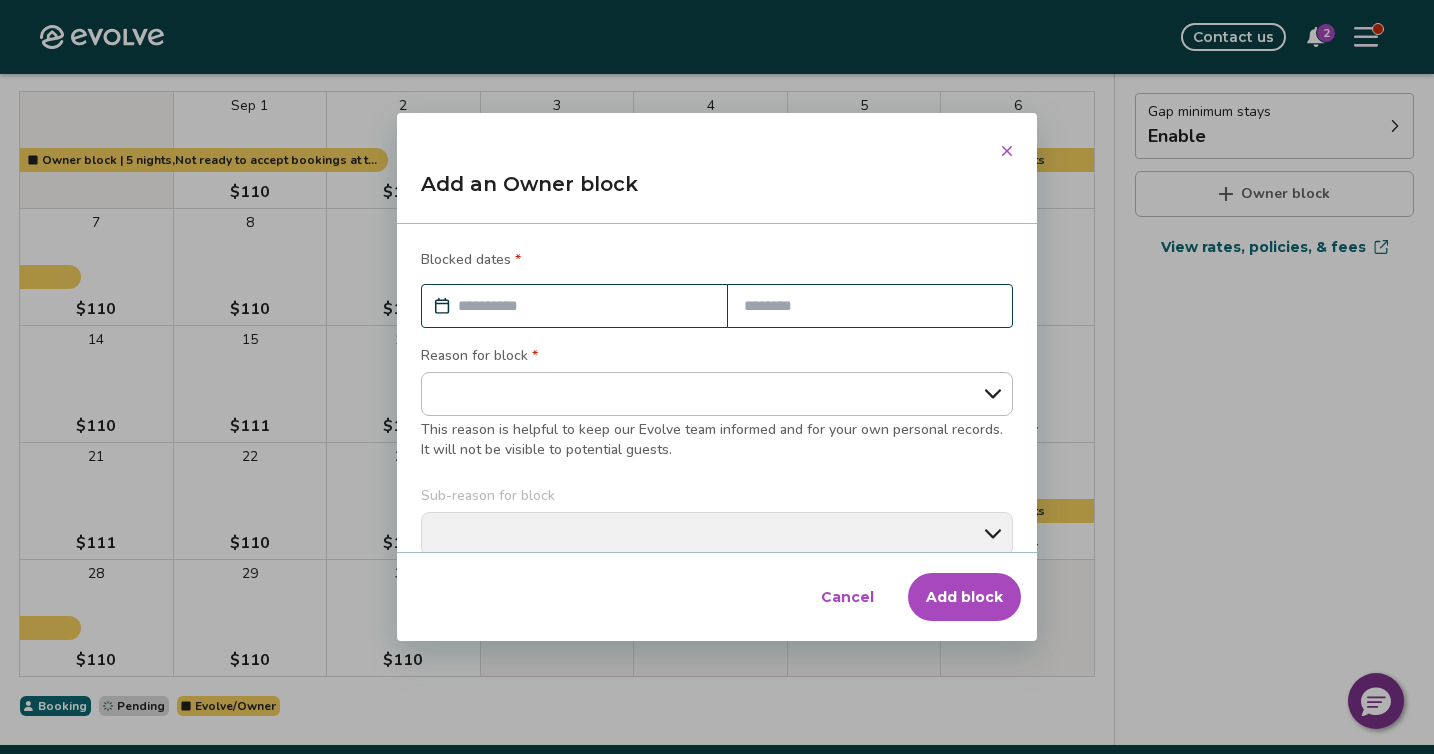 click at bounding box center [584, 306] 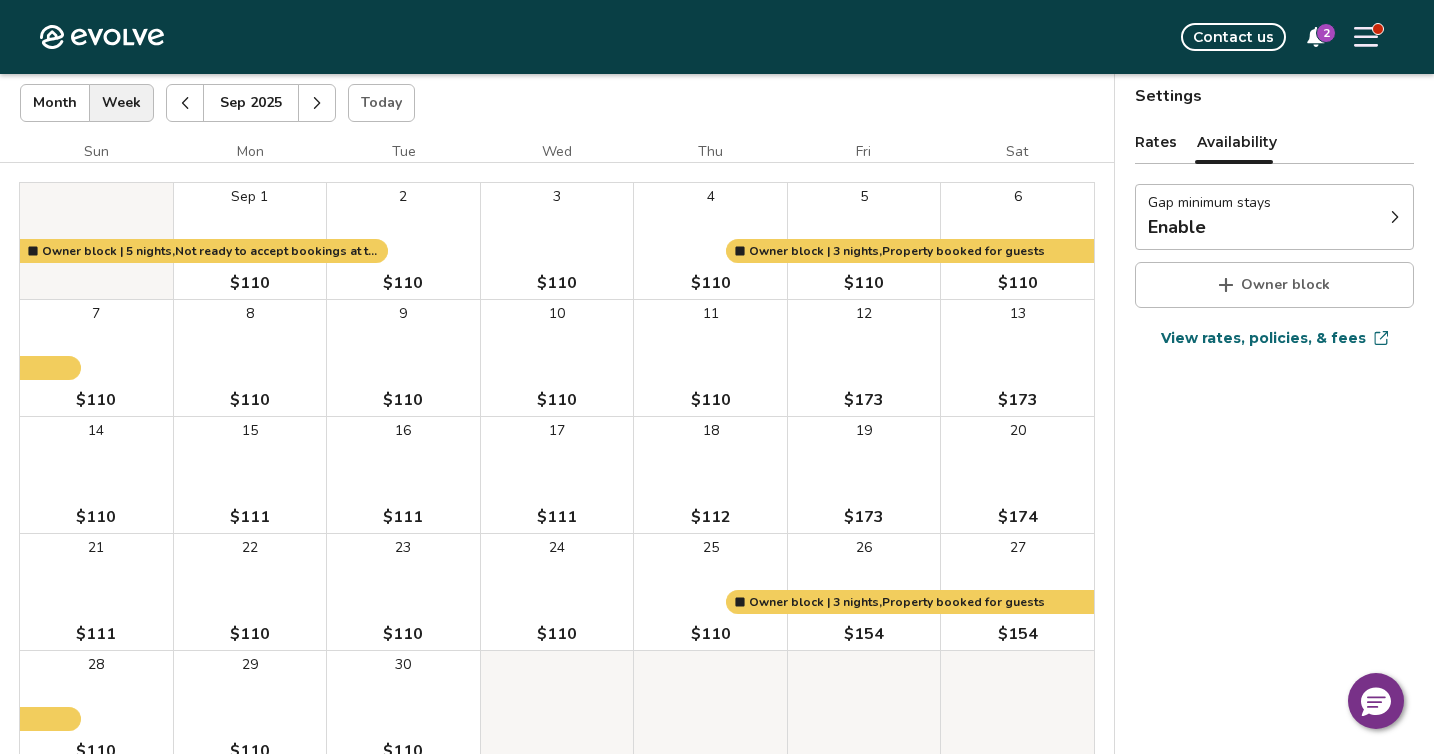 scroll, scrollTop: 69, scrollLeft: 0, axis: vertical 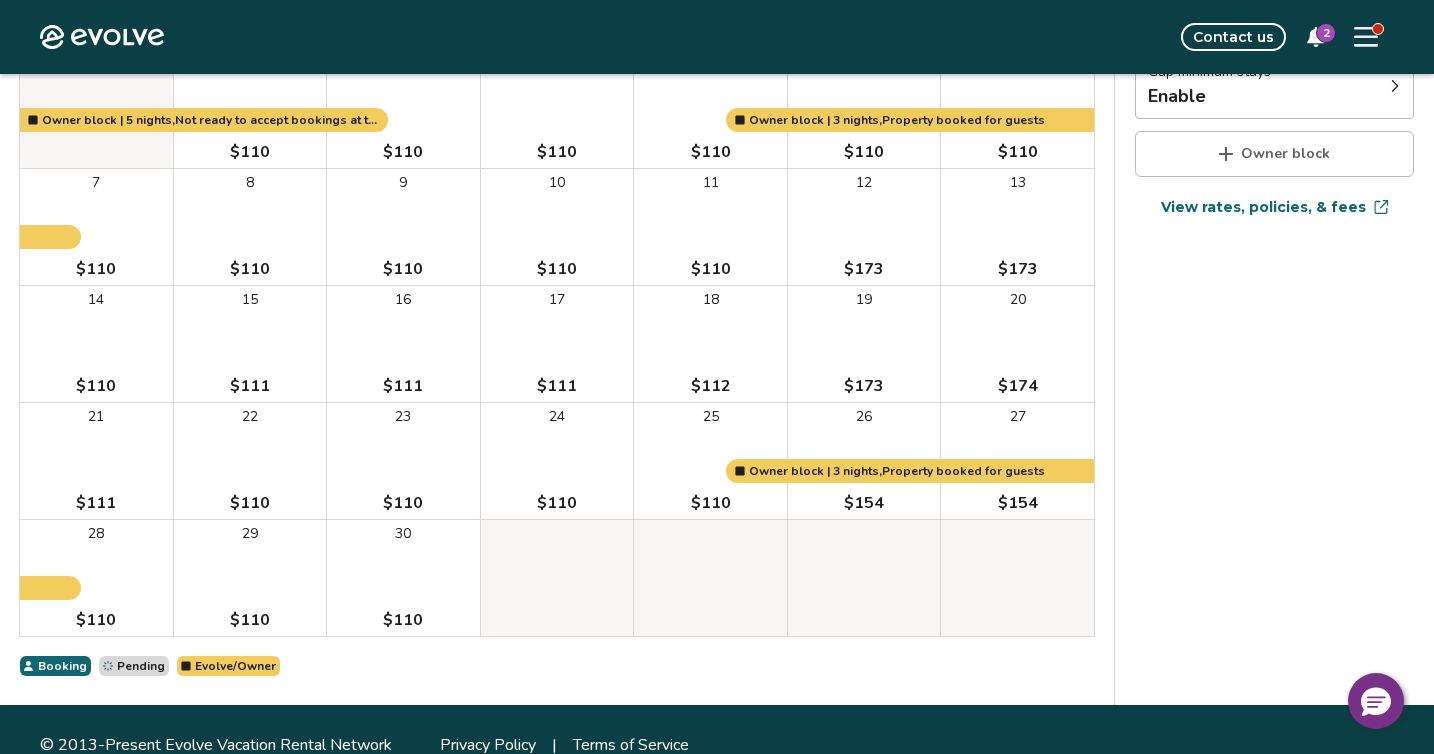 click on "Owner block" at bounding box center (1285, 154) 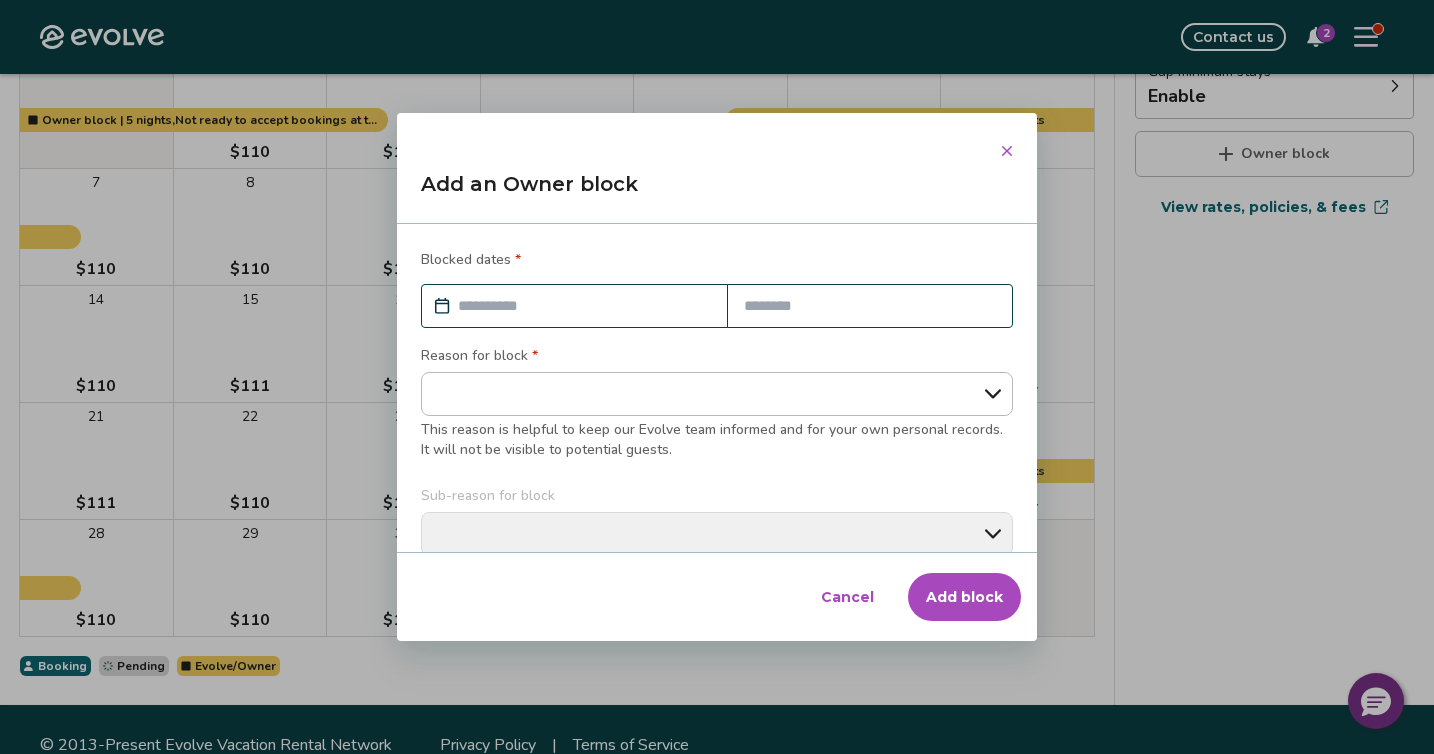 click at bounding box center [584, 306] 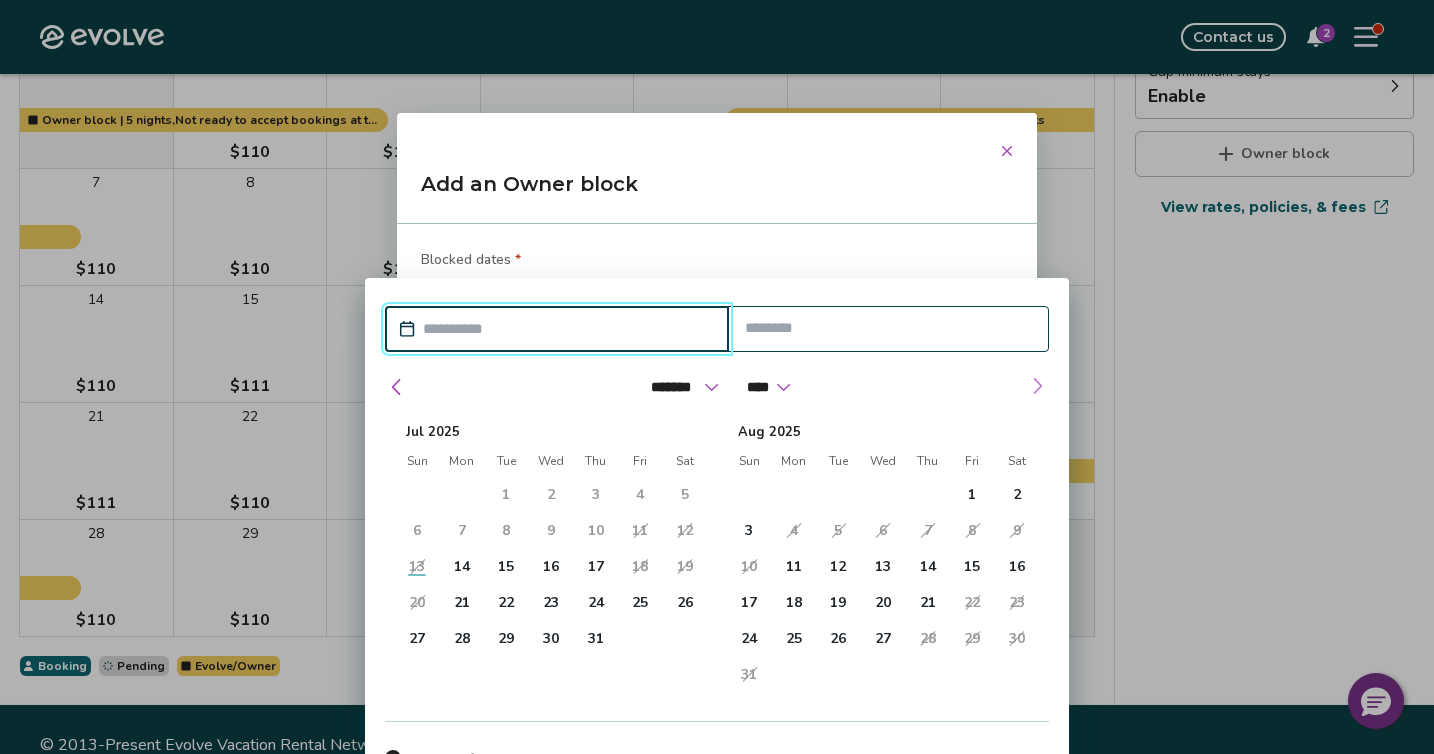 click at bounding box center [1037, 386] 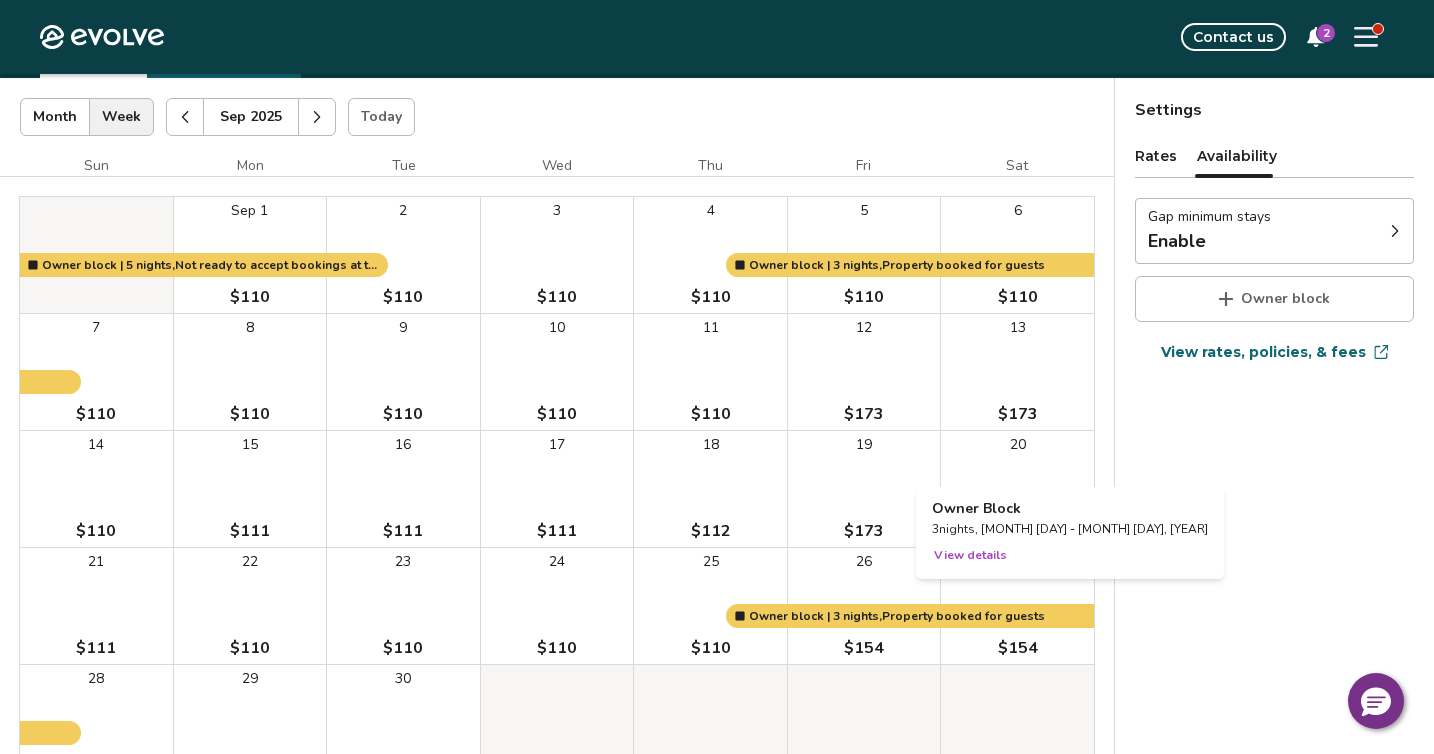 scroll, scrollTop: 0, scrollLeft: 0, axis: both 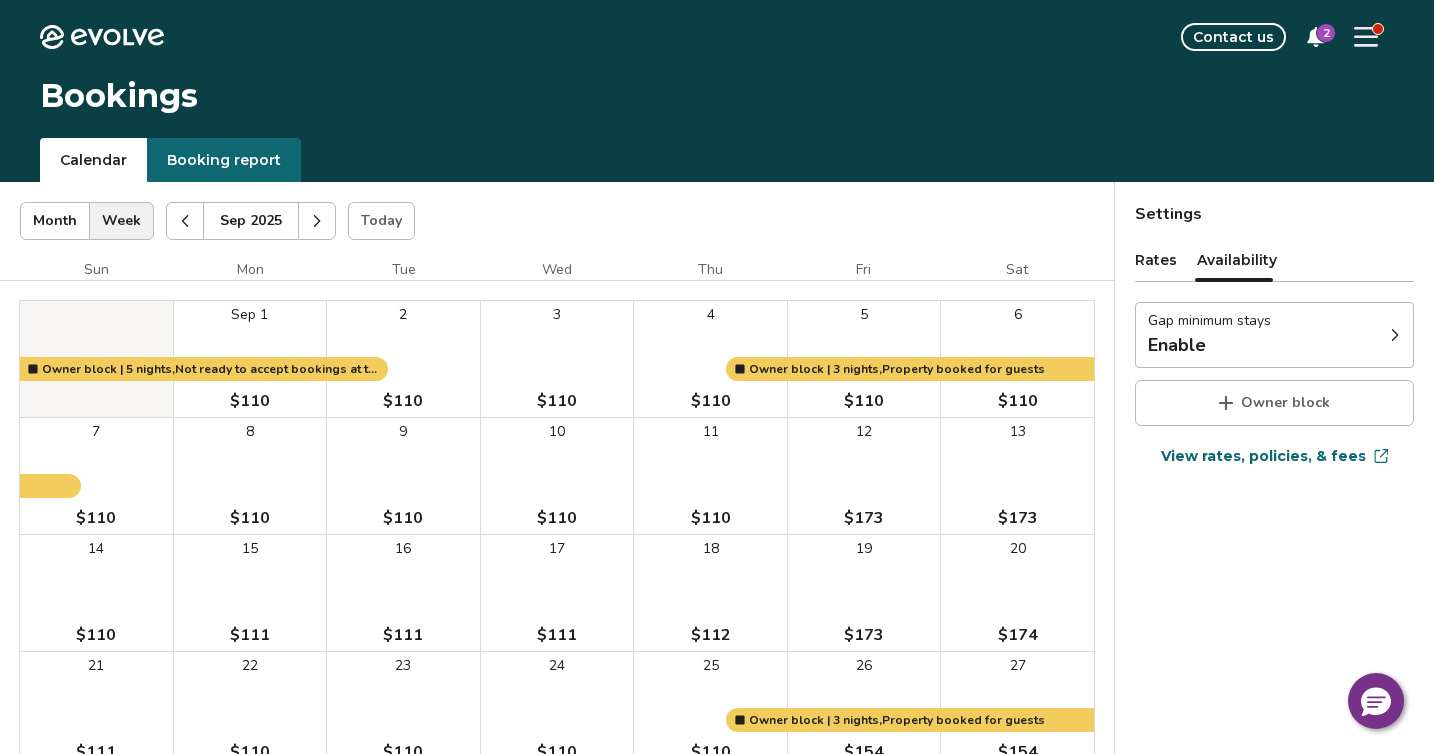 click at bounding box center [317, 221] 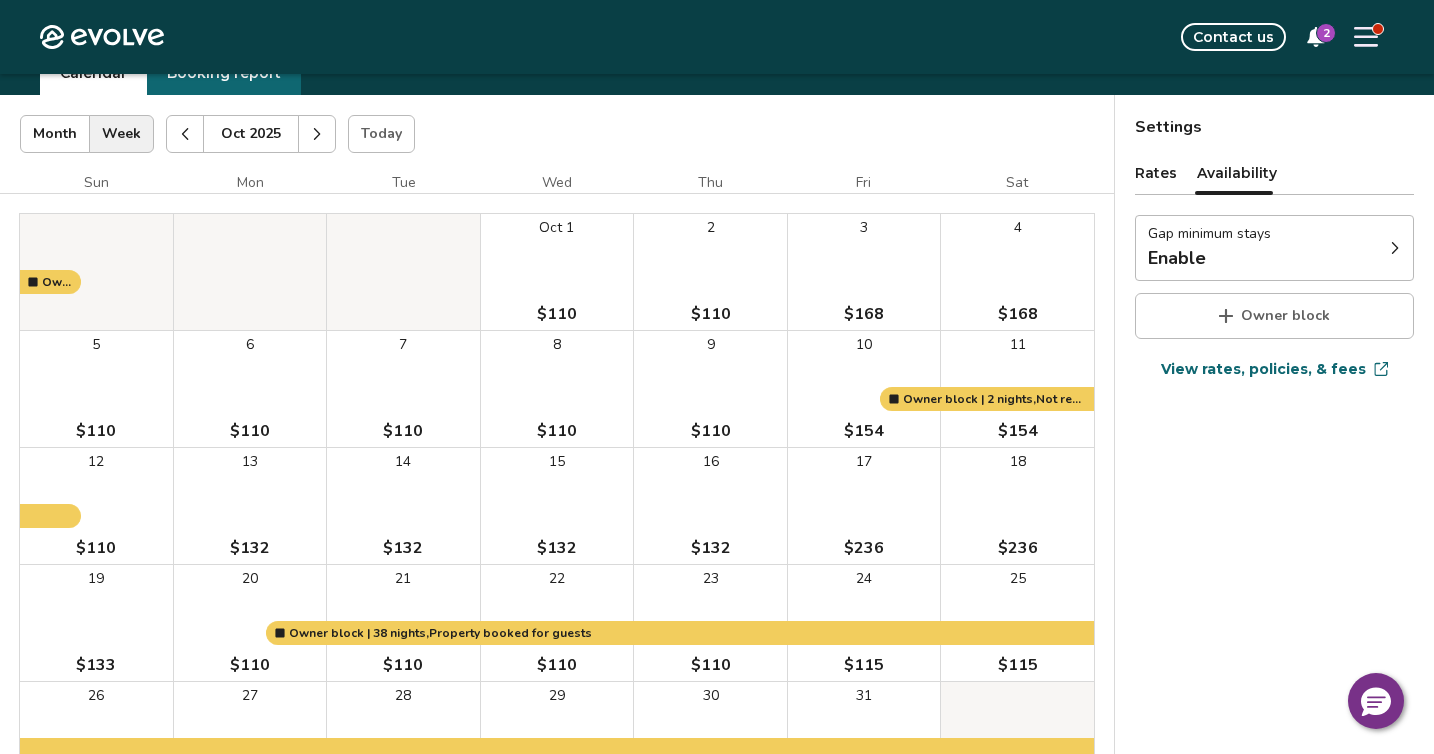 scroll, scrollTop: 83, scrollLeft: 0, axis: vertical 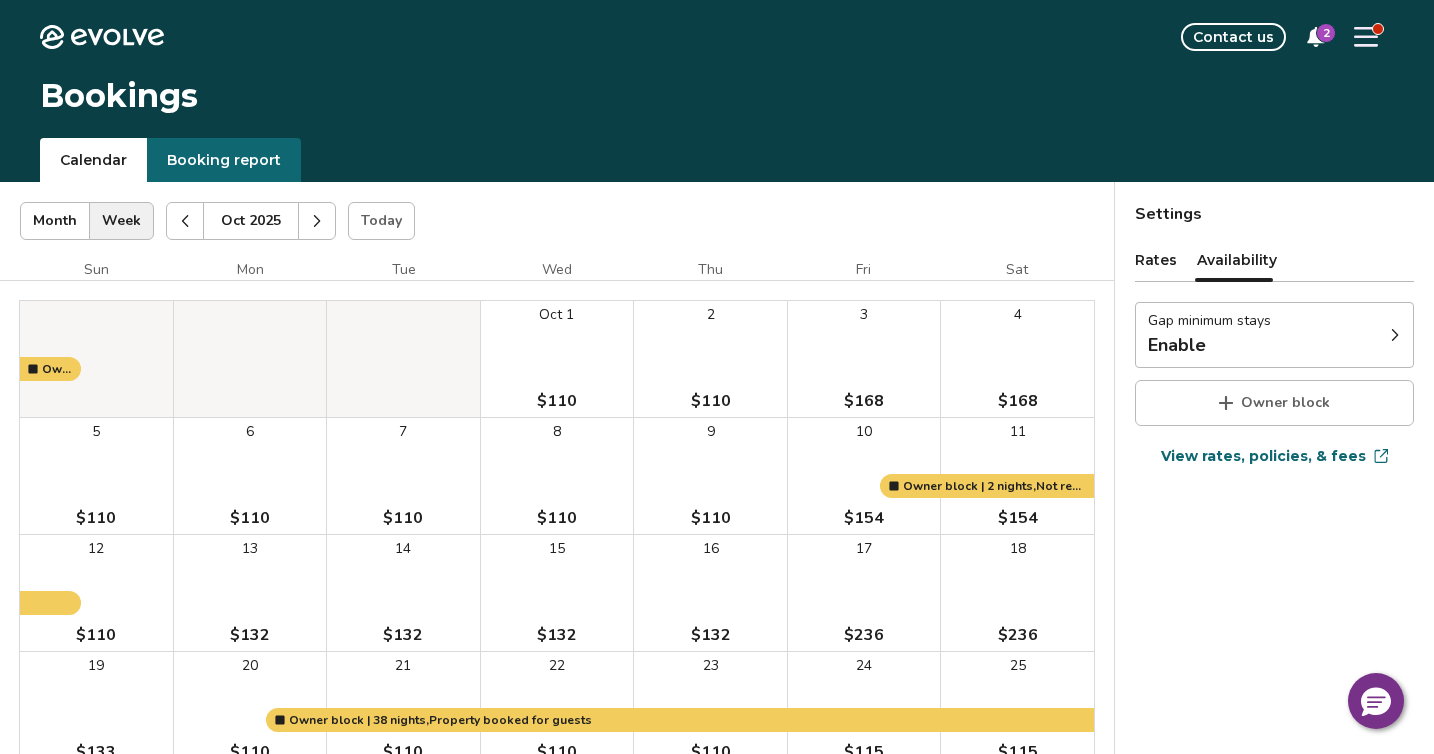click at bounding box center (185, 221) 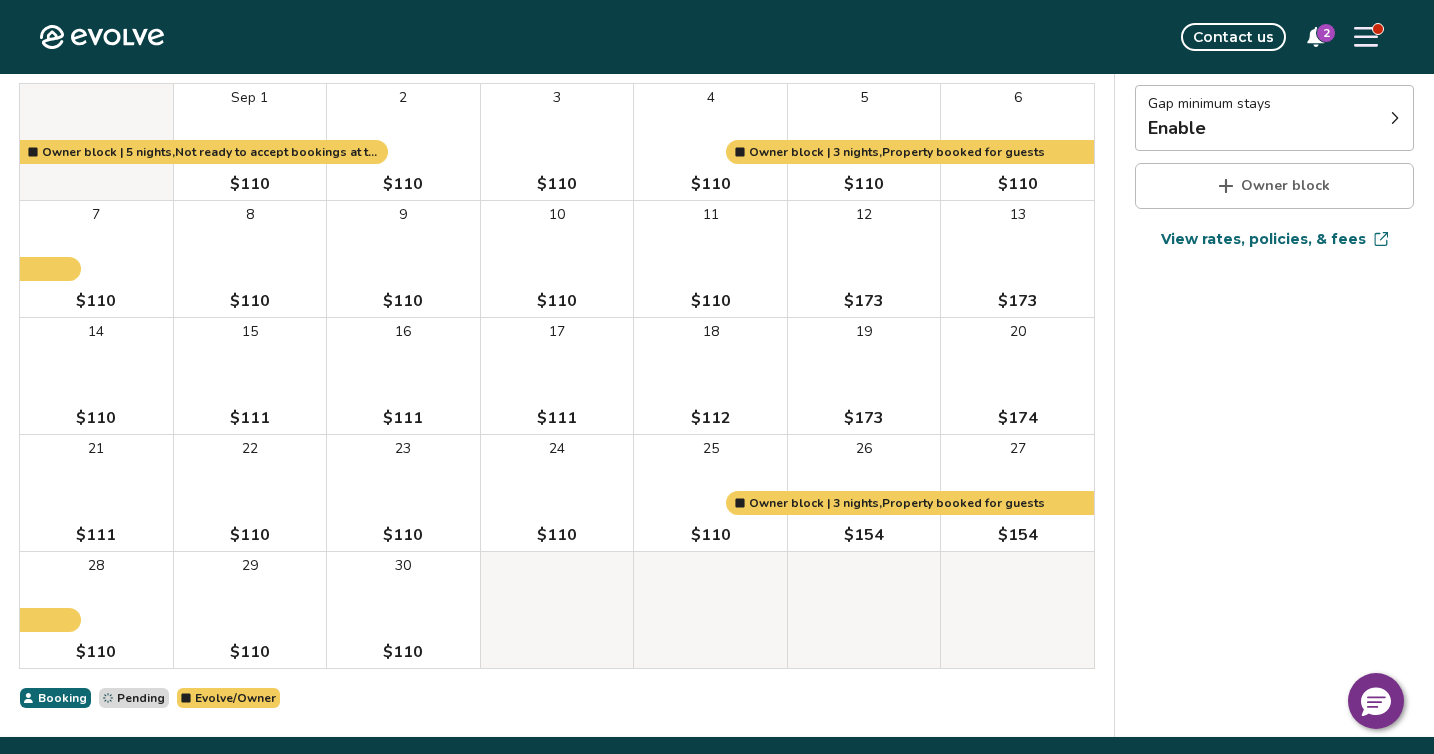 scroll, scrollTop: 280, scrollLeft: 0, axis: vertical 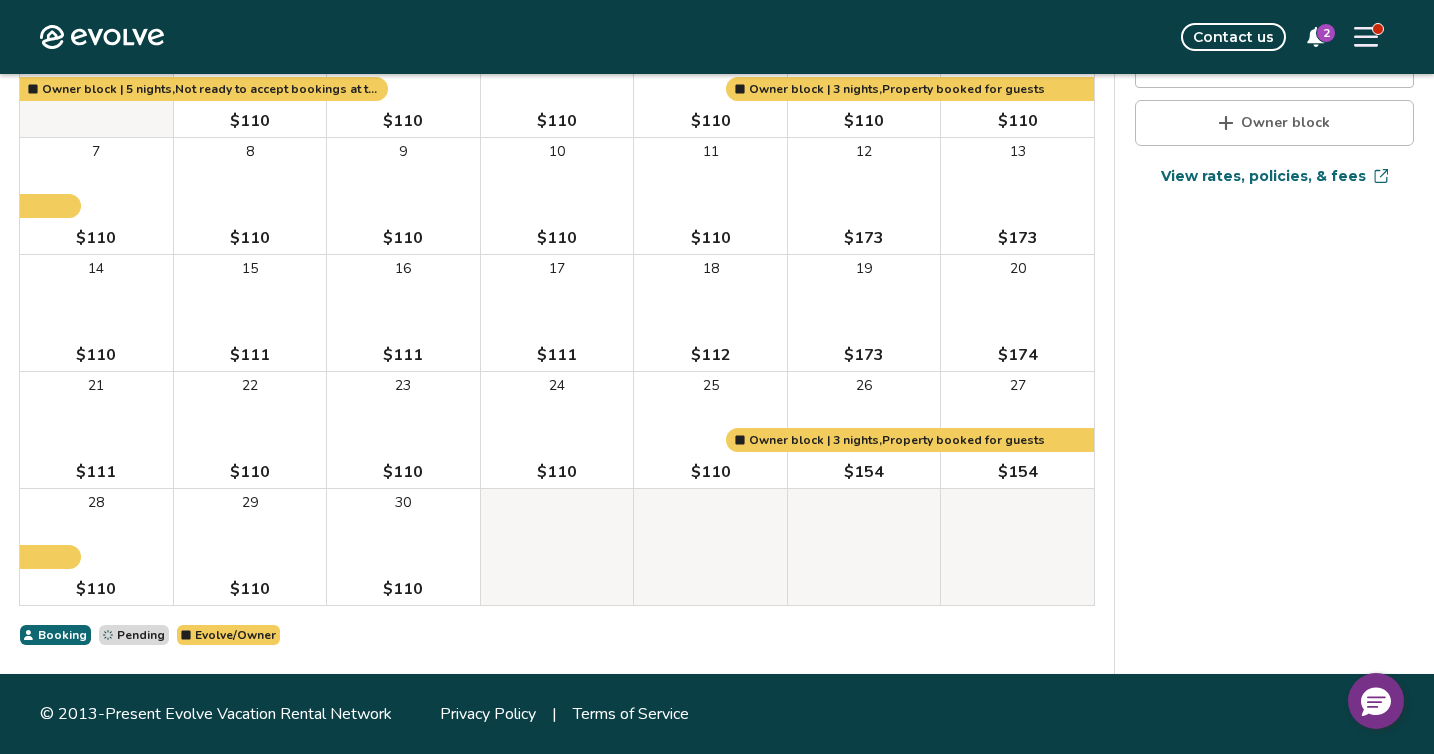 click on "Owner block" at bounding box center [1274, 123] 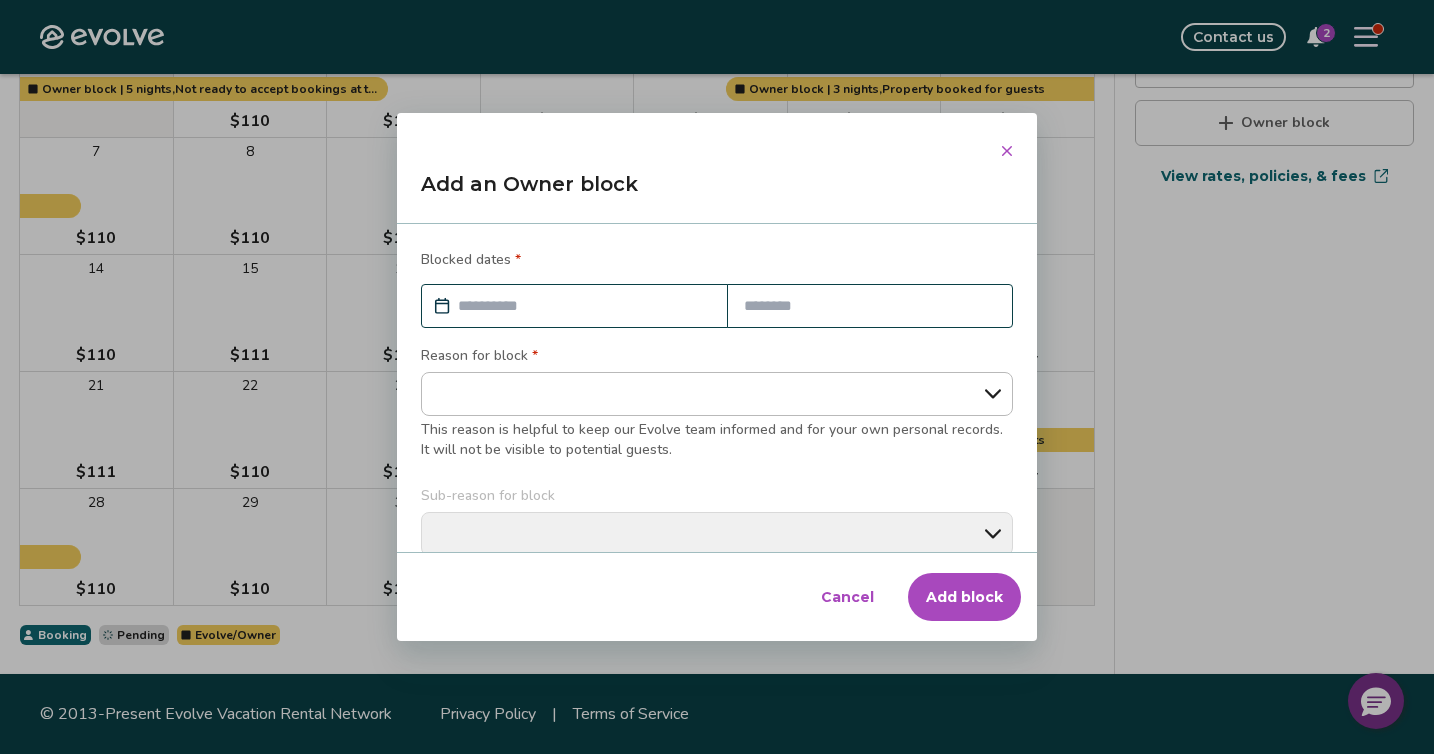 click at bounding box center (584, 306) 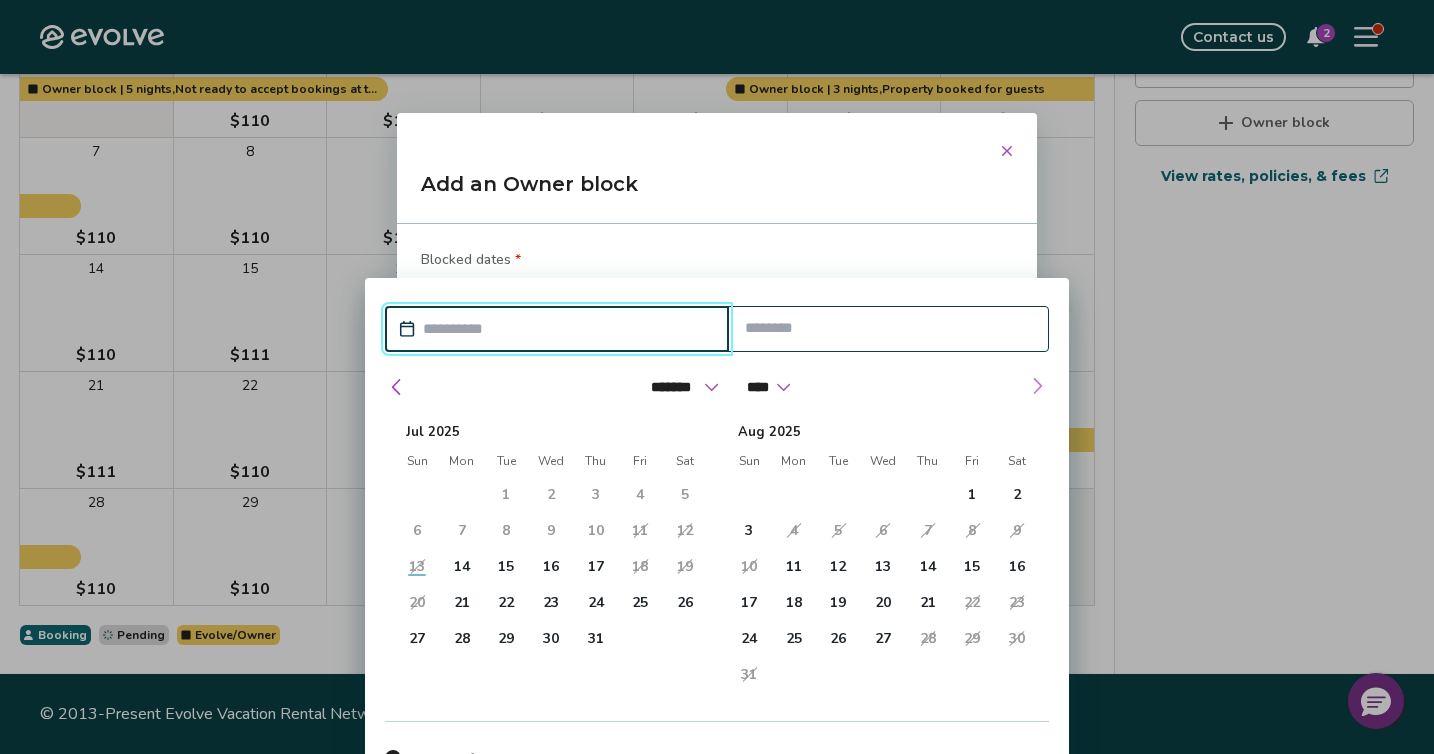 click at bounding box center (1037, 386) 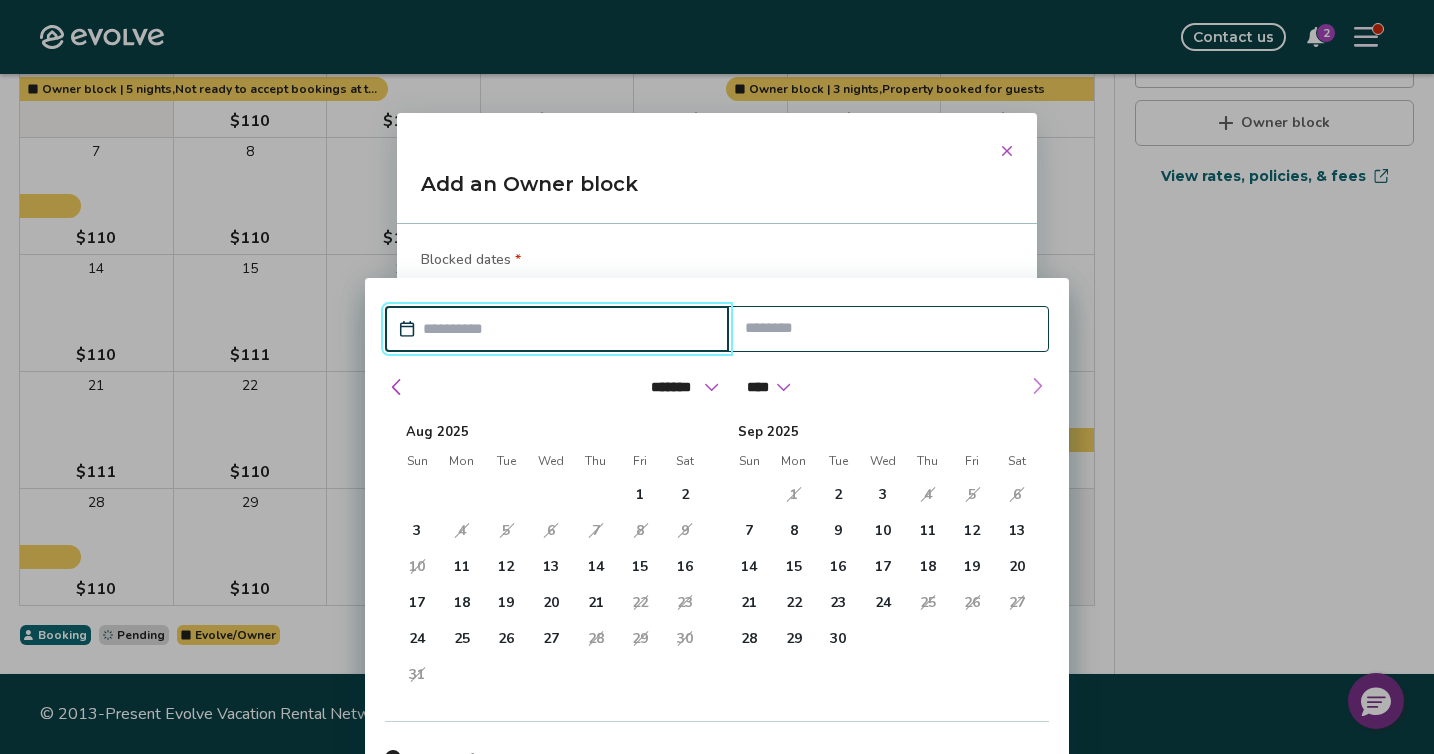 click at bounding box center (1037, 386) 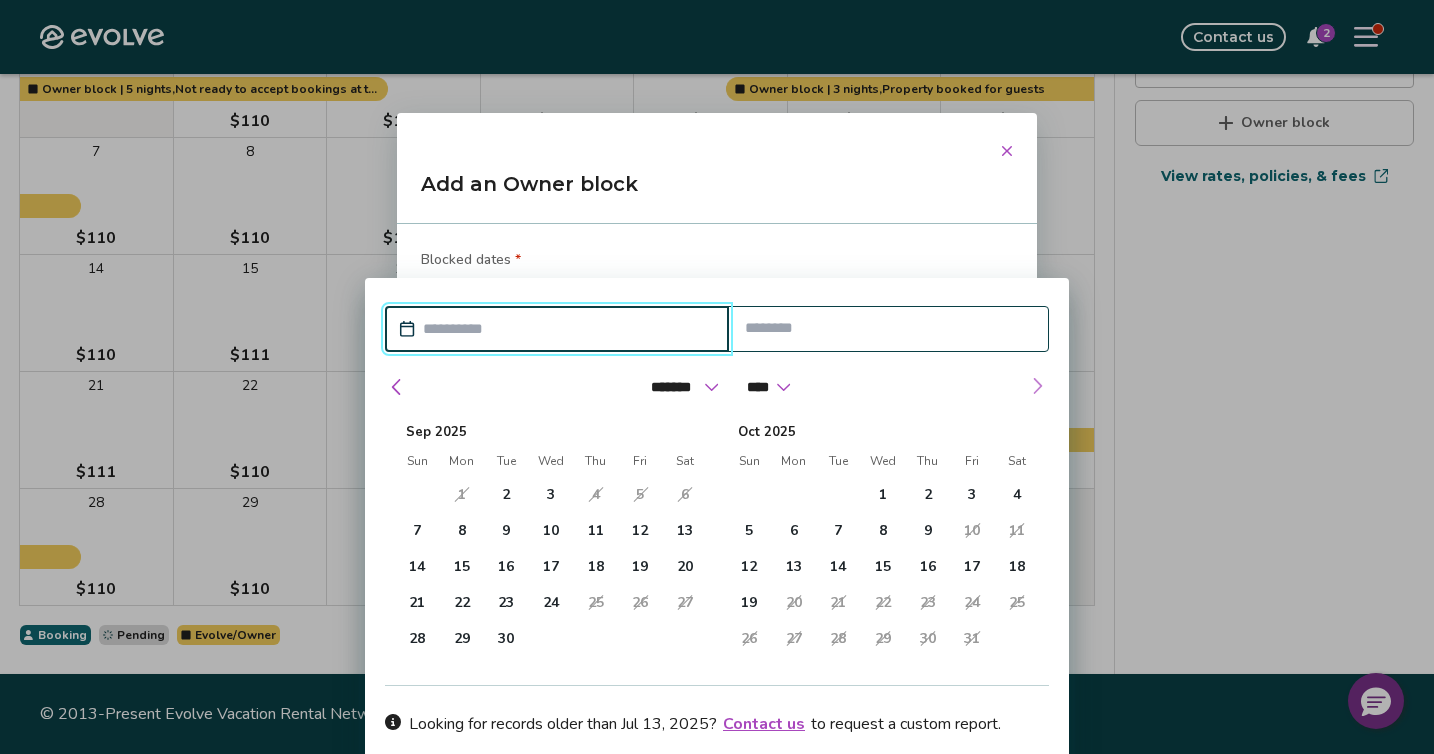 click at bounding box center [1037, 386] 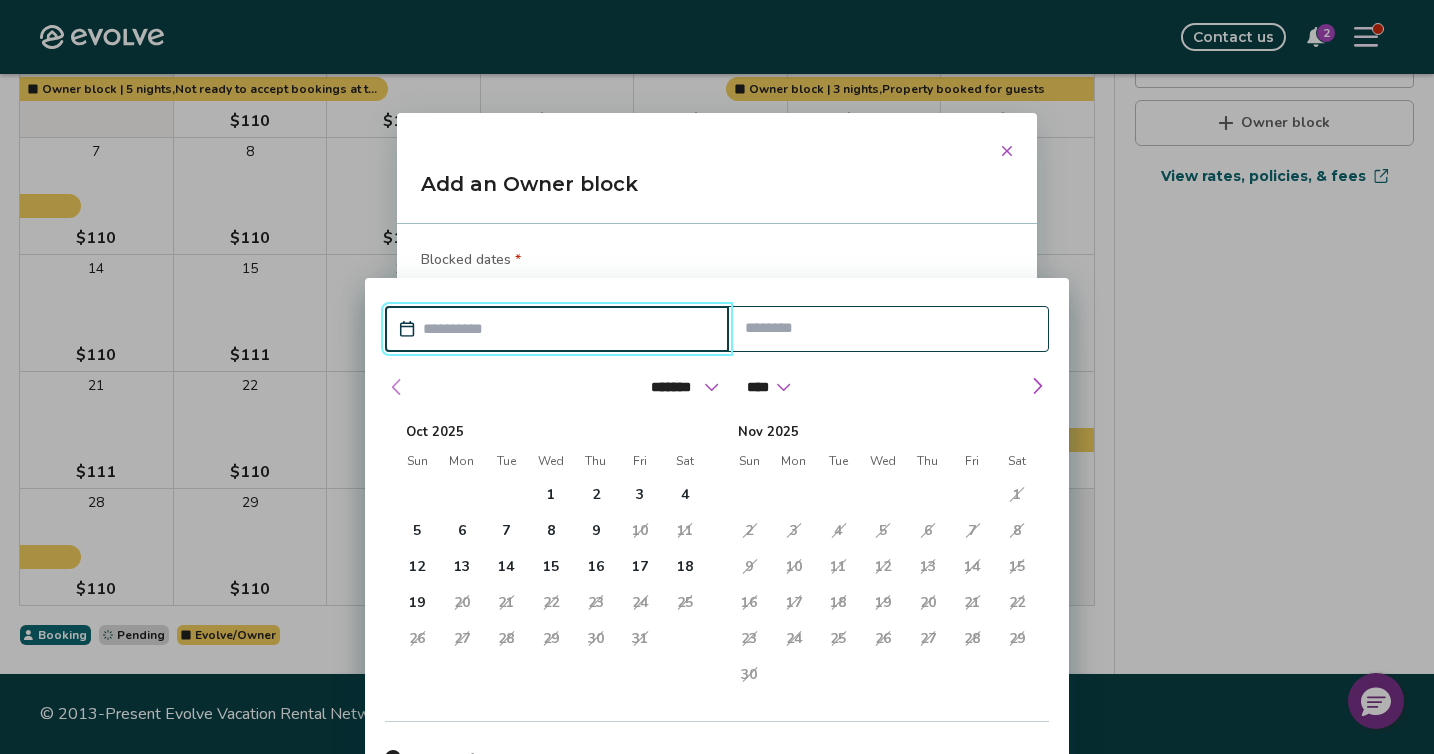 click at bounding box center [397, 387] 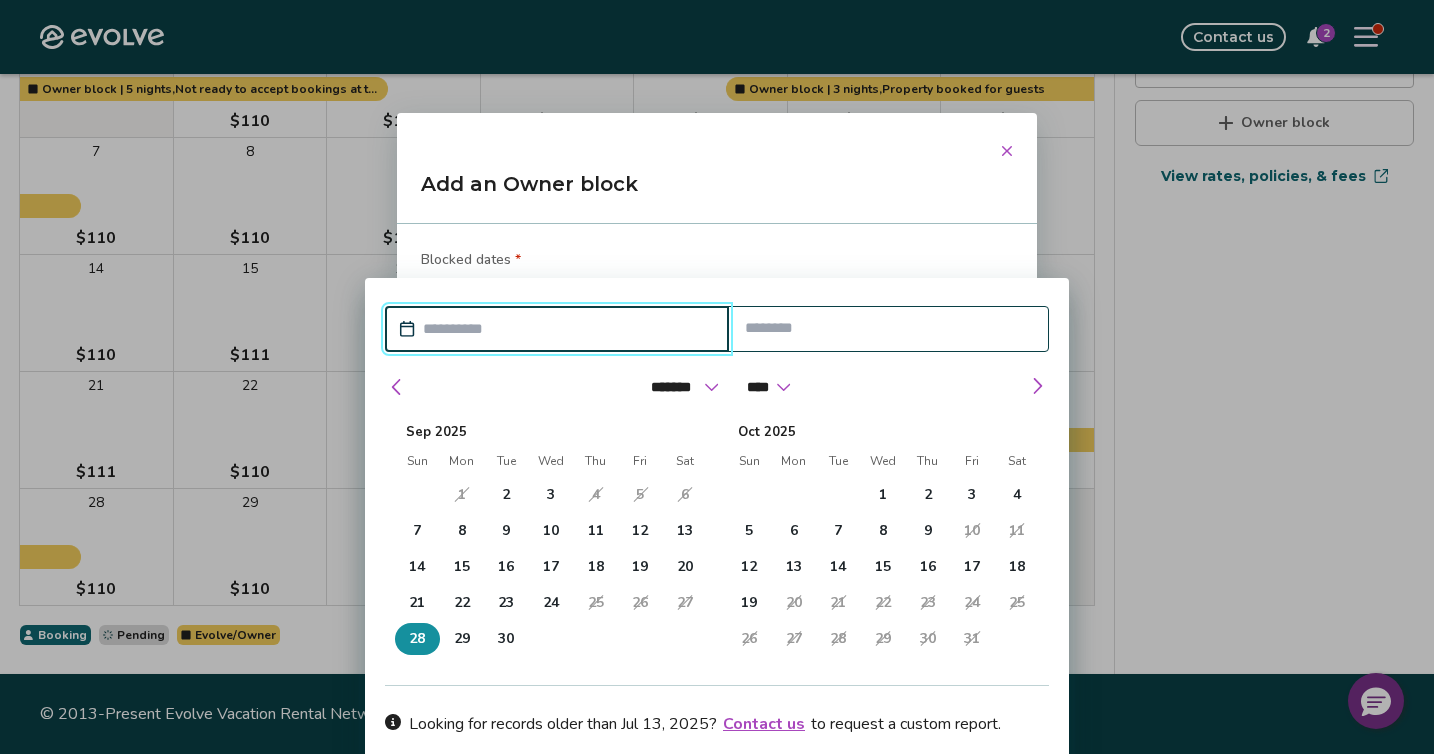 click on "28" at bounding box center (417, 639) 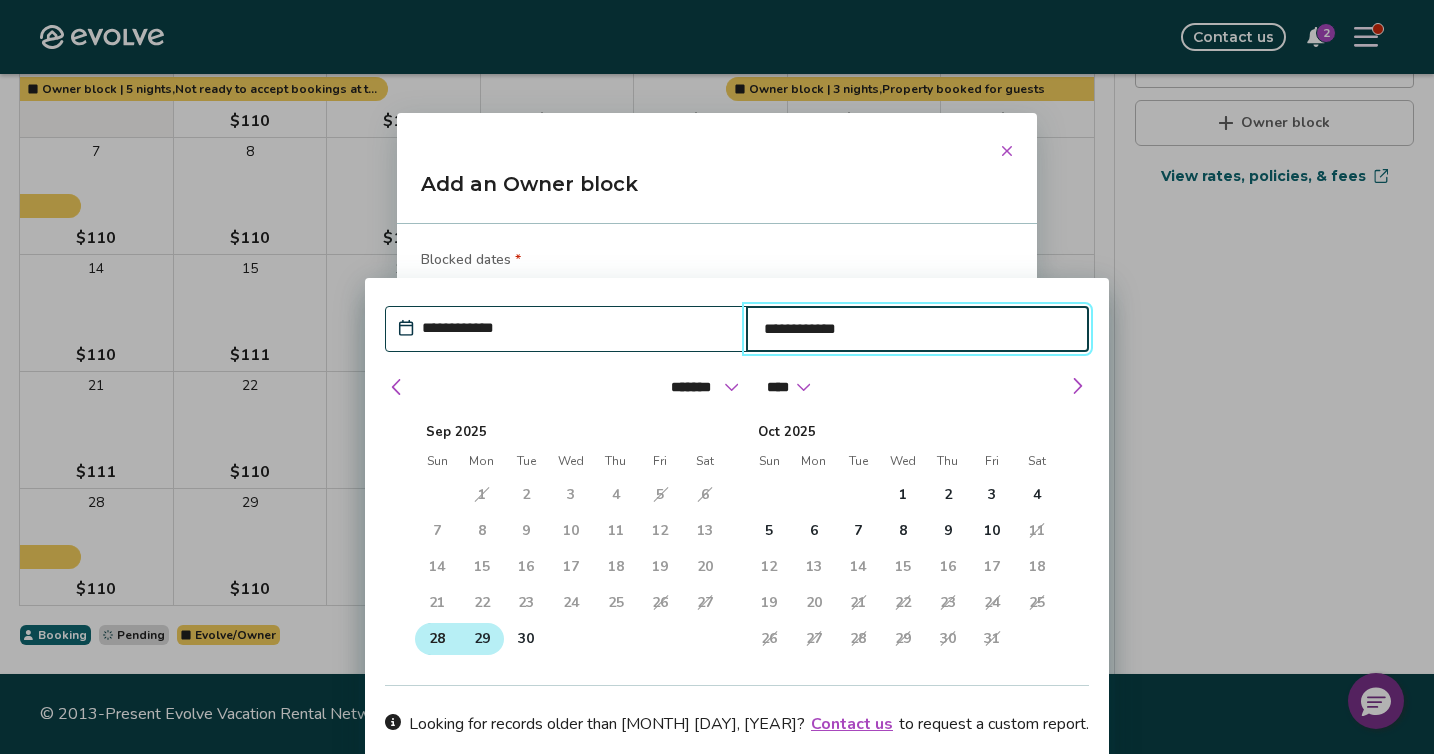 click on "29" at bounding box center [482, 639] 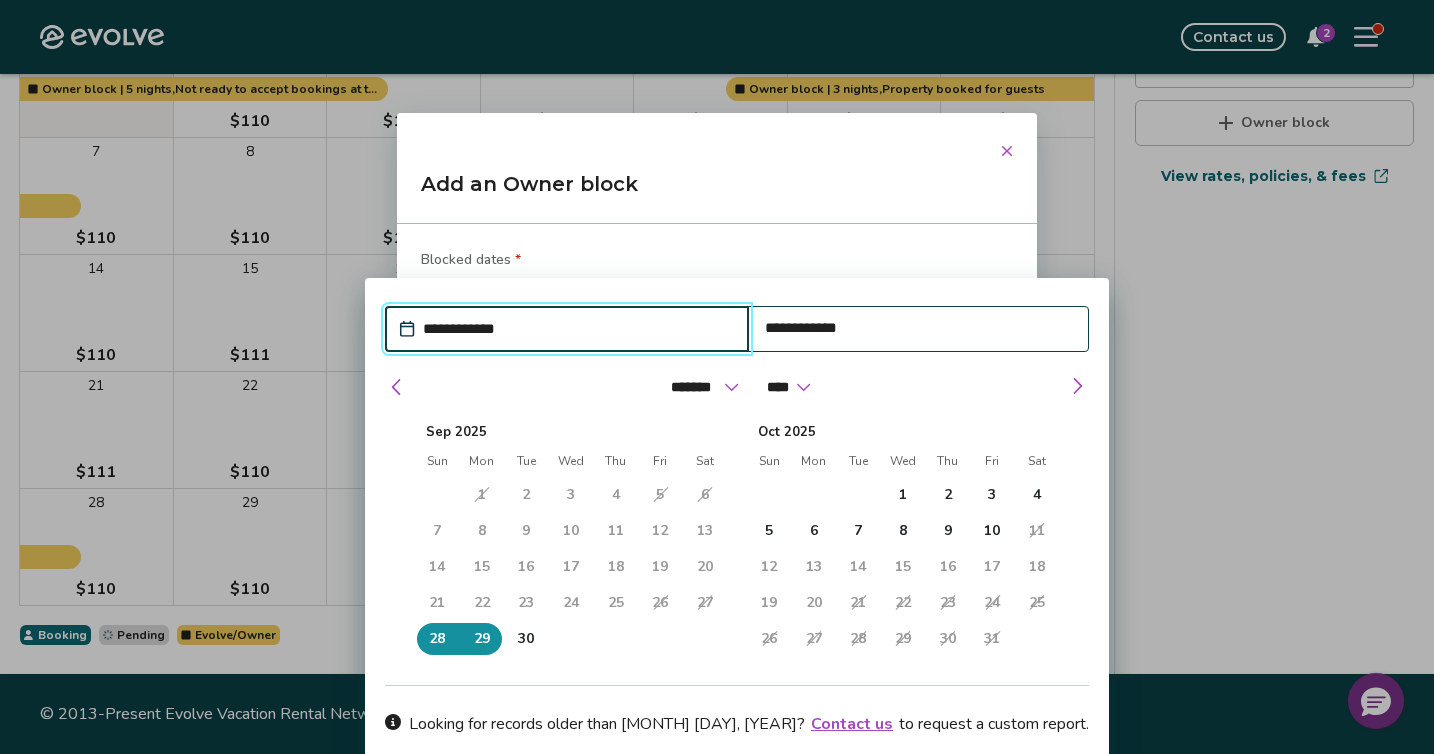 type on "*" 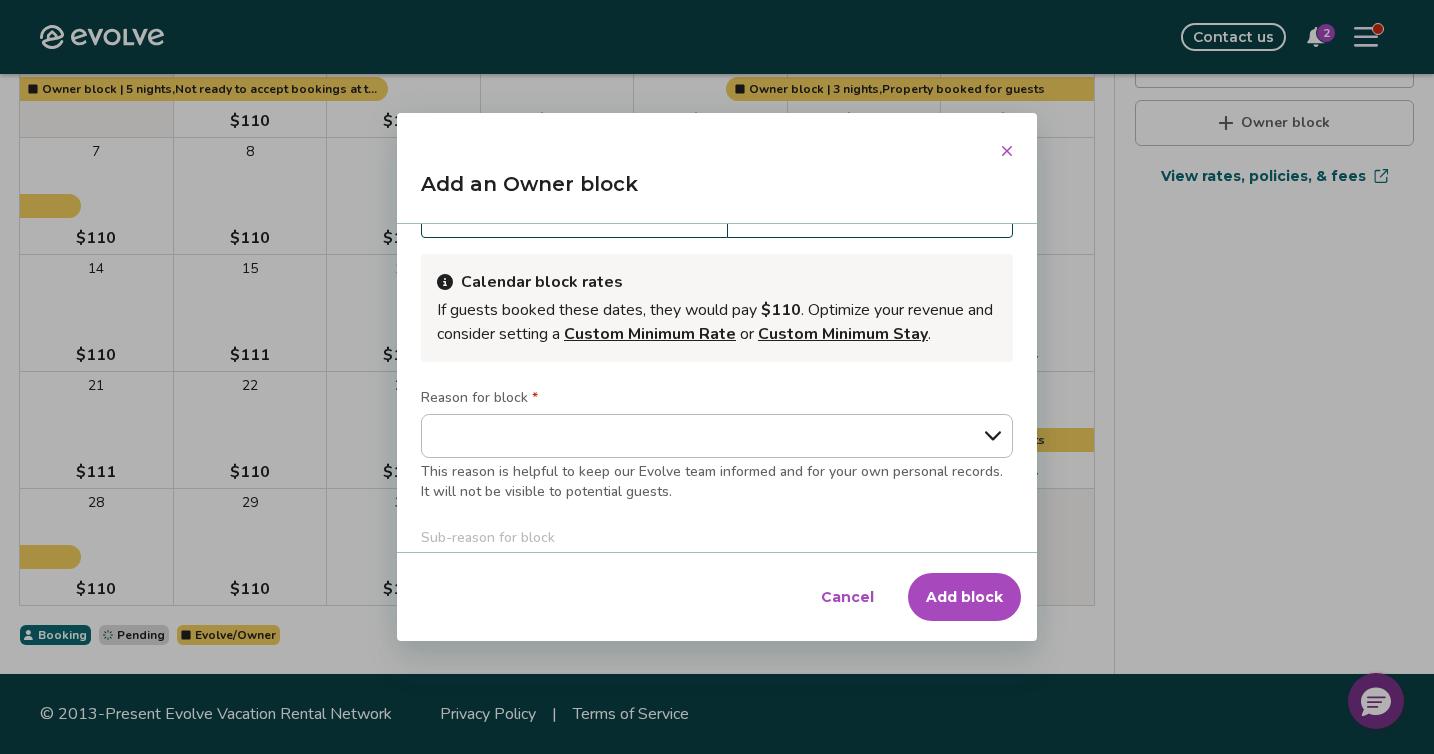 scroll, scrollTop: 111, scrollLeft: 0, axis: vertical 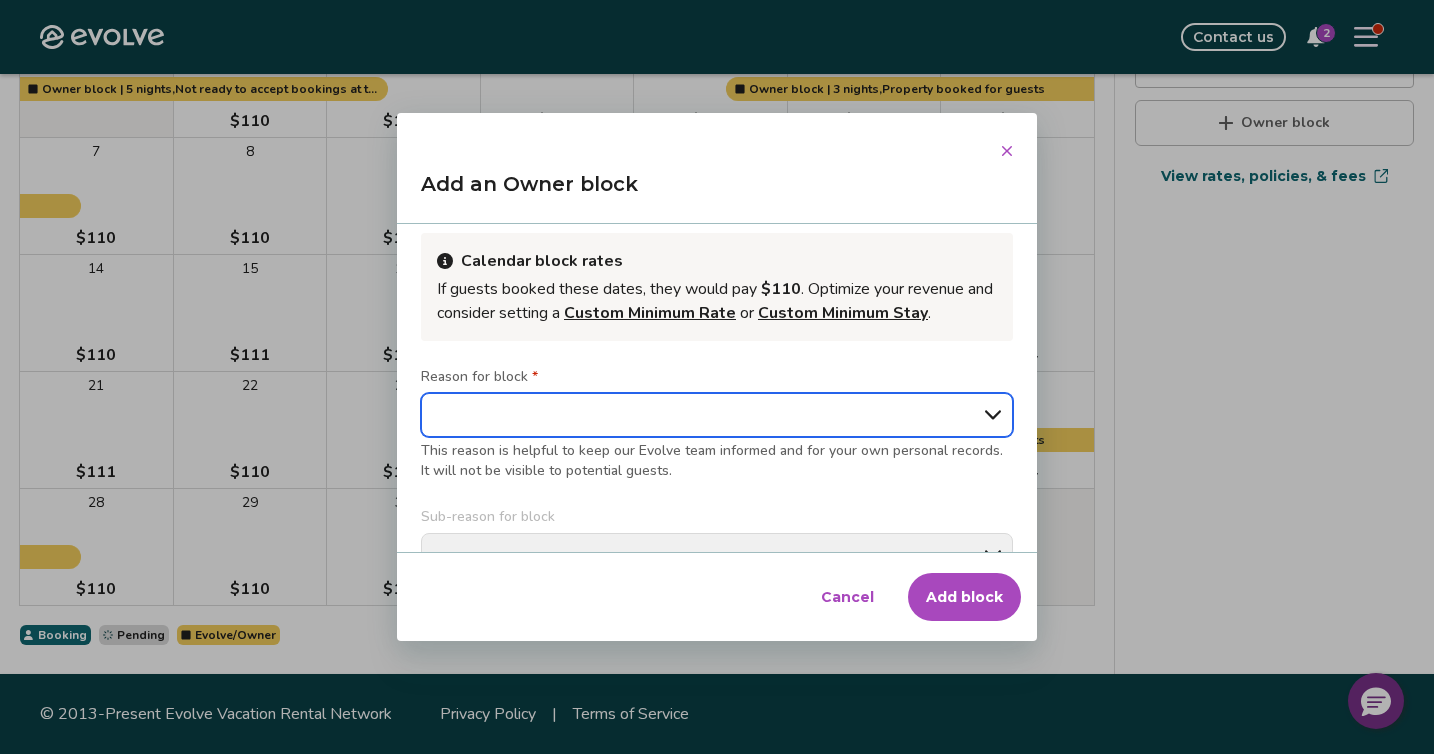 click on "**********" at bounding box center (717, 415) 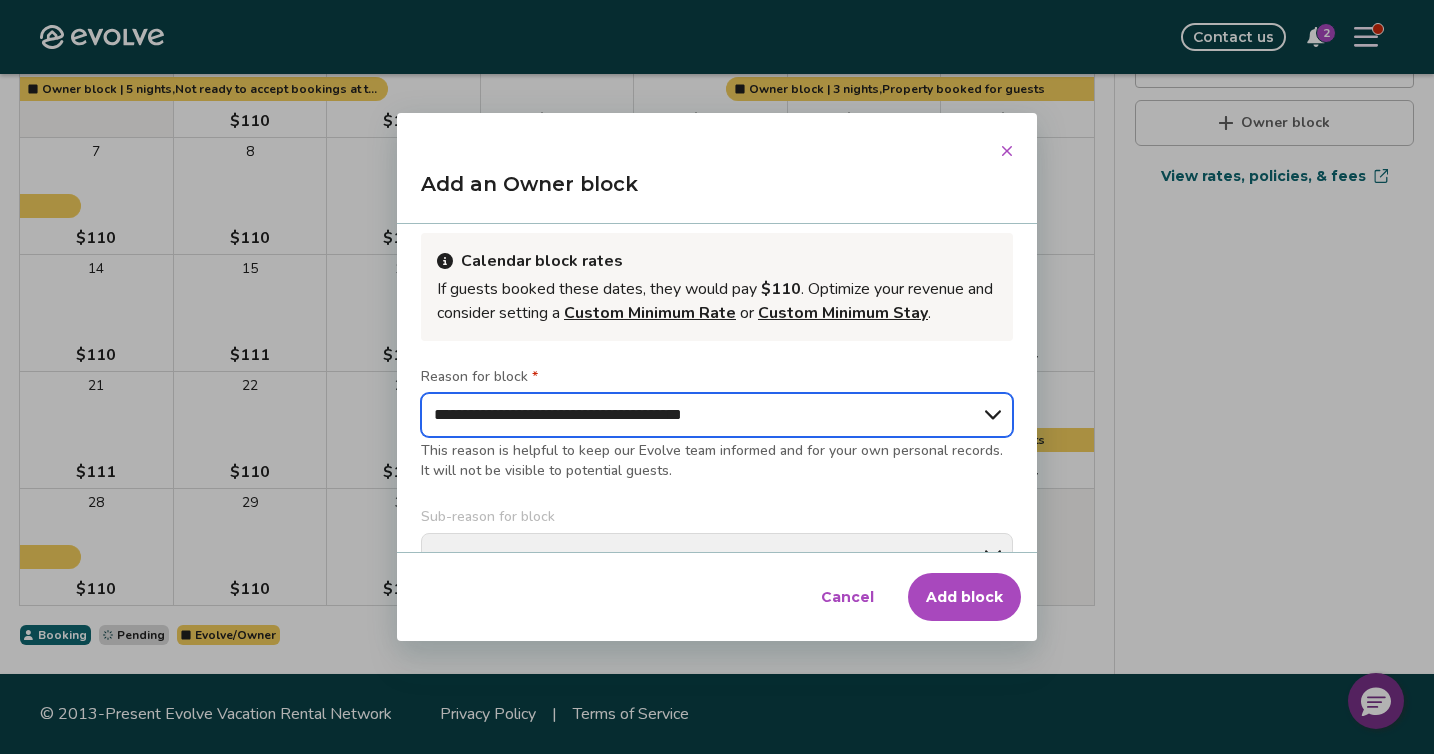 type on "*" 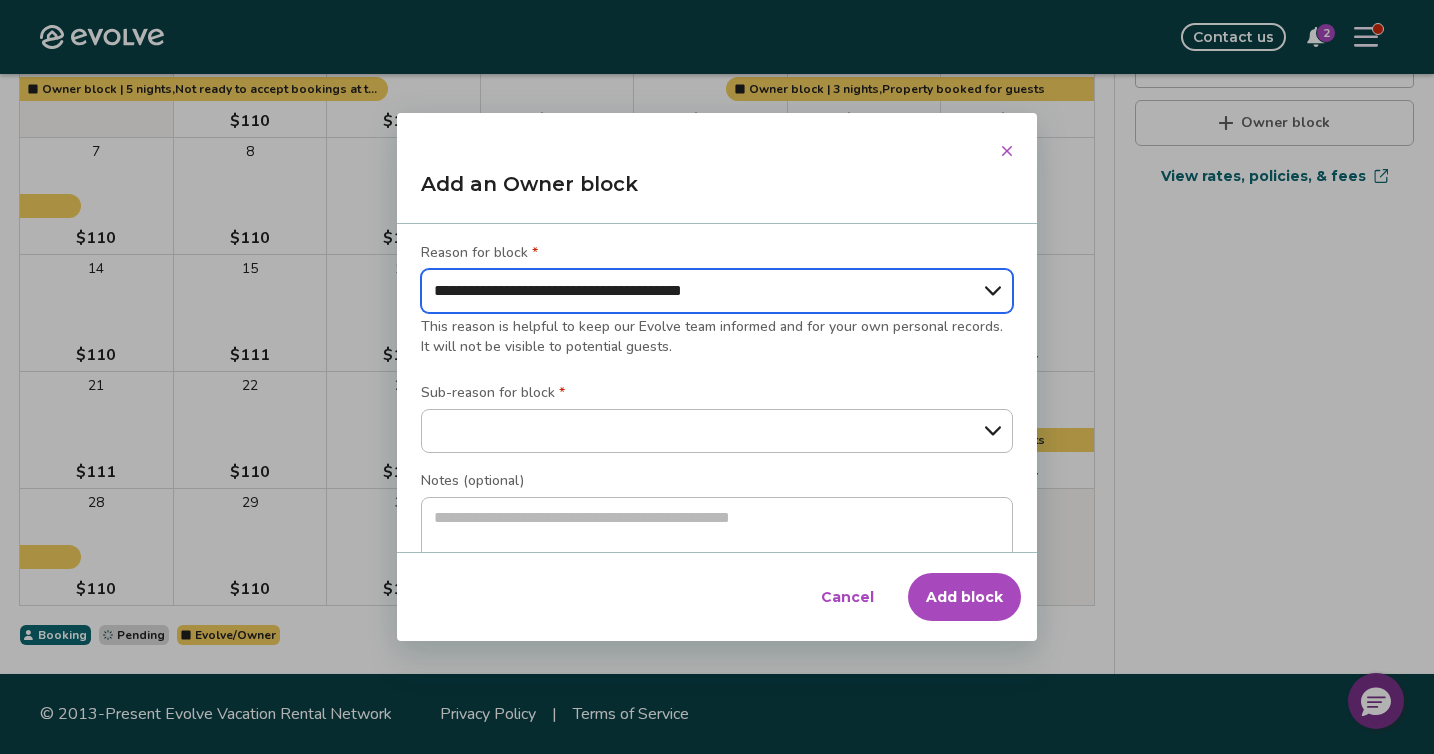 scroll, scrollTop: 238, scrollLeft: 0, axis: vertical 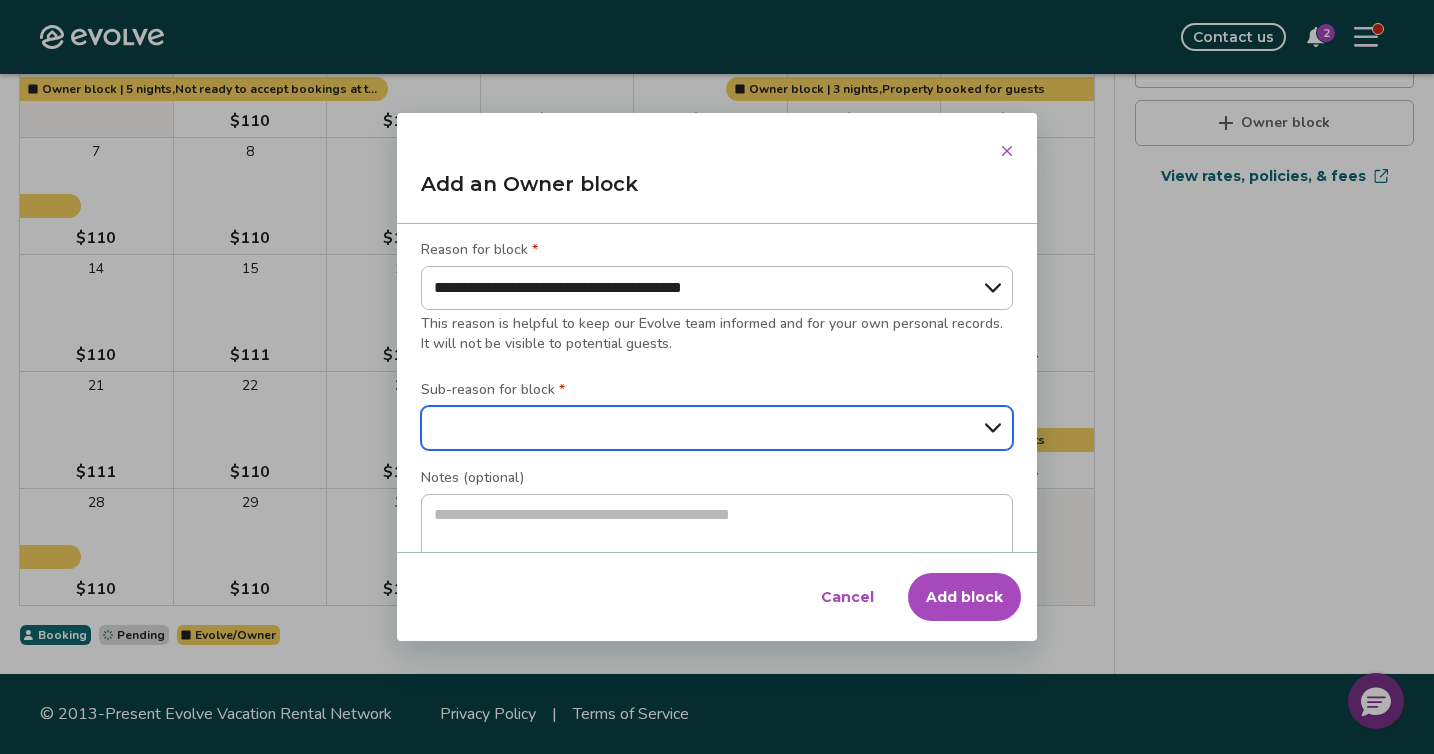 click on "**********" at bounding box center (717, 428) 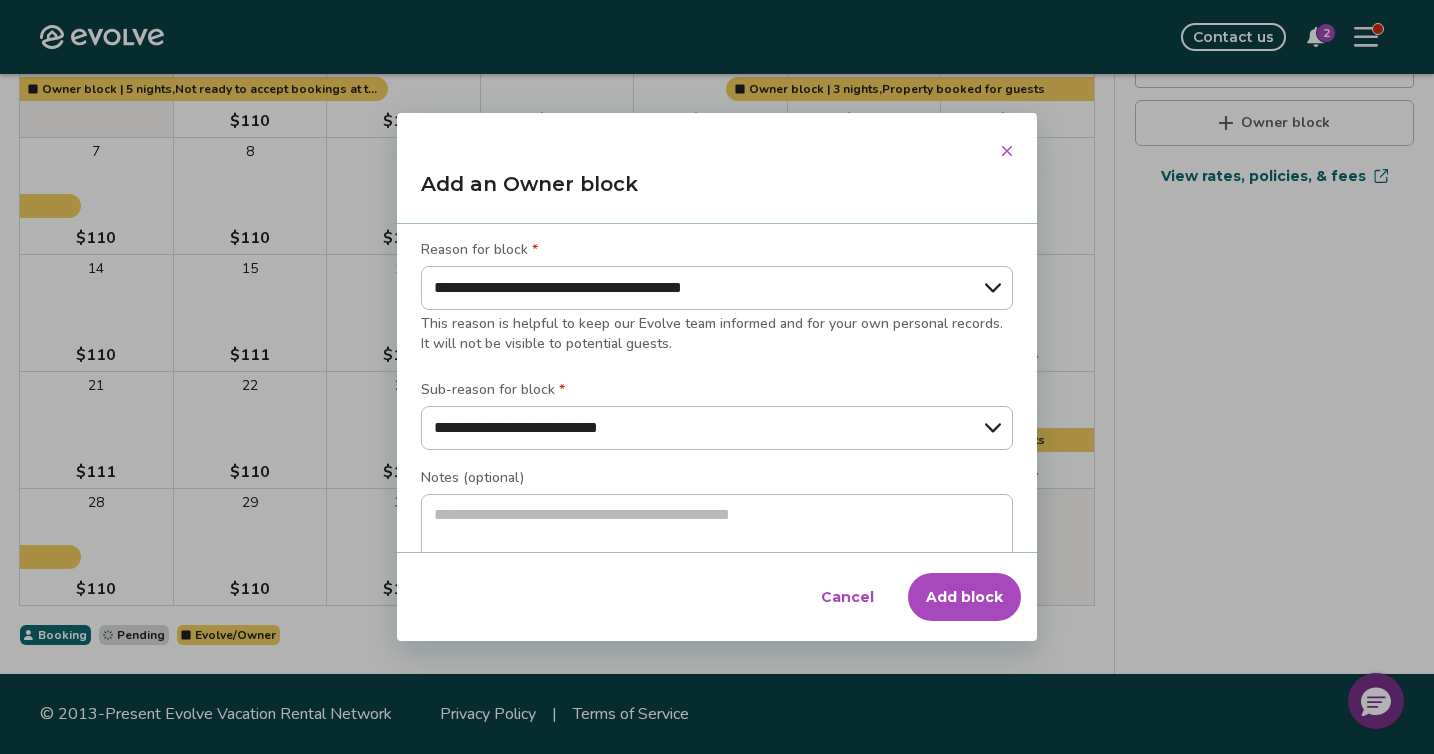 click on "Add block" at bounding box center [964, 597] 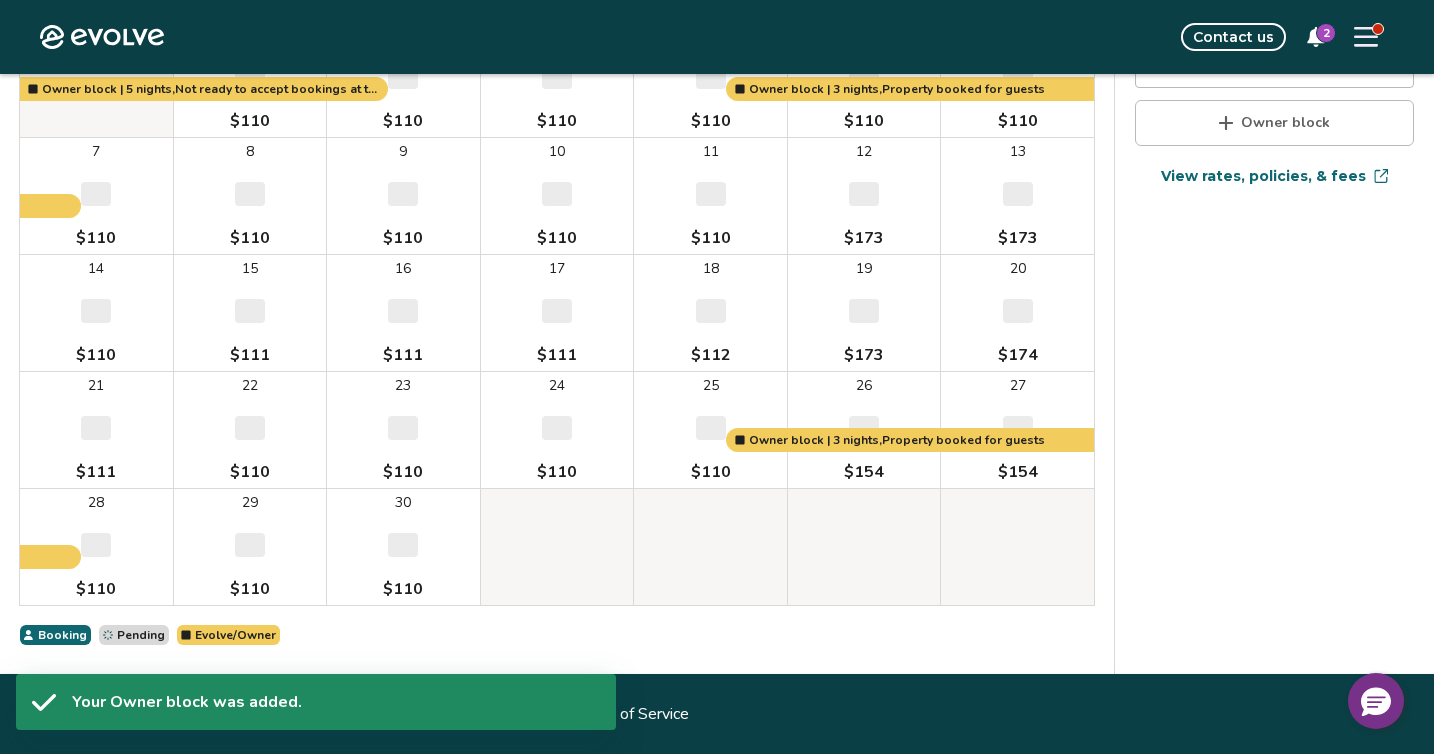type on "*" 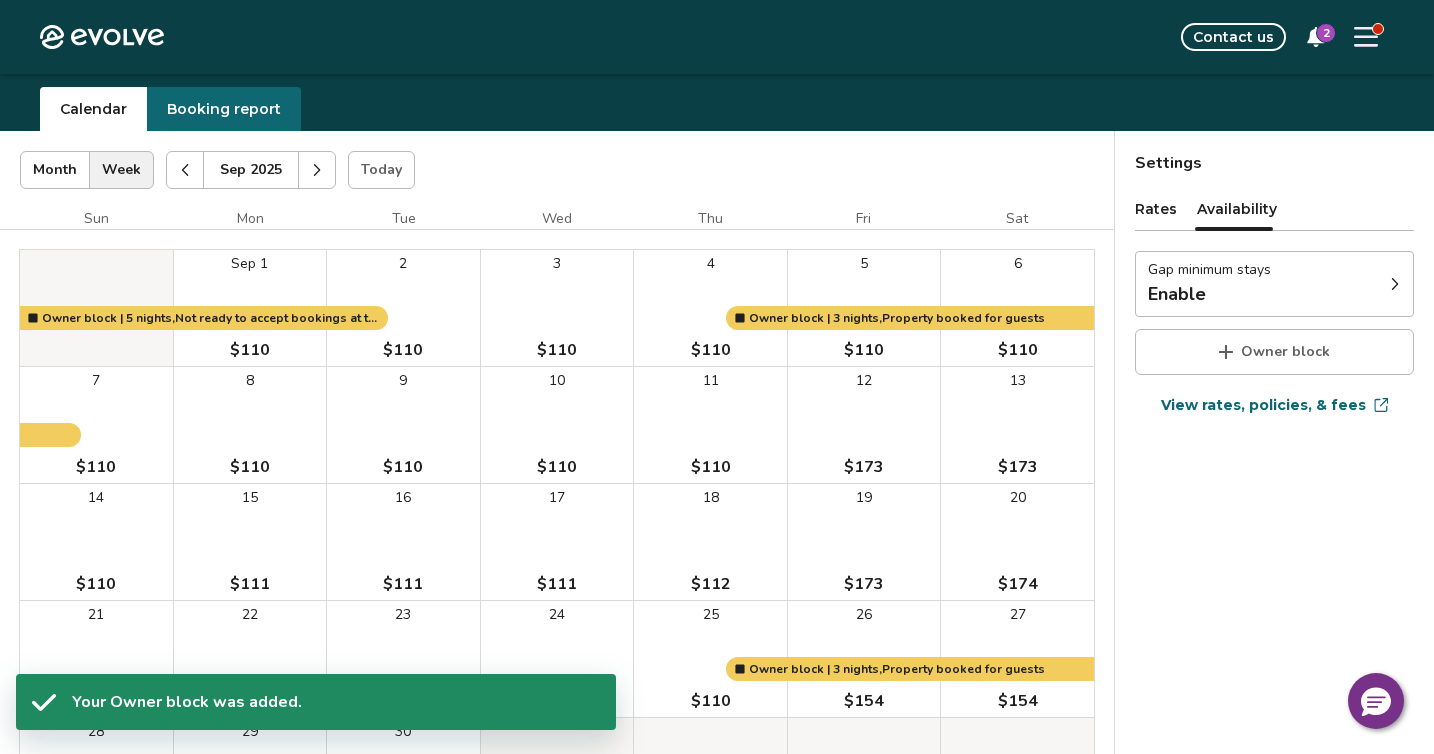 scroll, scrollTop: 0, scrollLeft: 0, axis: both 